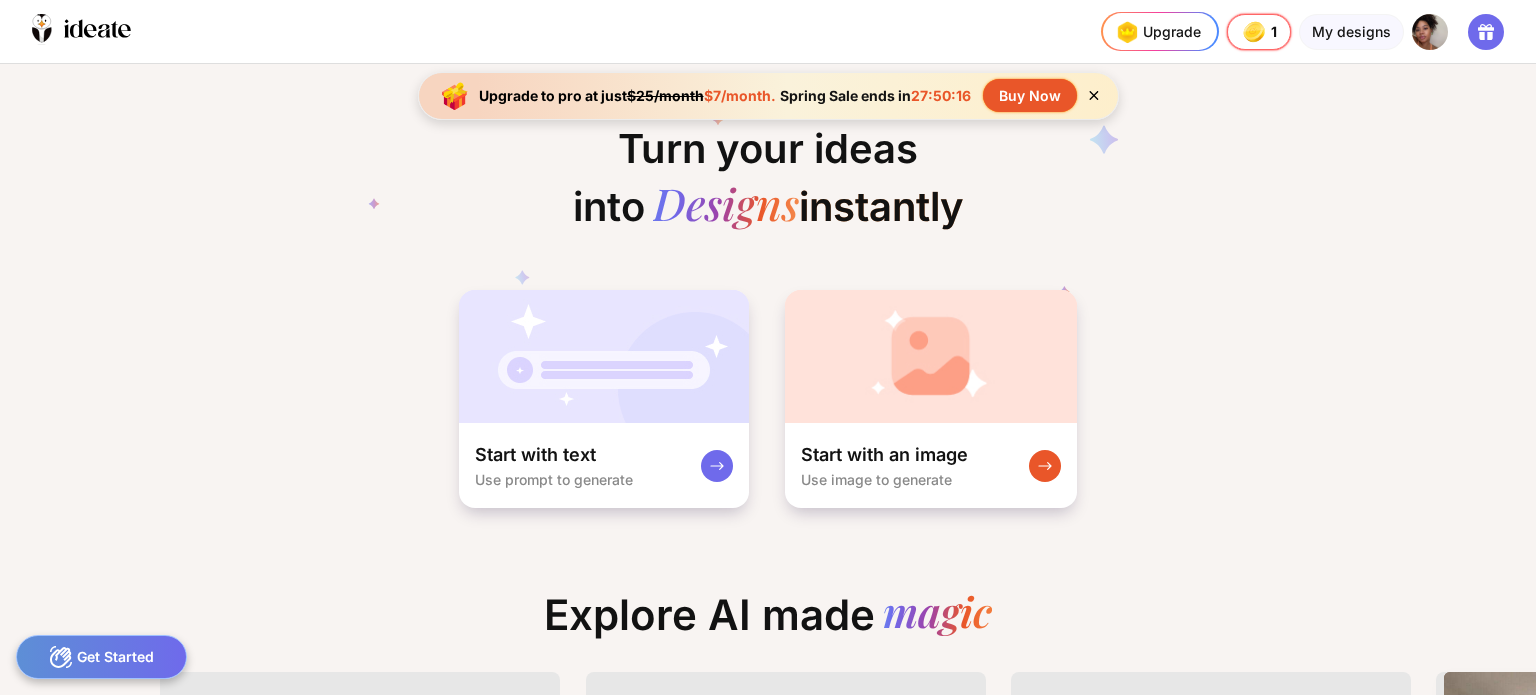 scroll, scrollTop: 0, scrollLeft: 0, axis: both 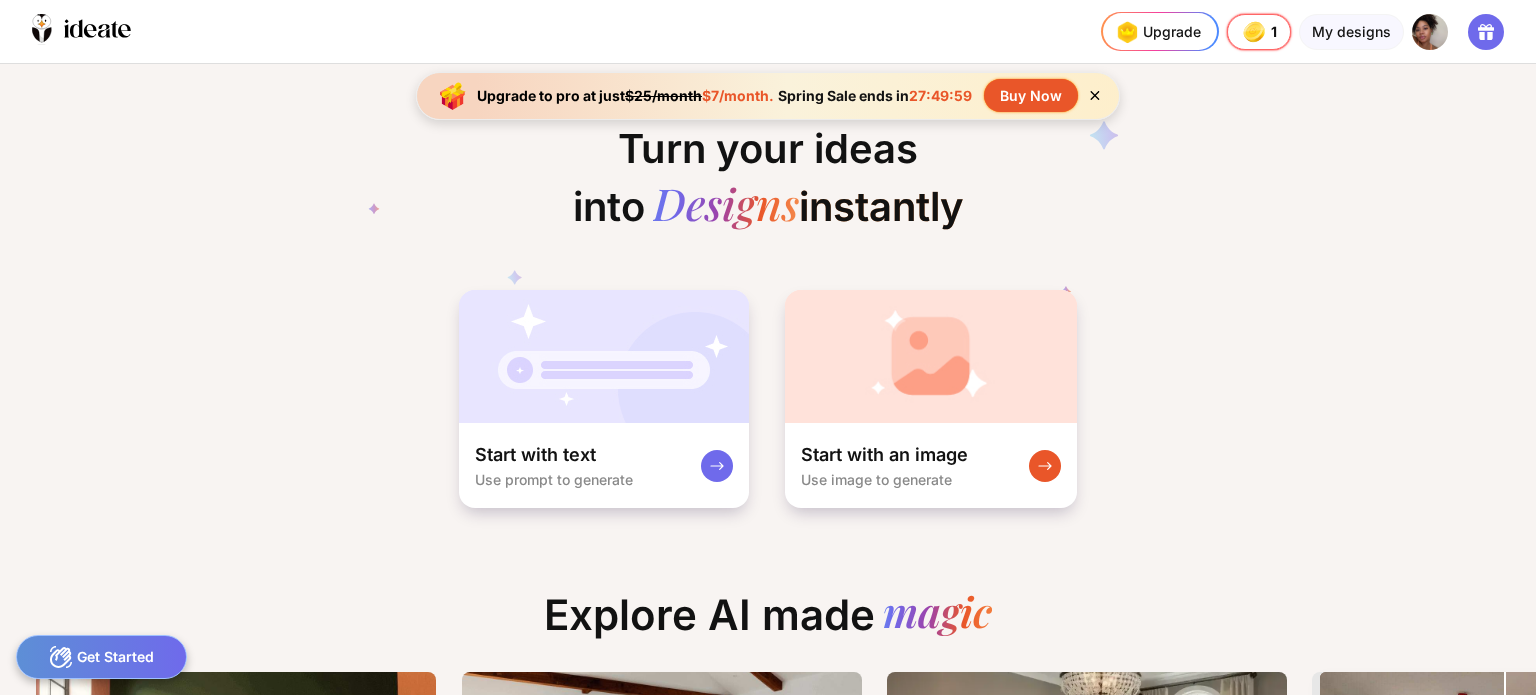 click 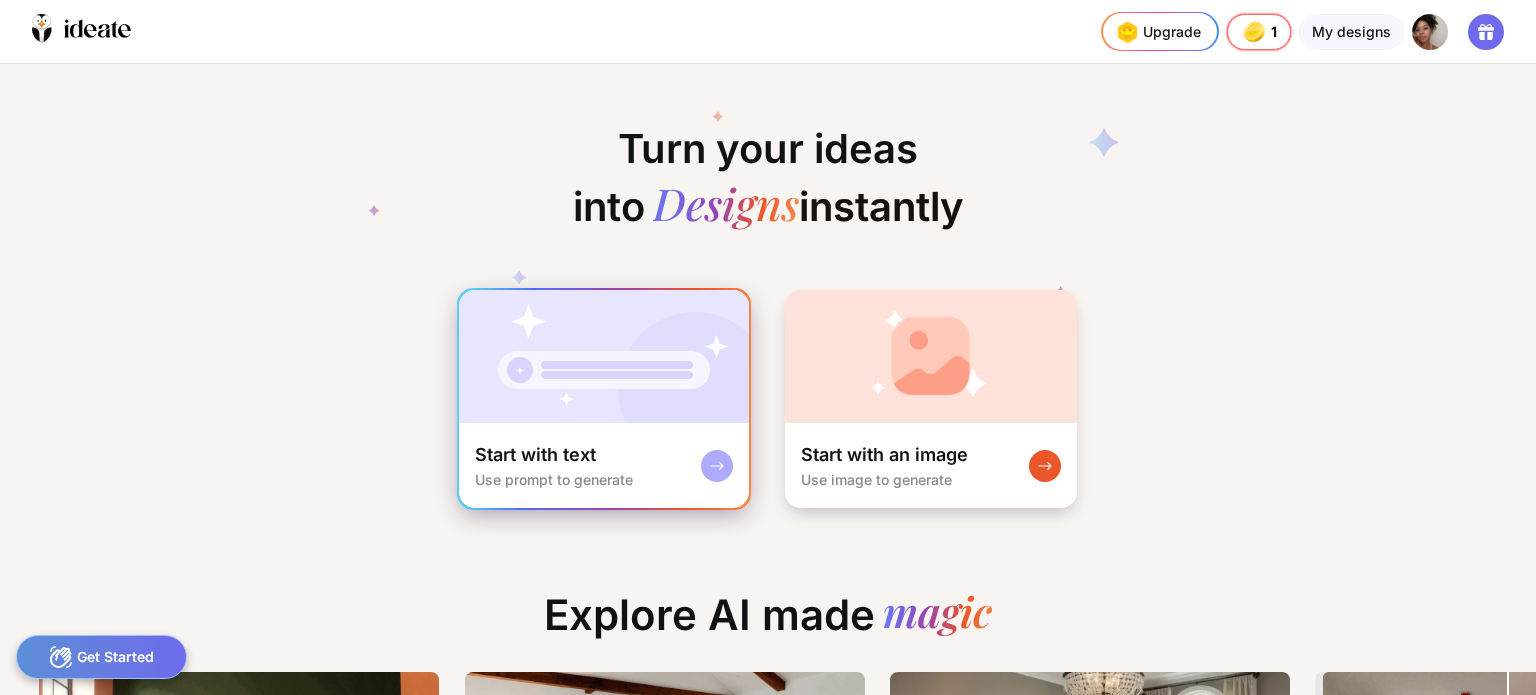 click on "Start with text Use prompt to generate" at bounding box center [604, 465] 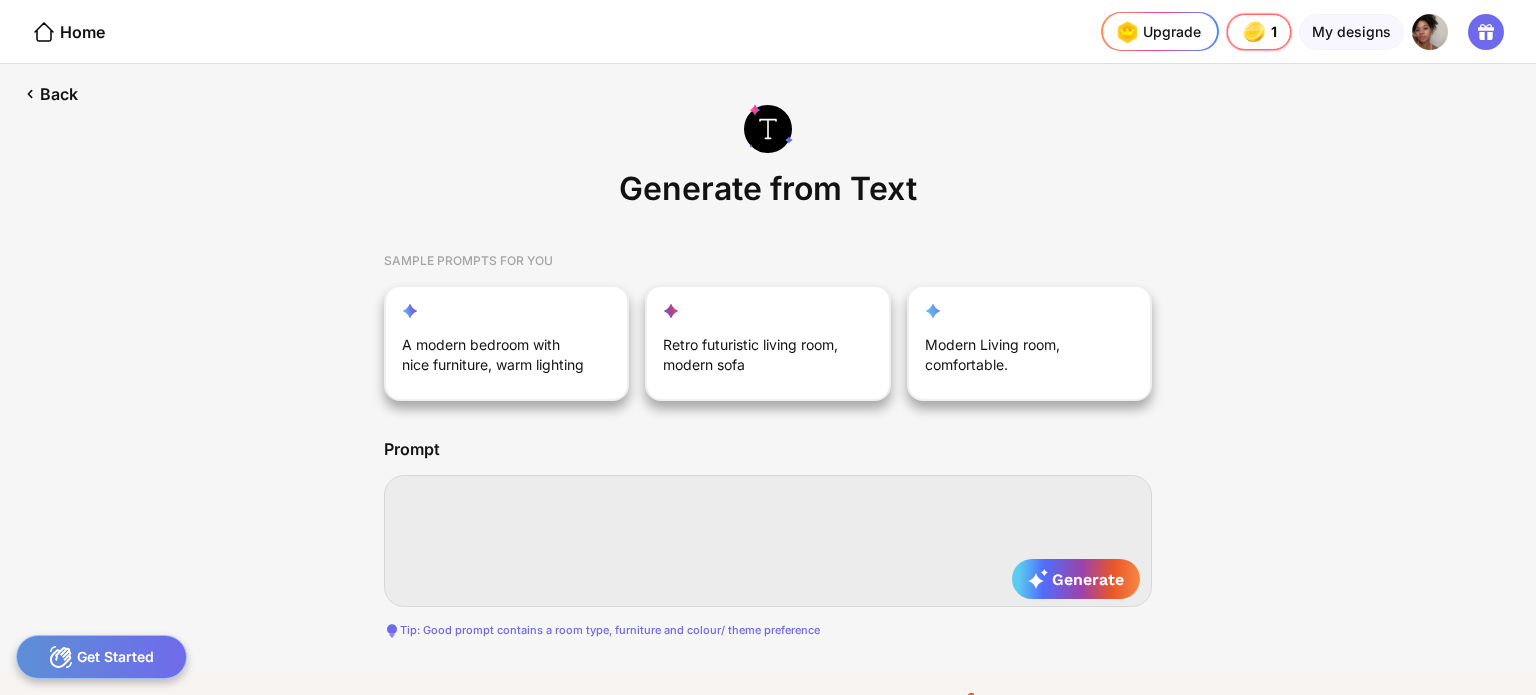 click at bounding box center (768, 541) 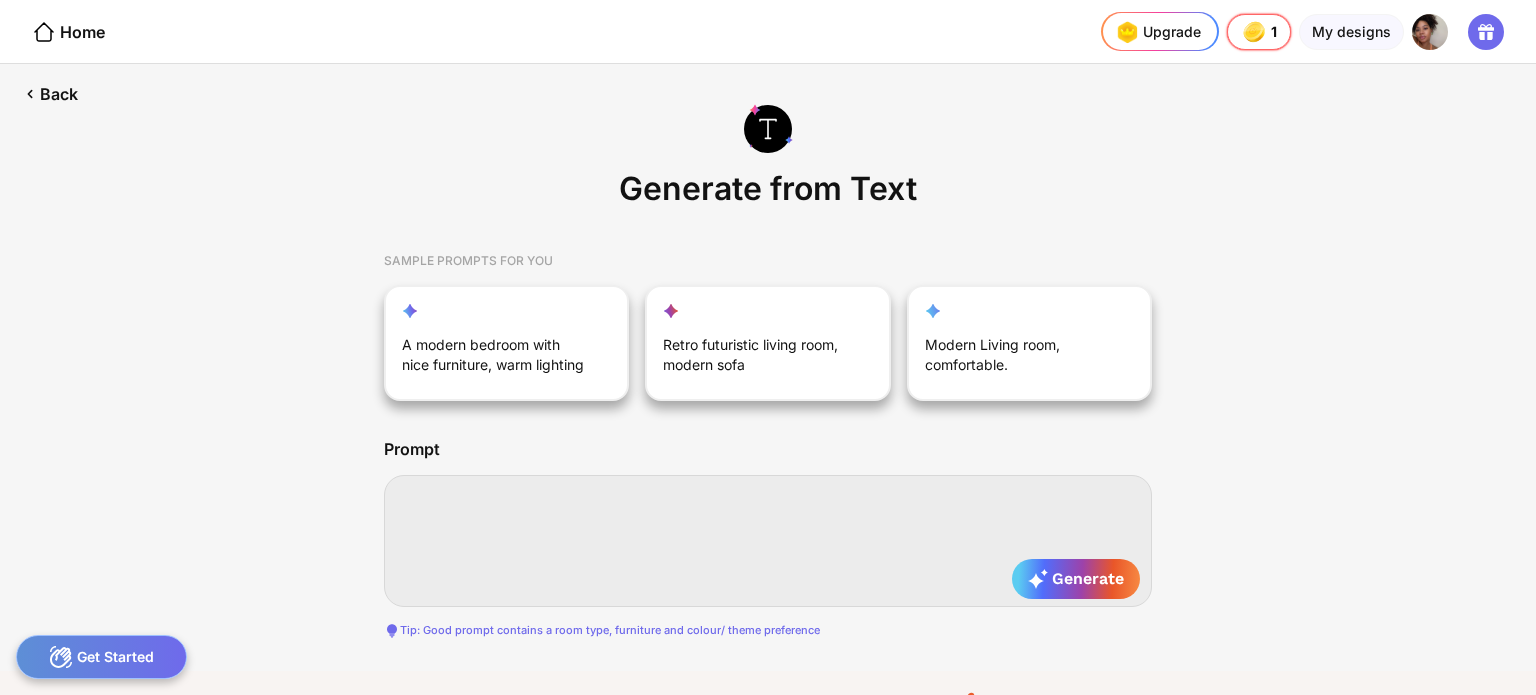type on "*" 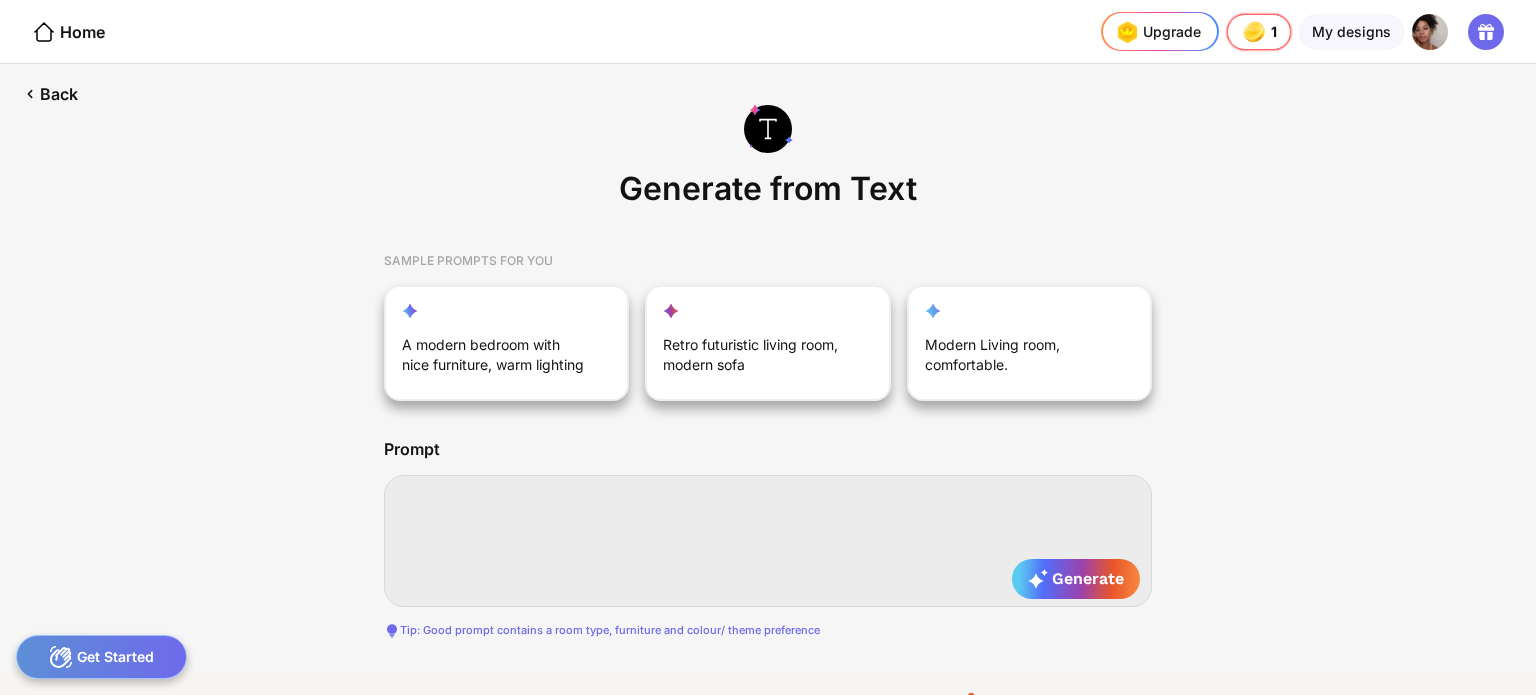 type on "*" 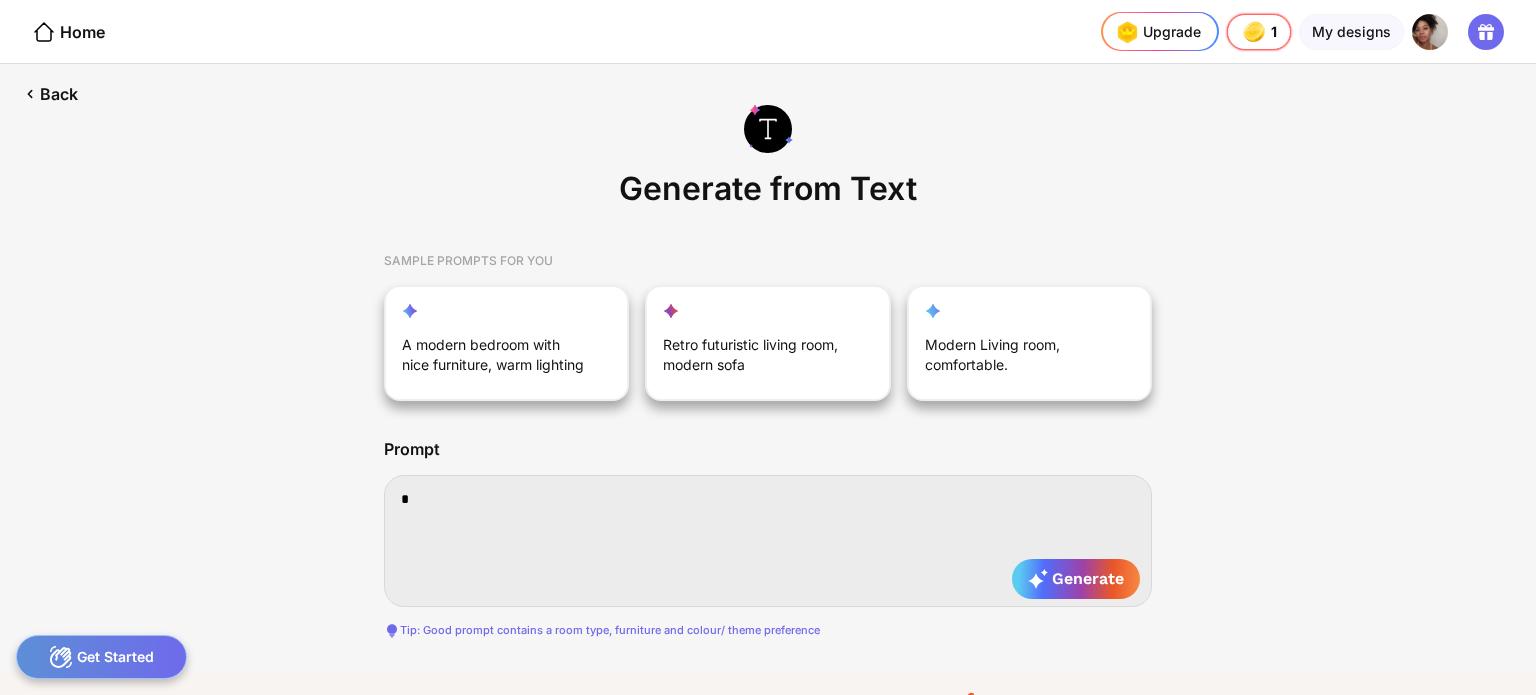 type on "**" 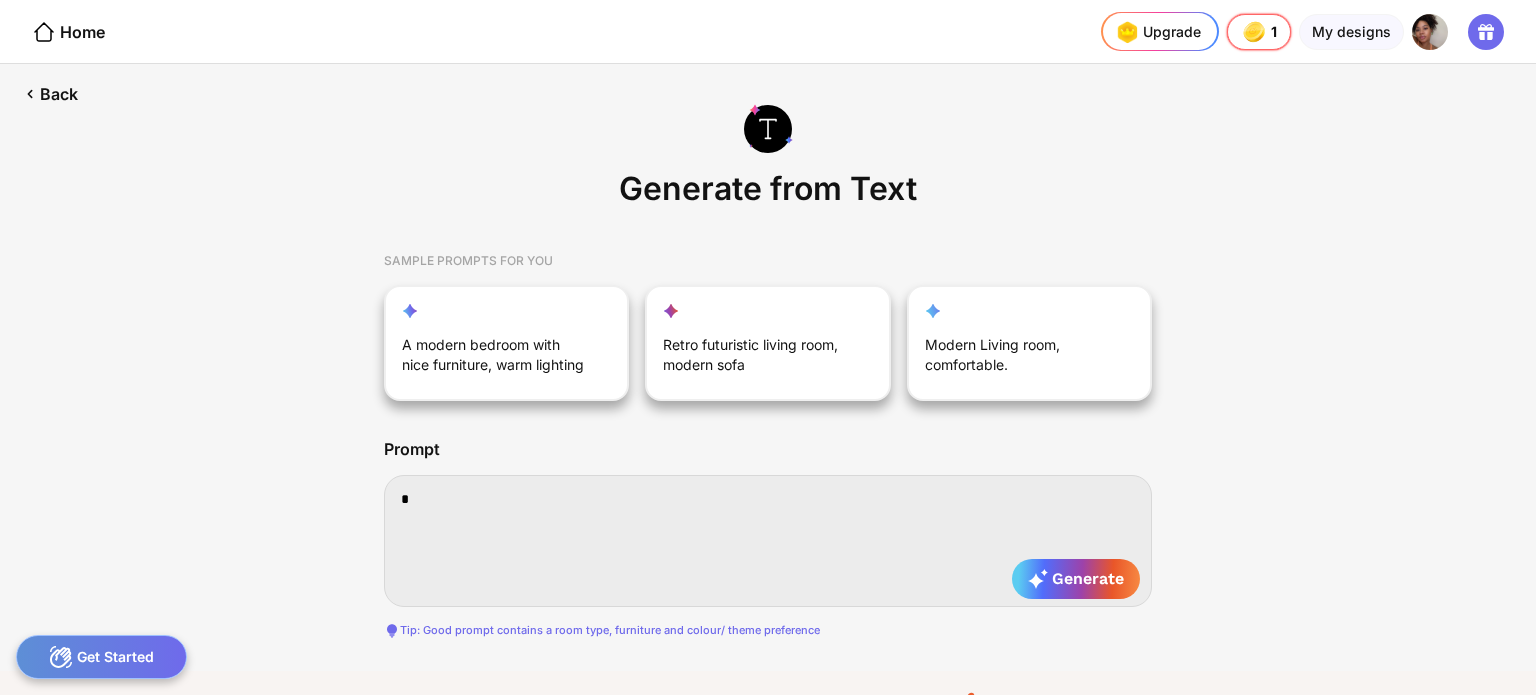 type on "**" 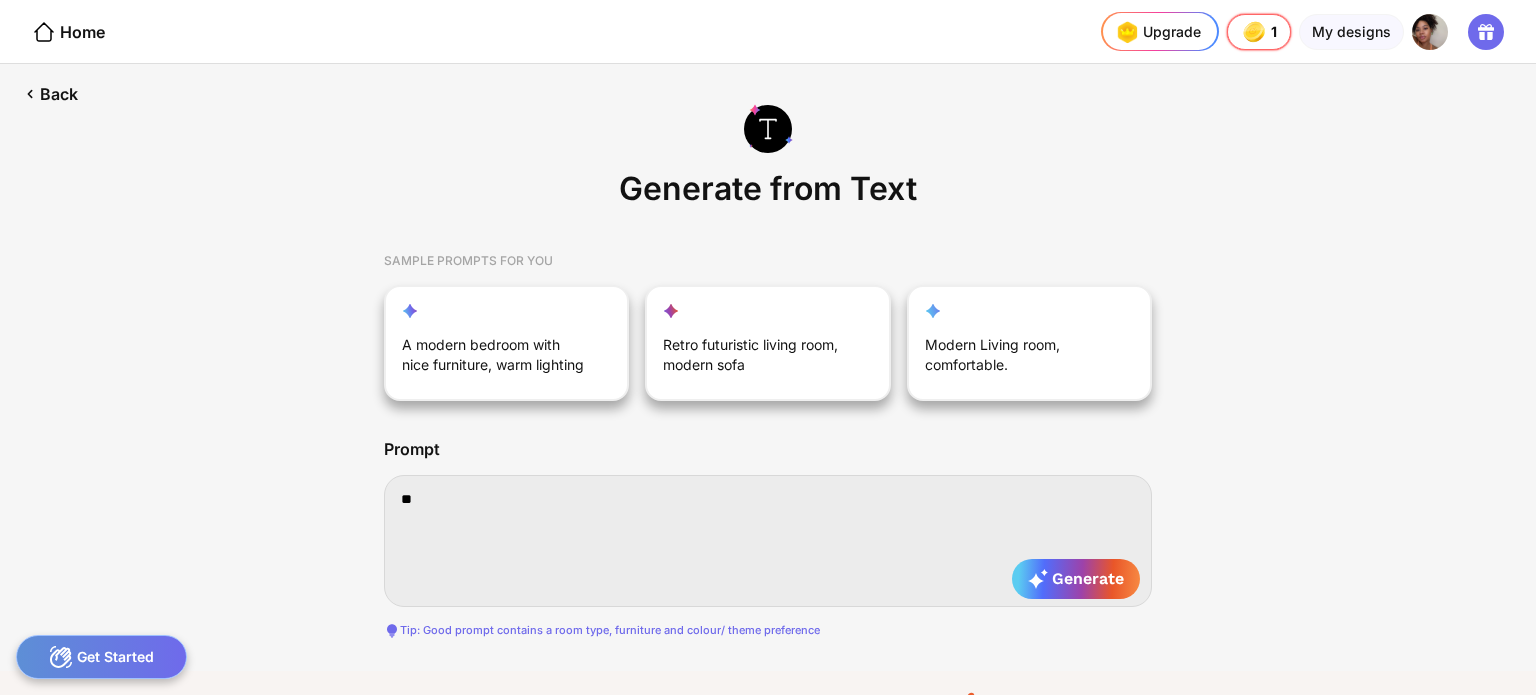 type on "***" 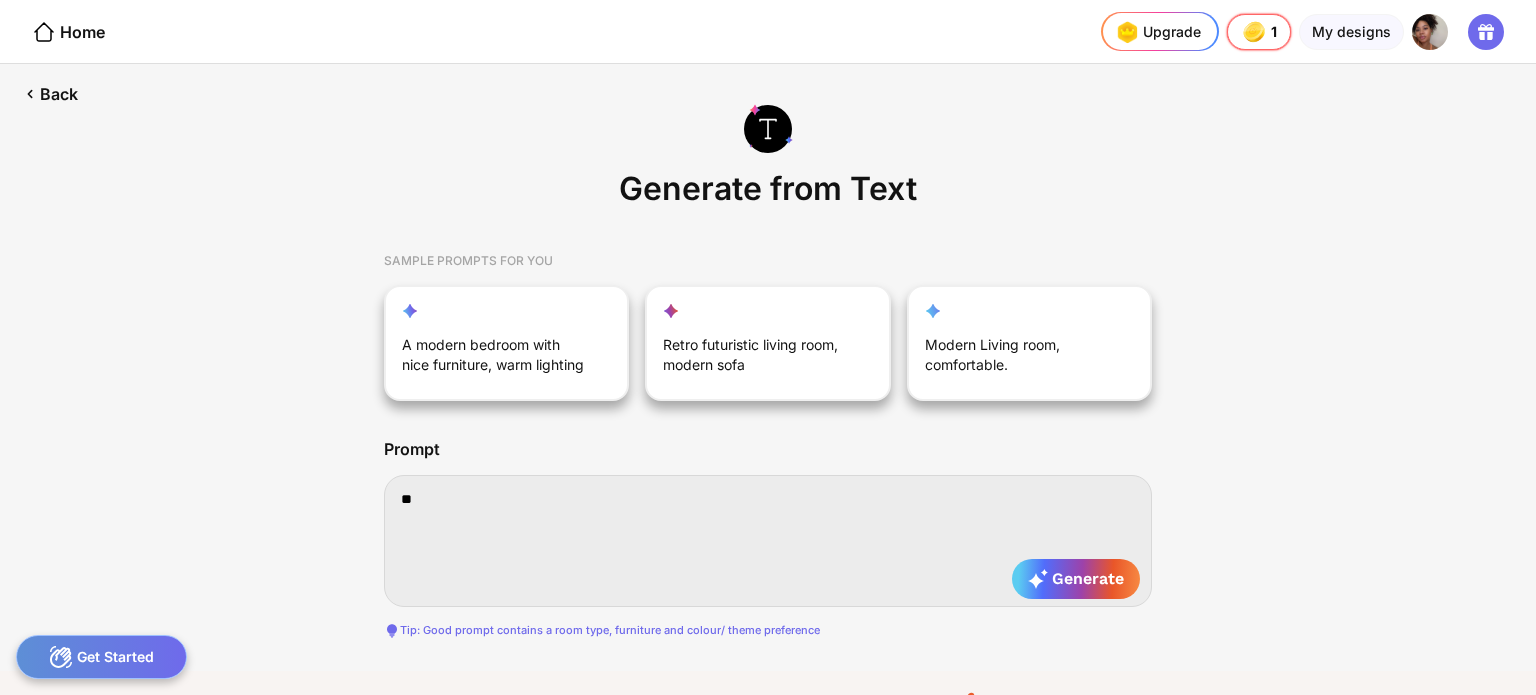 type on "***" 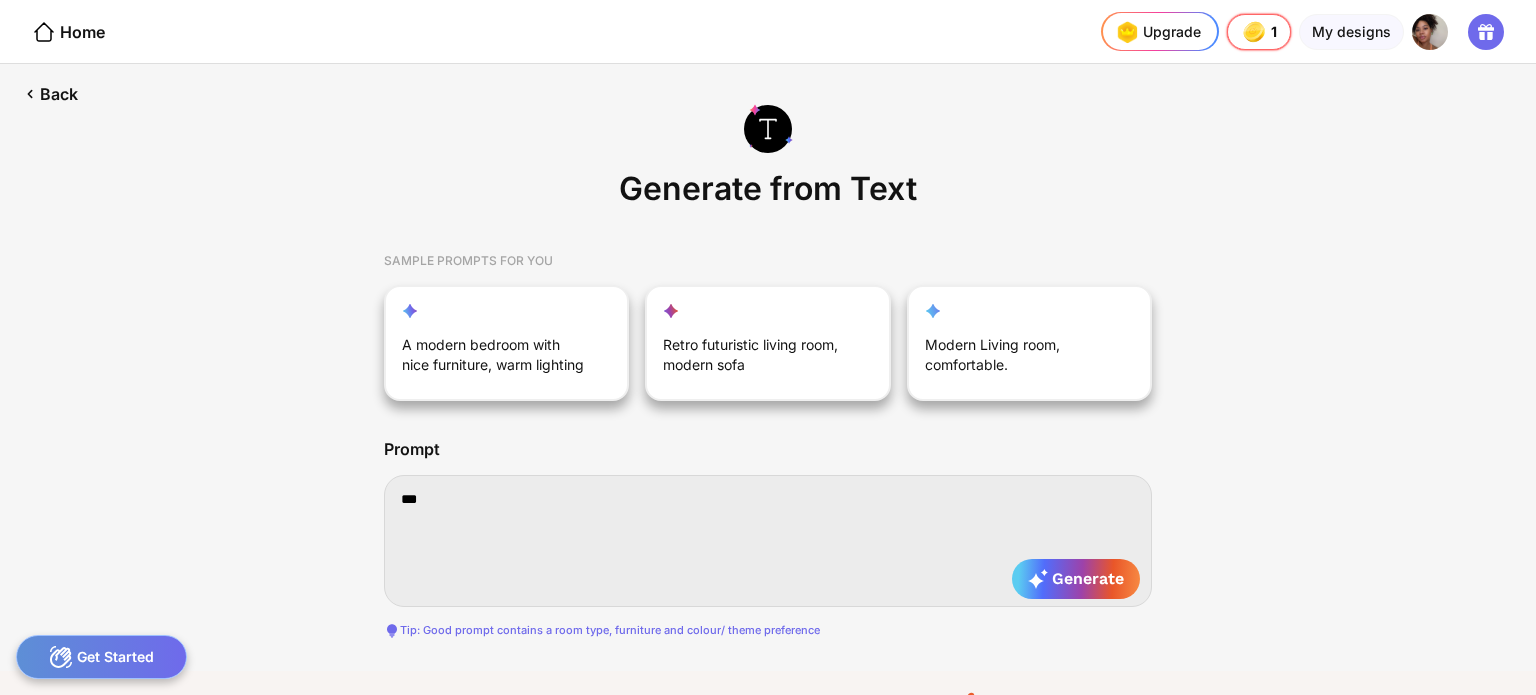 type on "****" 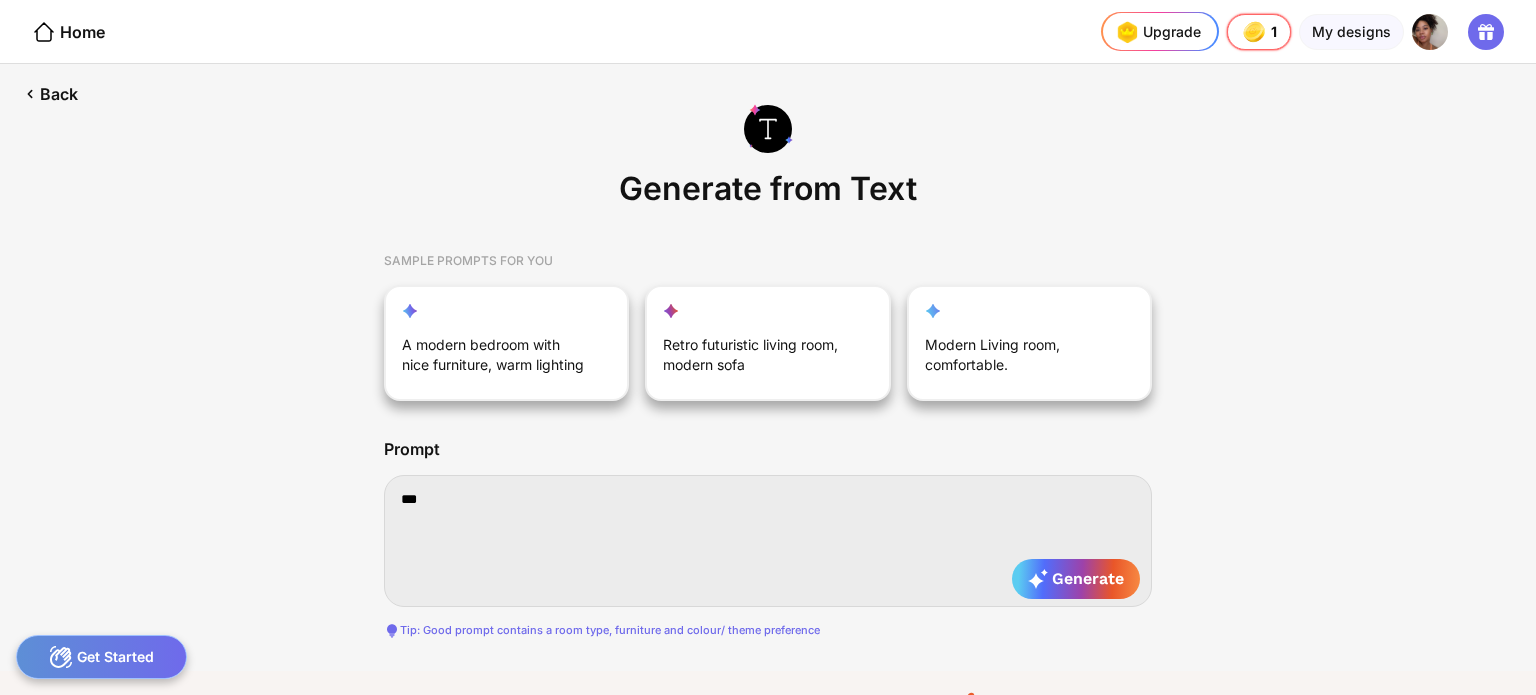 type on "****" 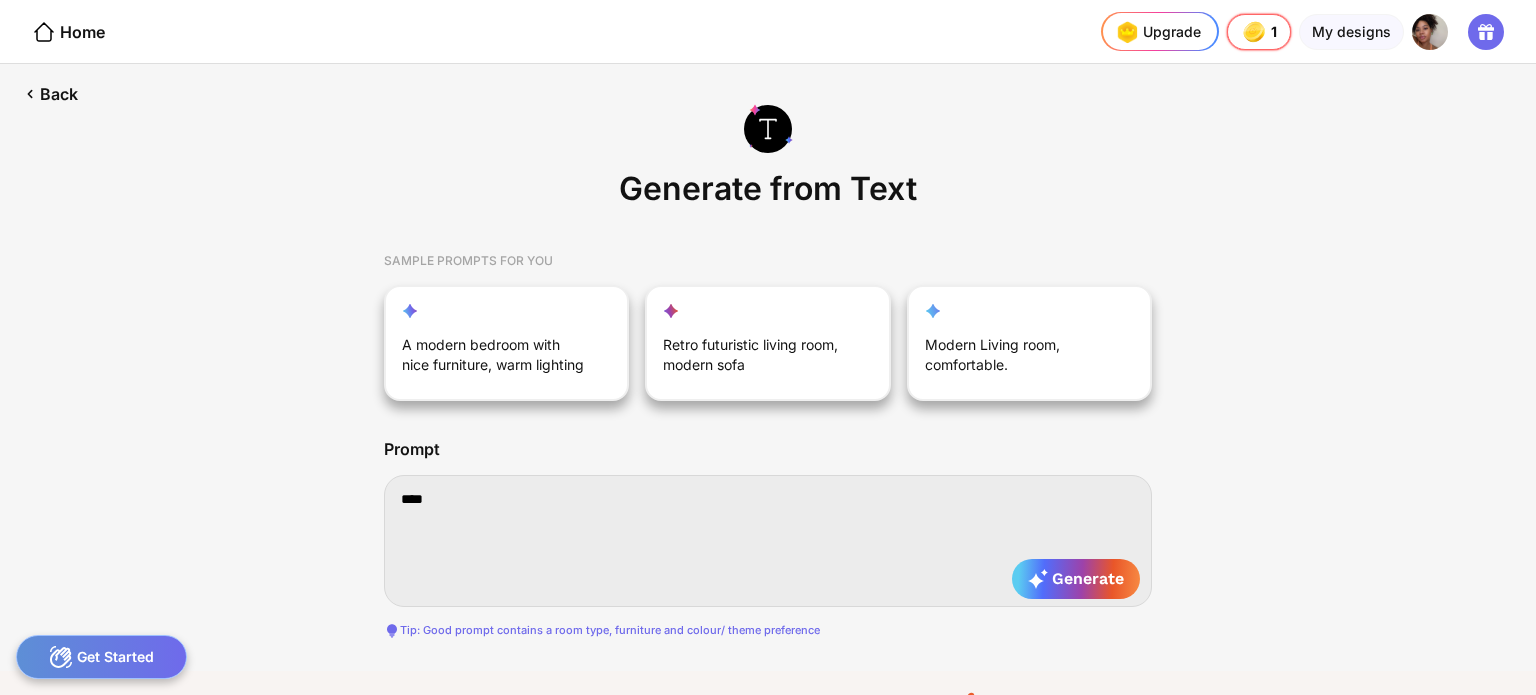 type on "*****" 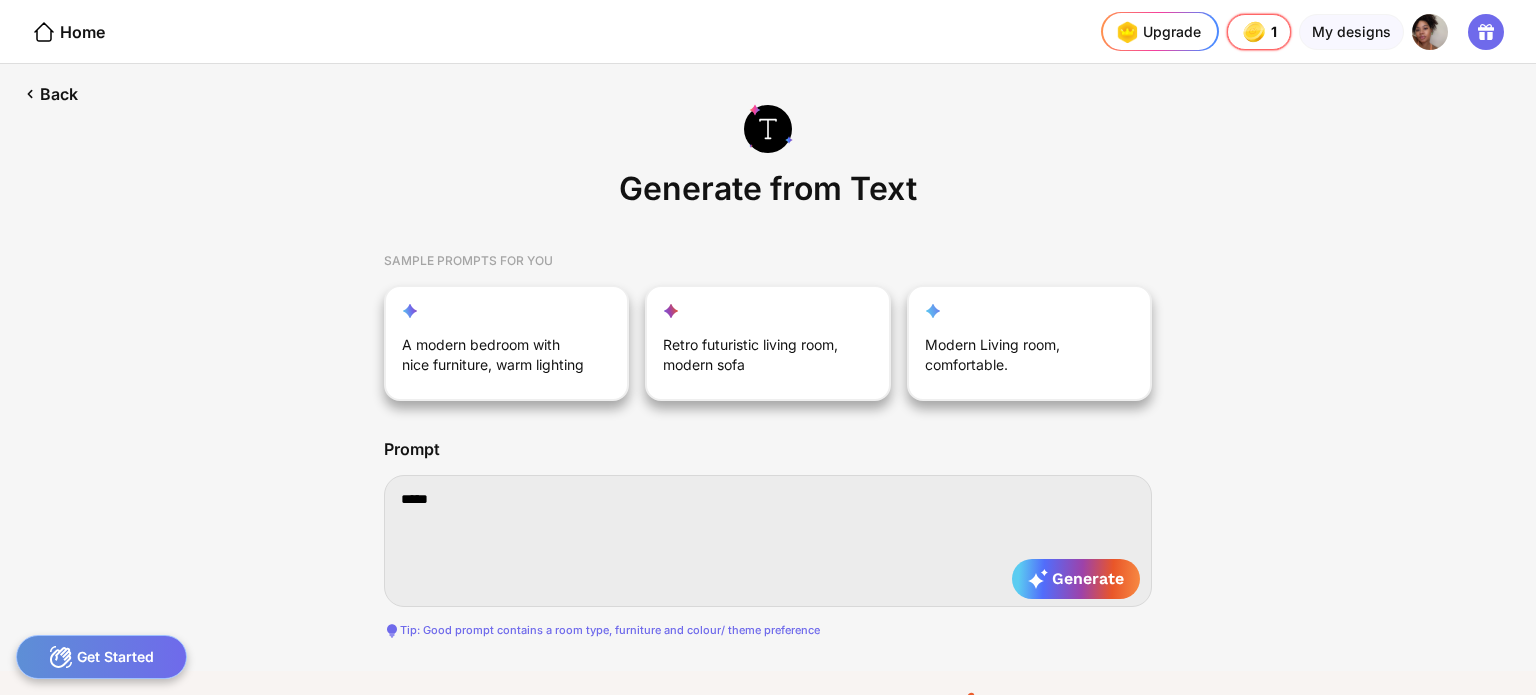 type on "*****" 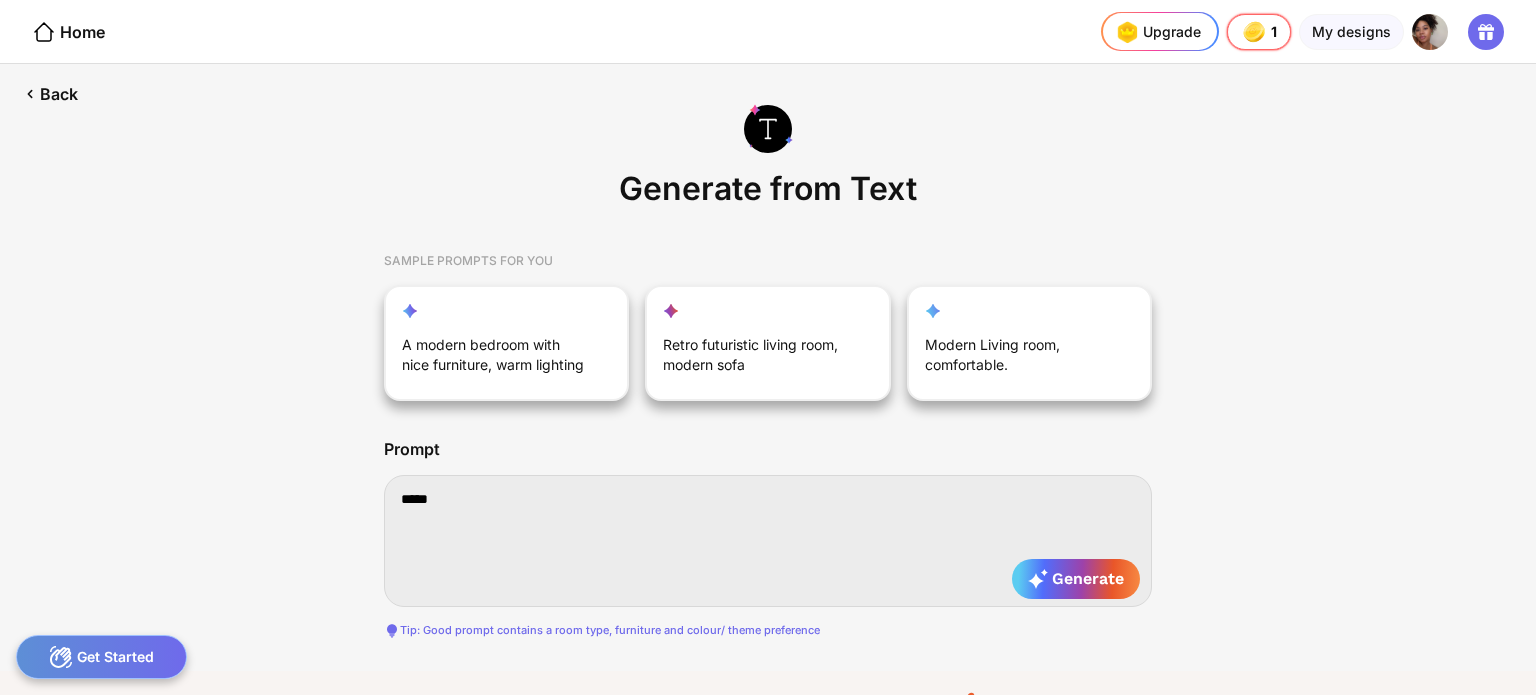 type on "******" 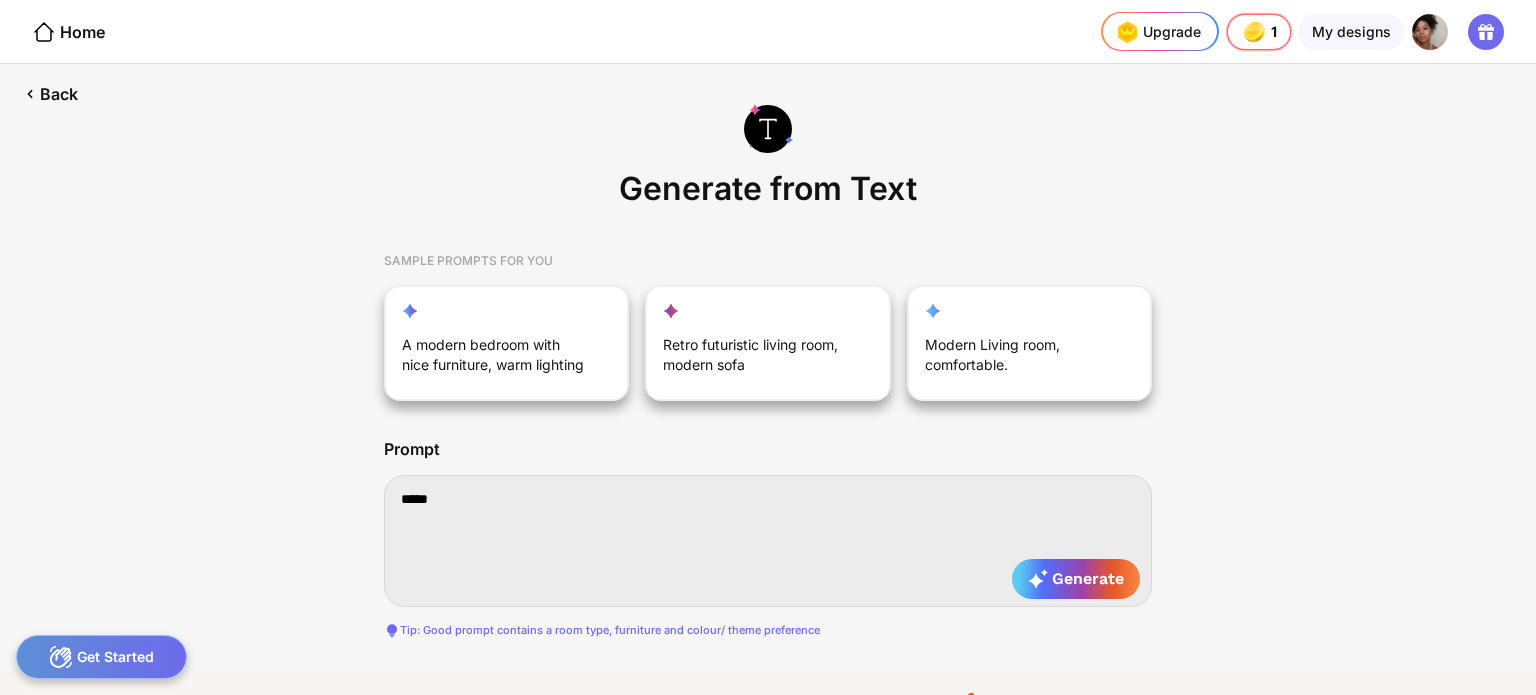 type on "******" 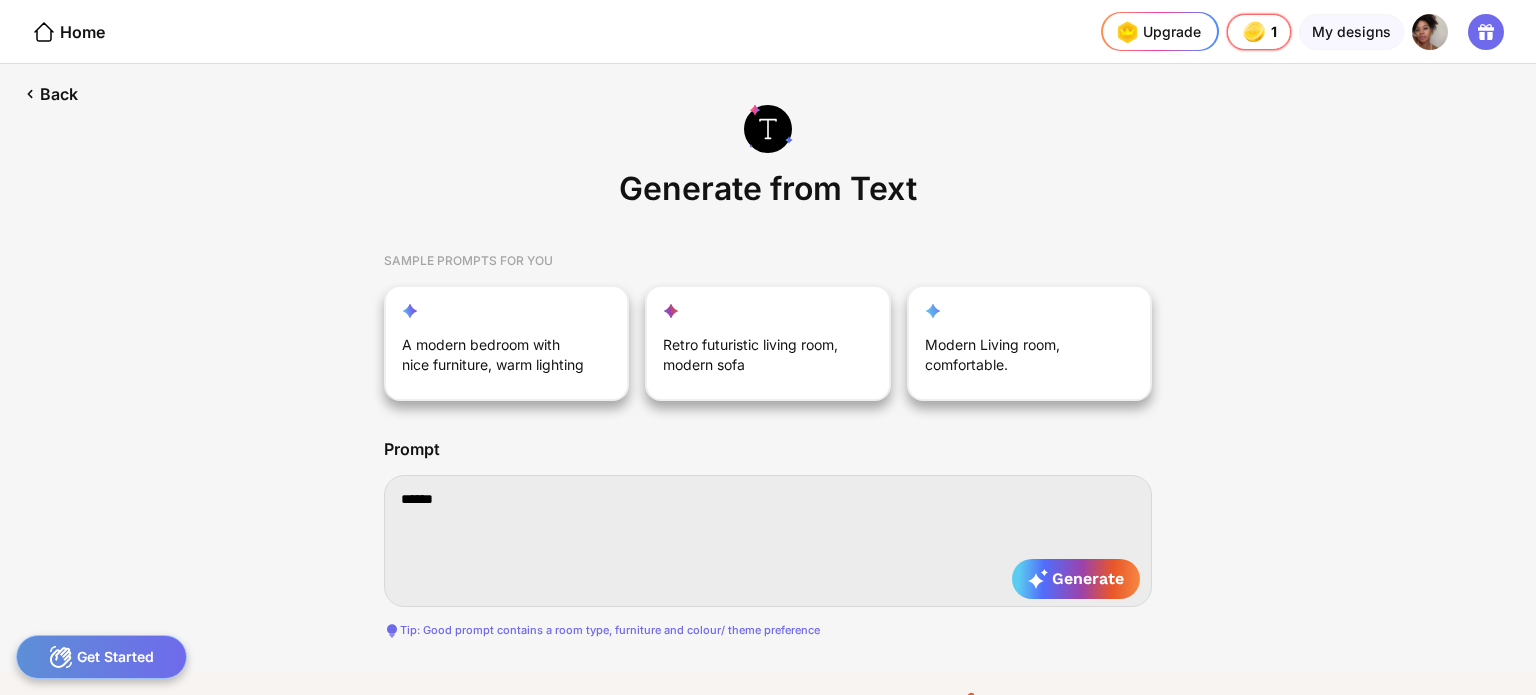 type on "******" 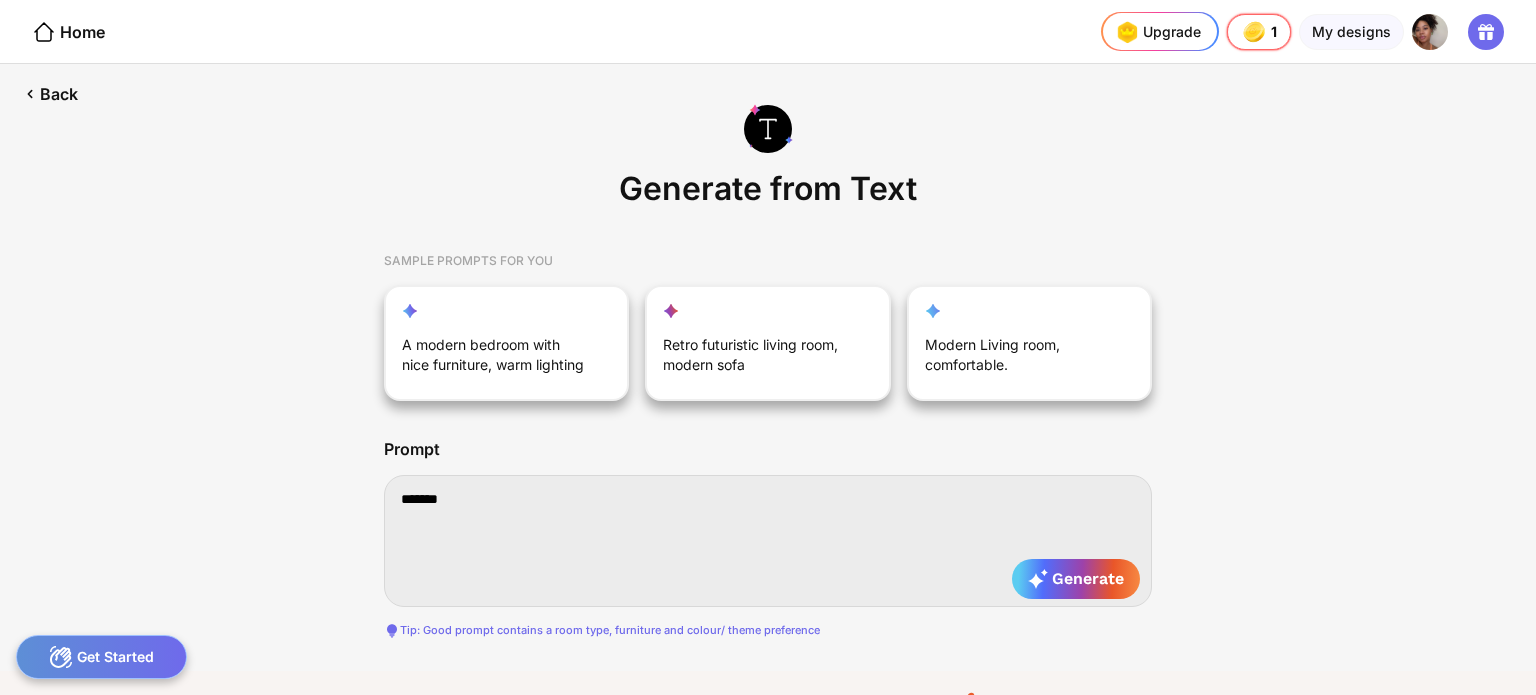 type on "******" 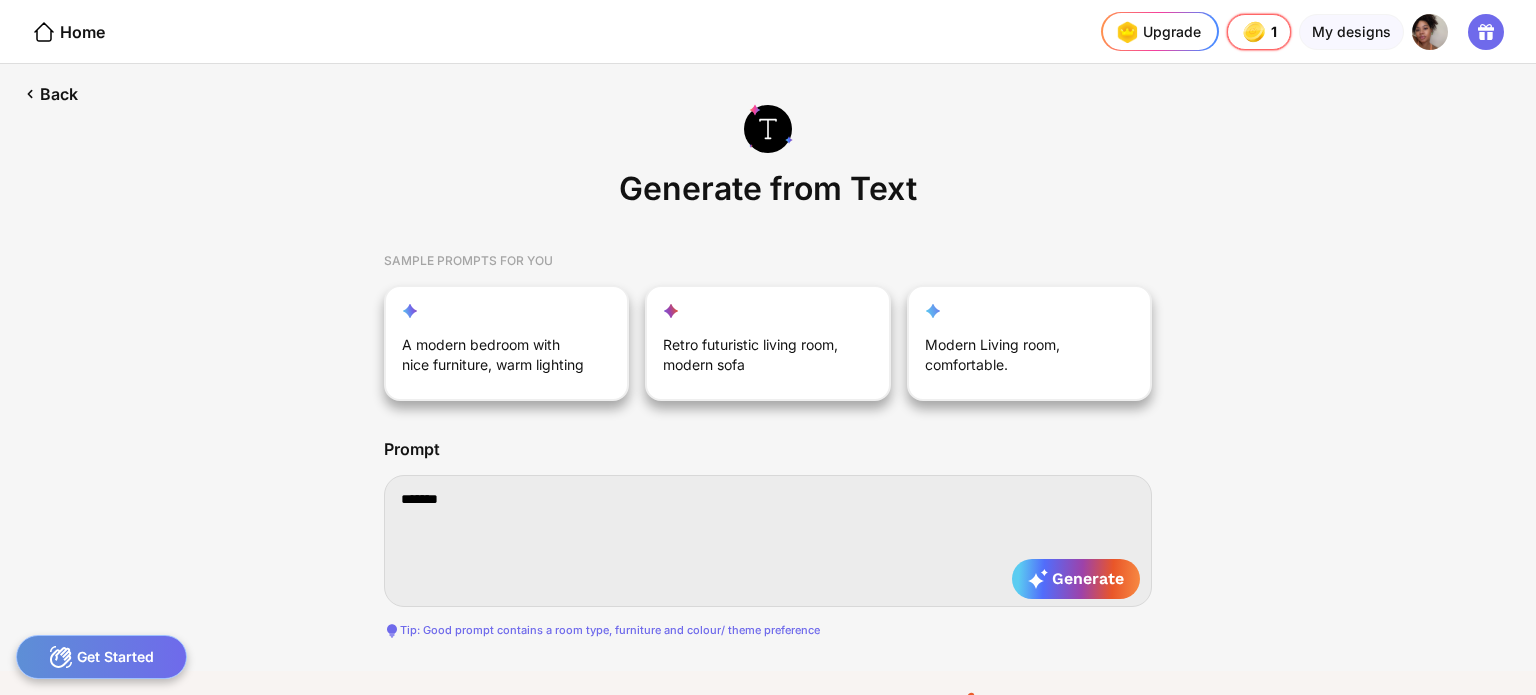 type on "********" 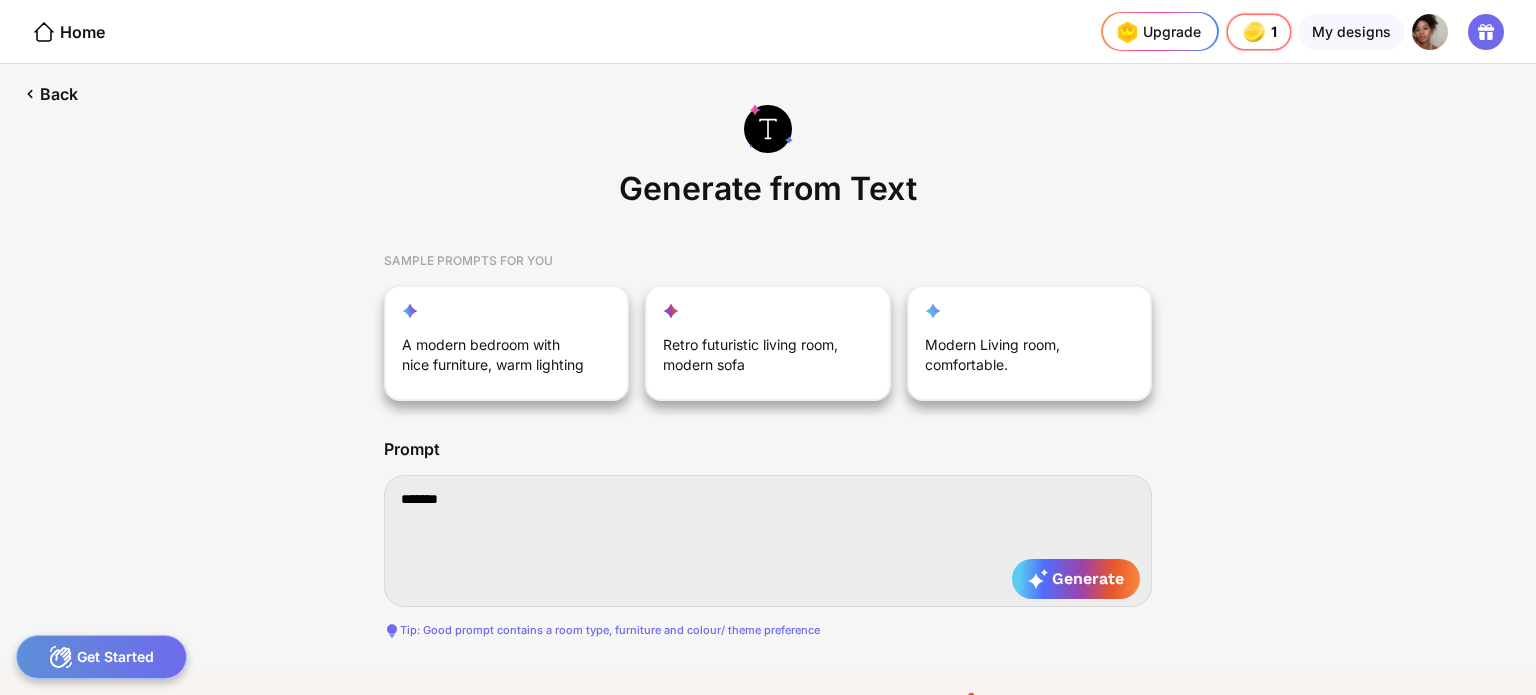 type on "********" 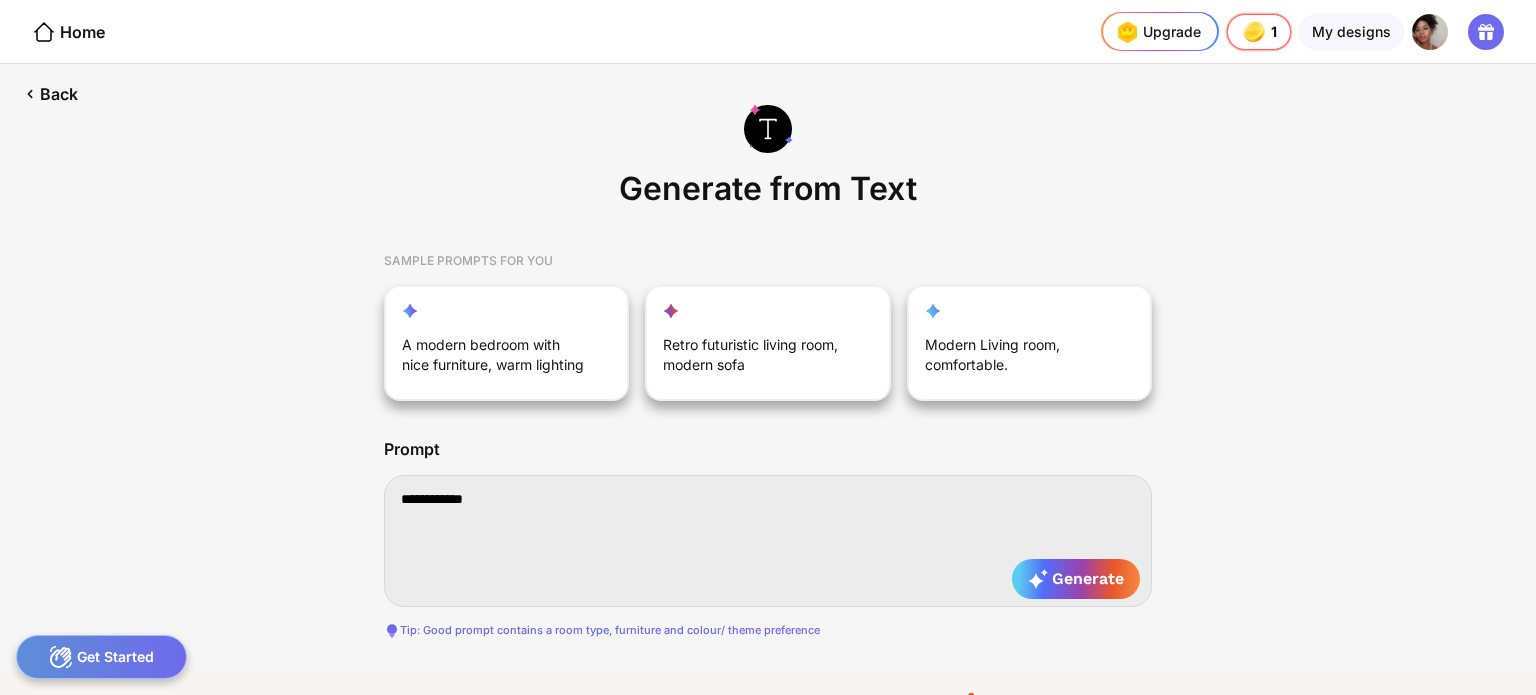 type on "**********" 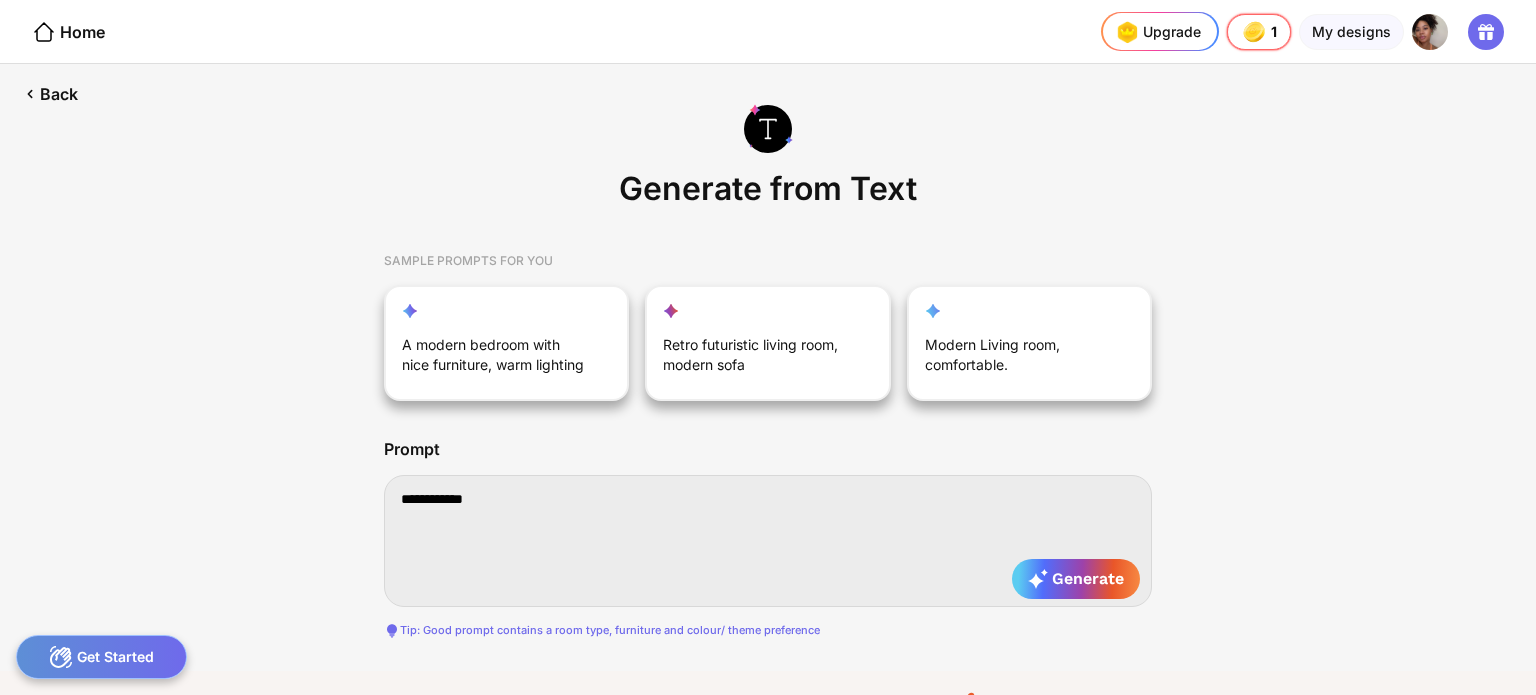 type on "**********" 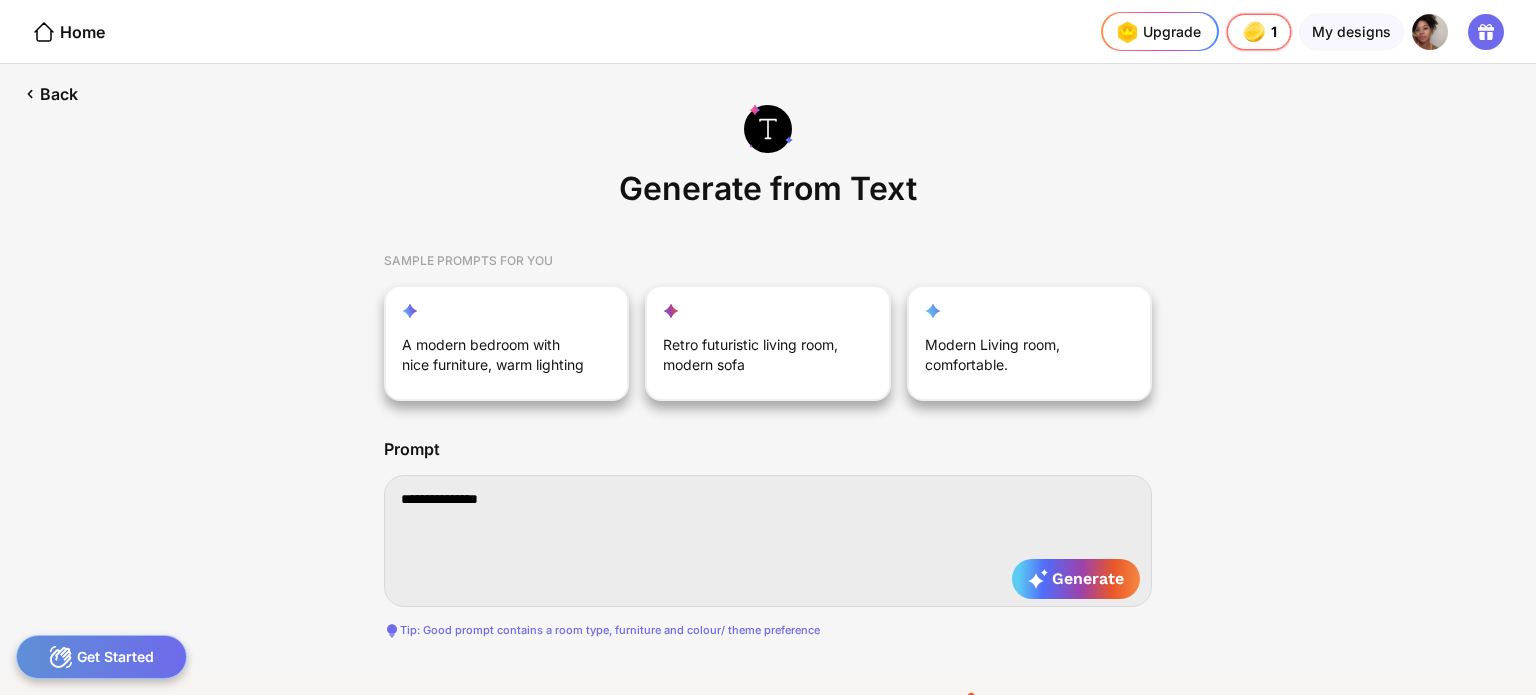 type on "**********" 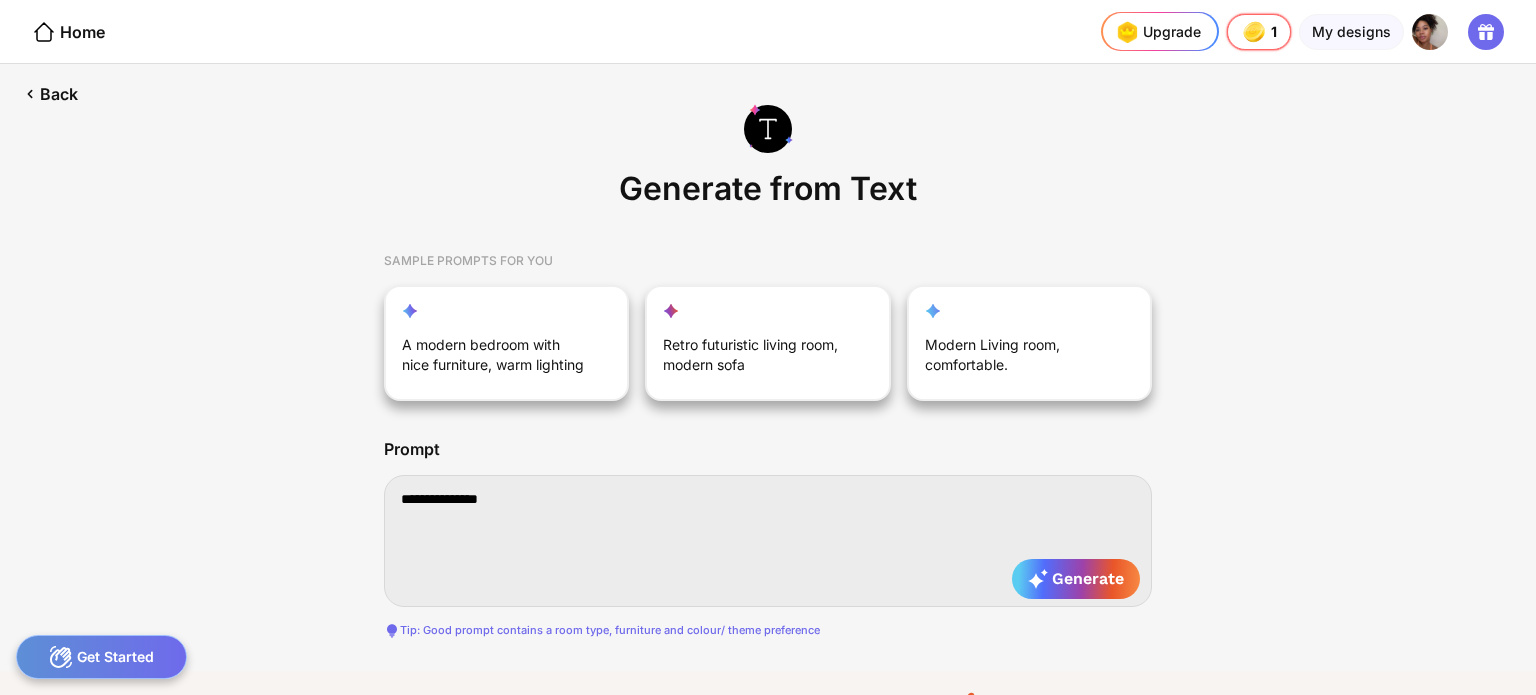 type on "**********" 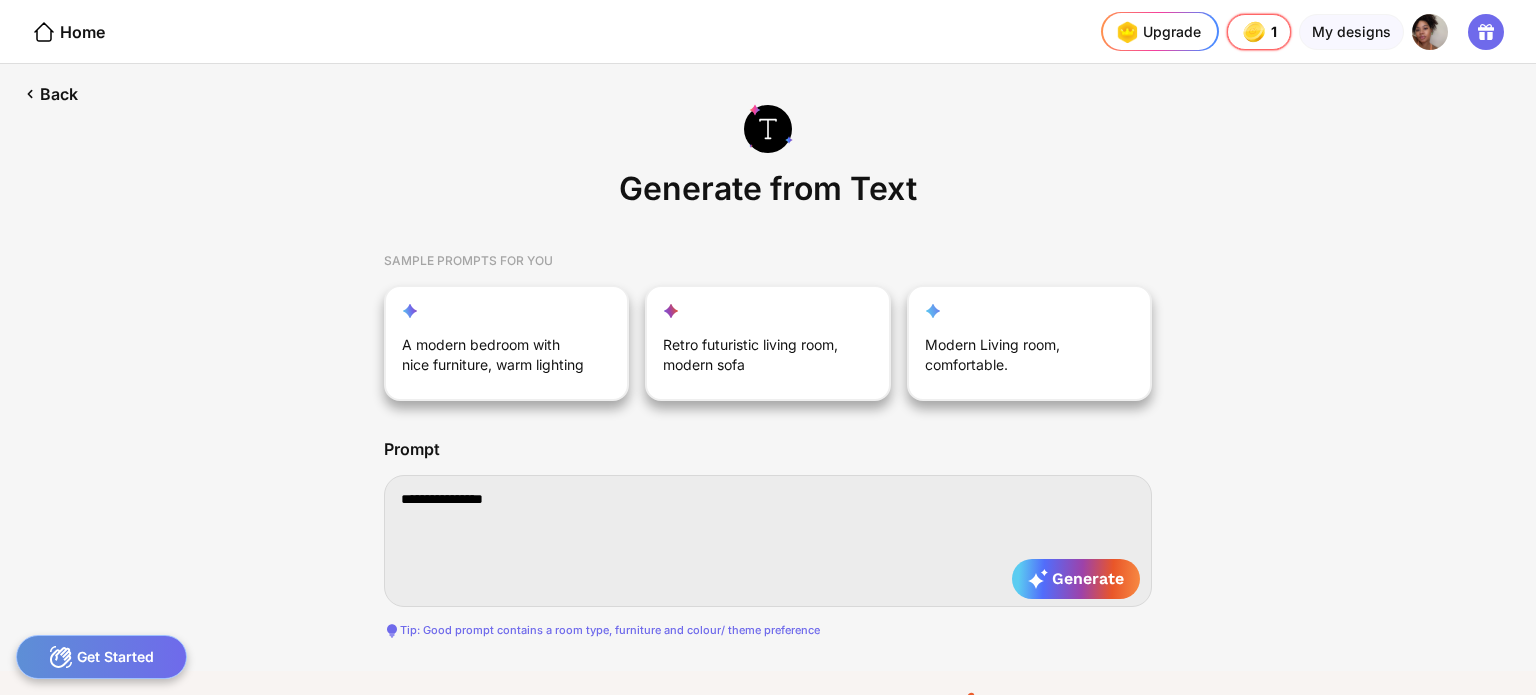 type on "**********" 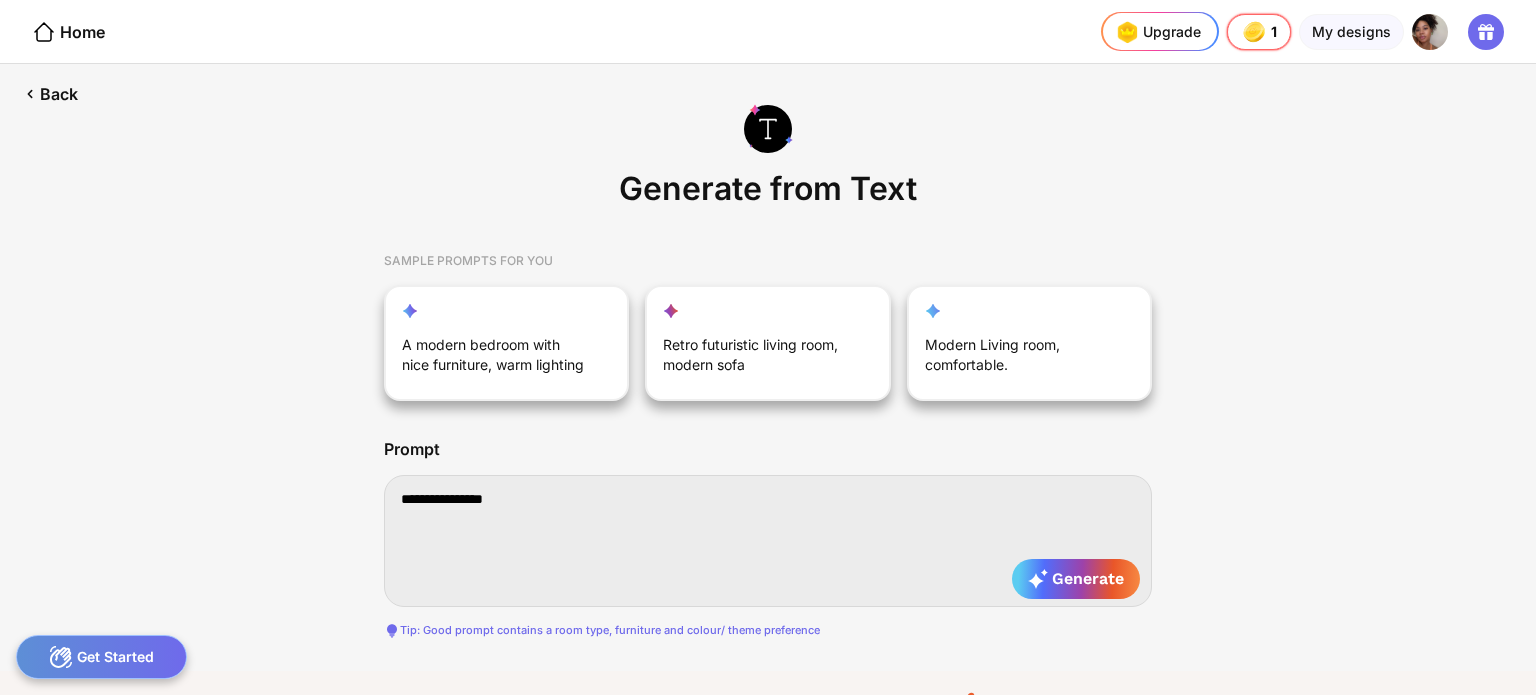 type on "**********" 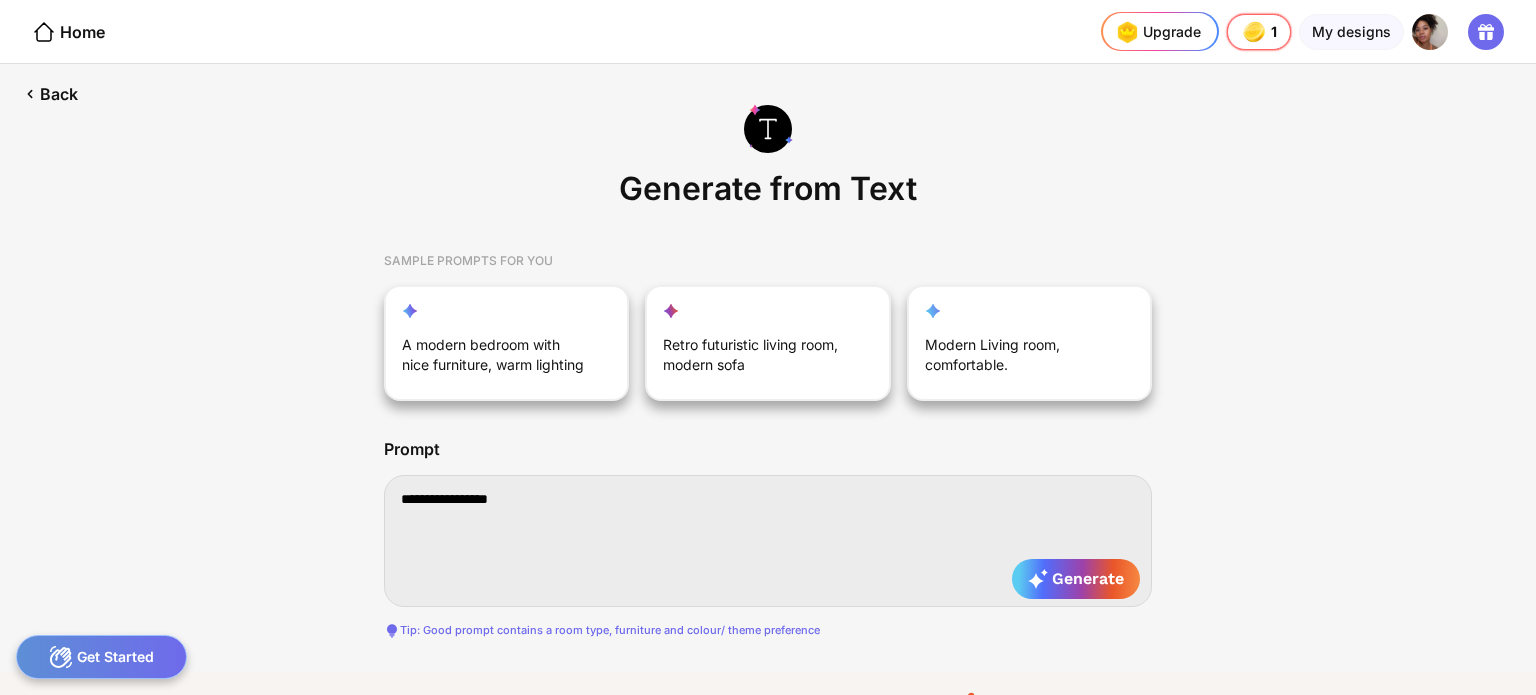 type on "**********" 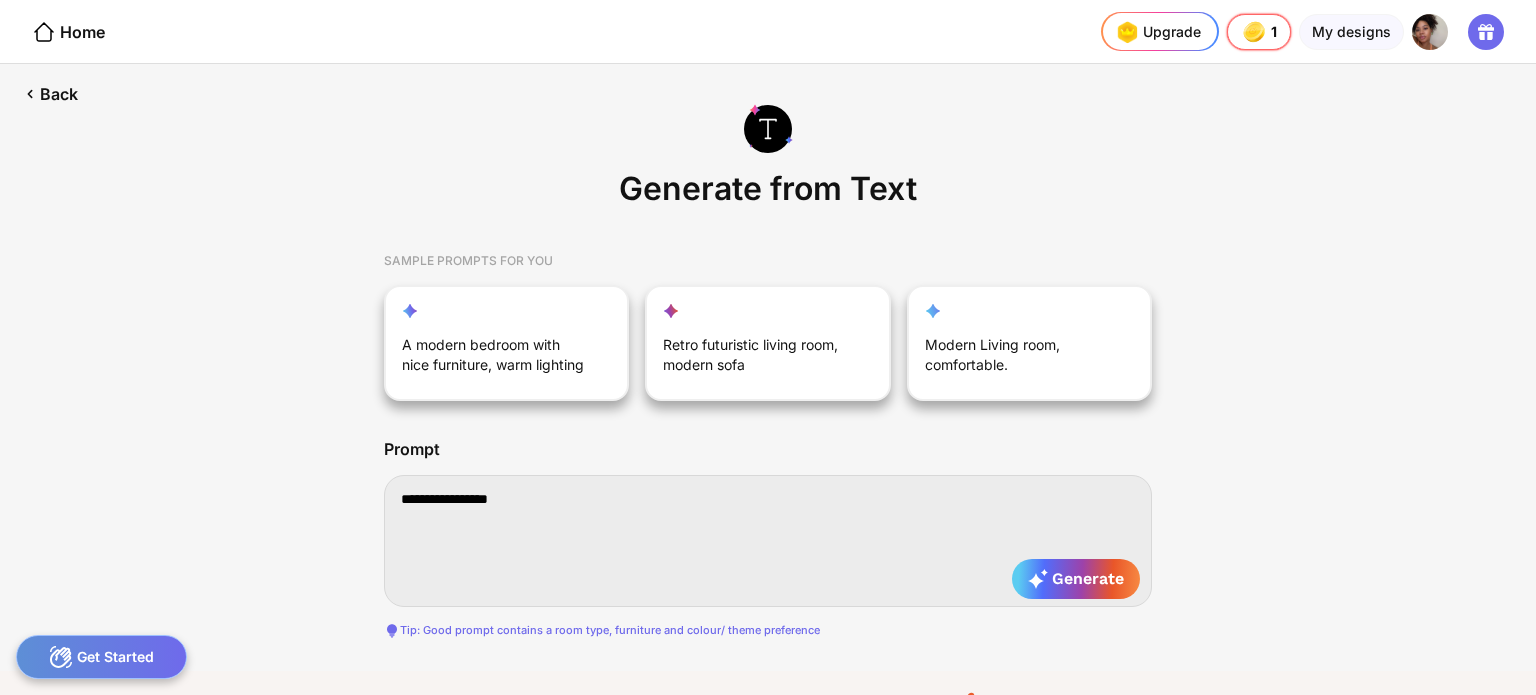 type on "**********" 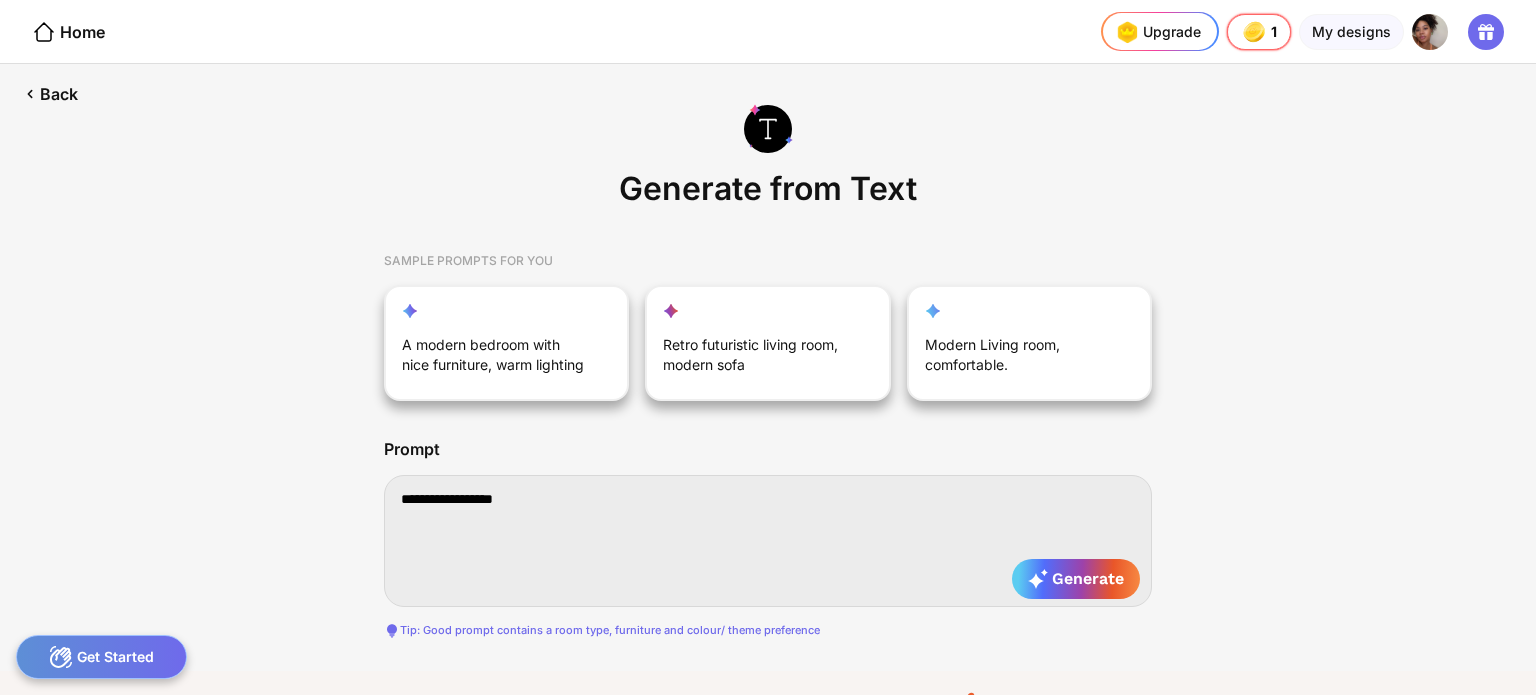 type on "**********" 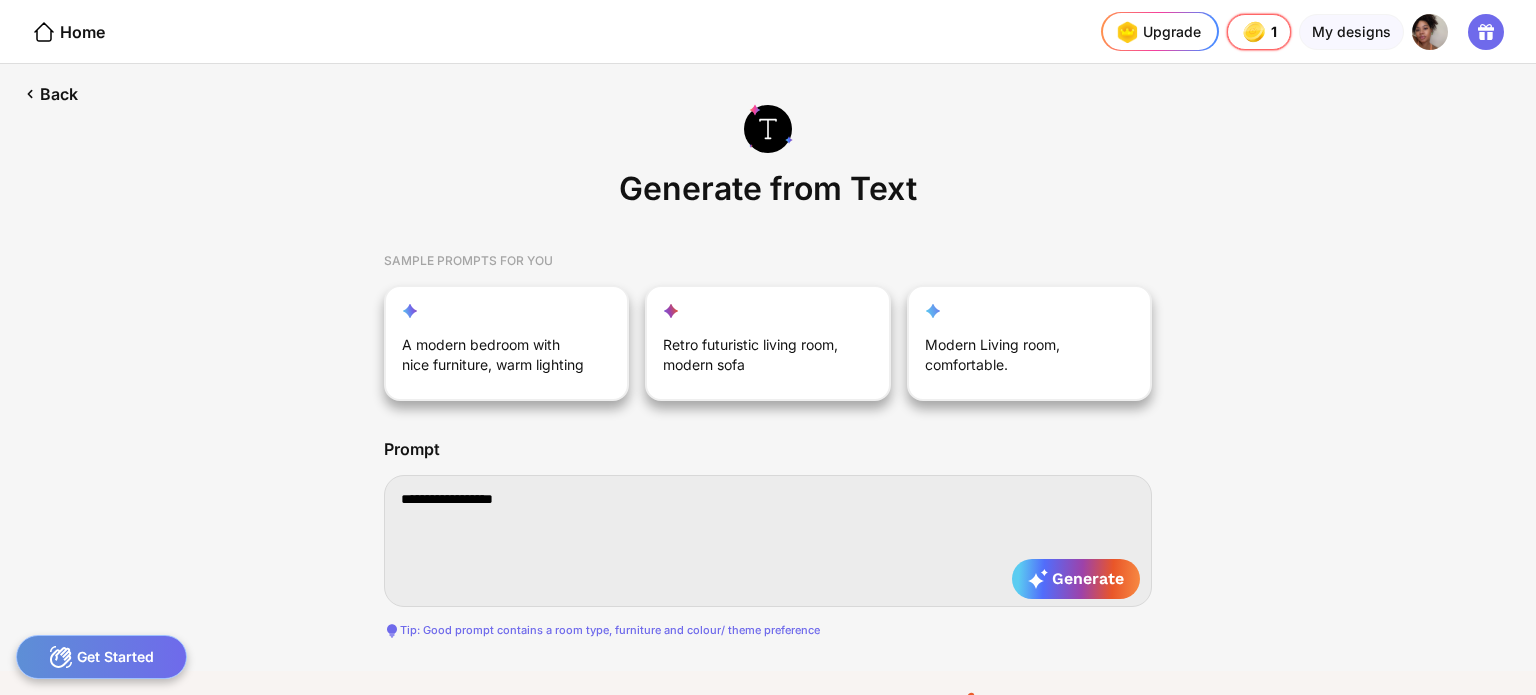 type on "**********" 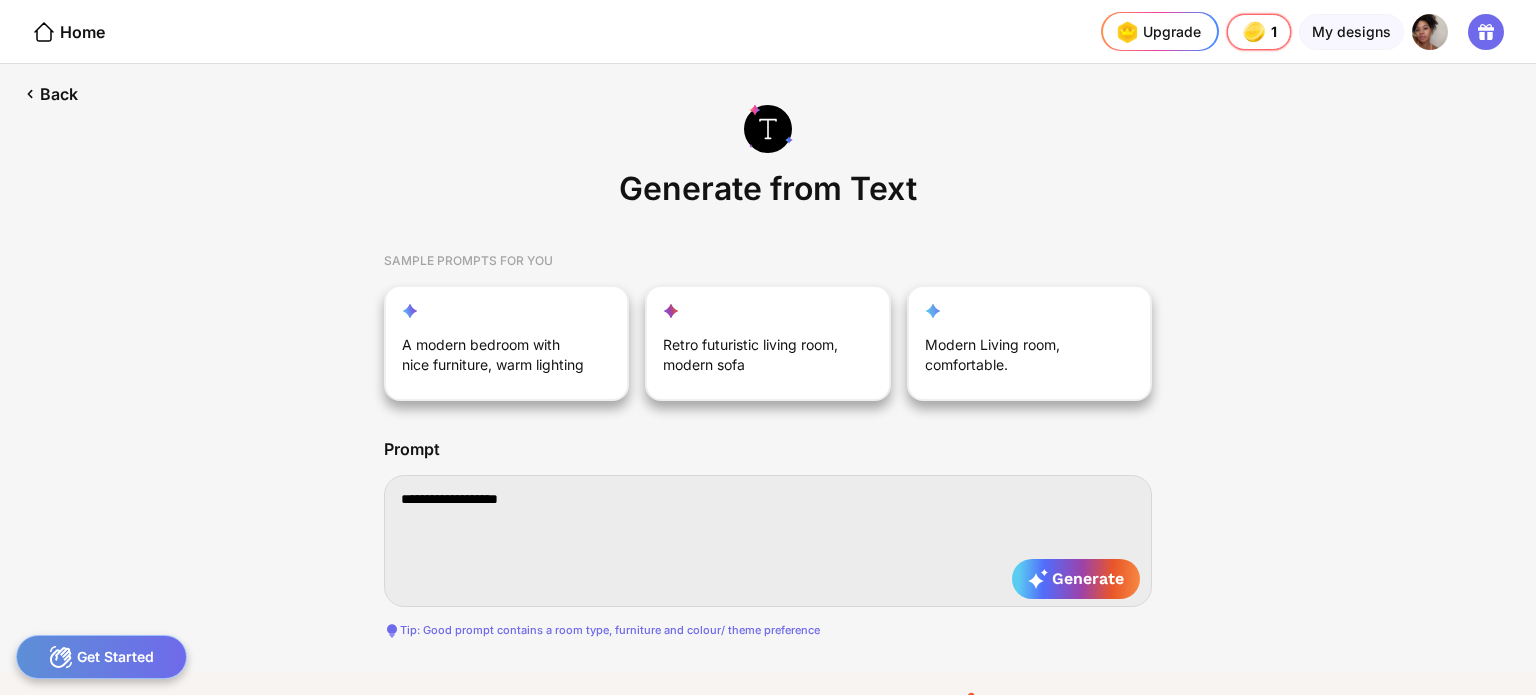 type on "**********" 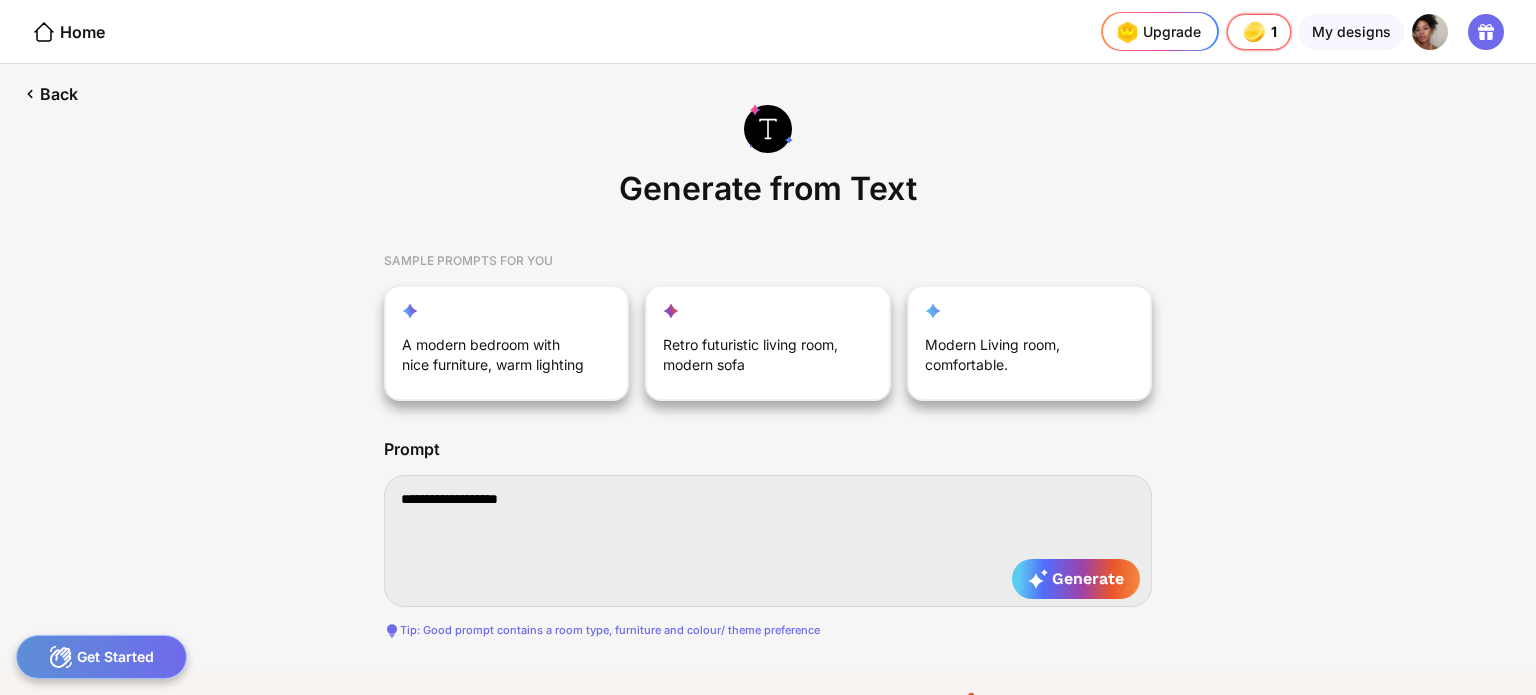type on "**********" 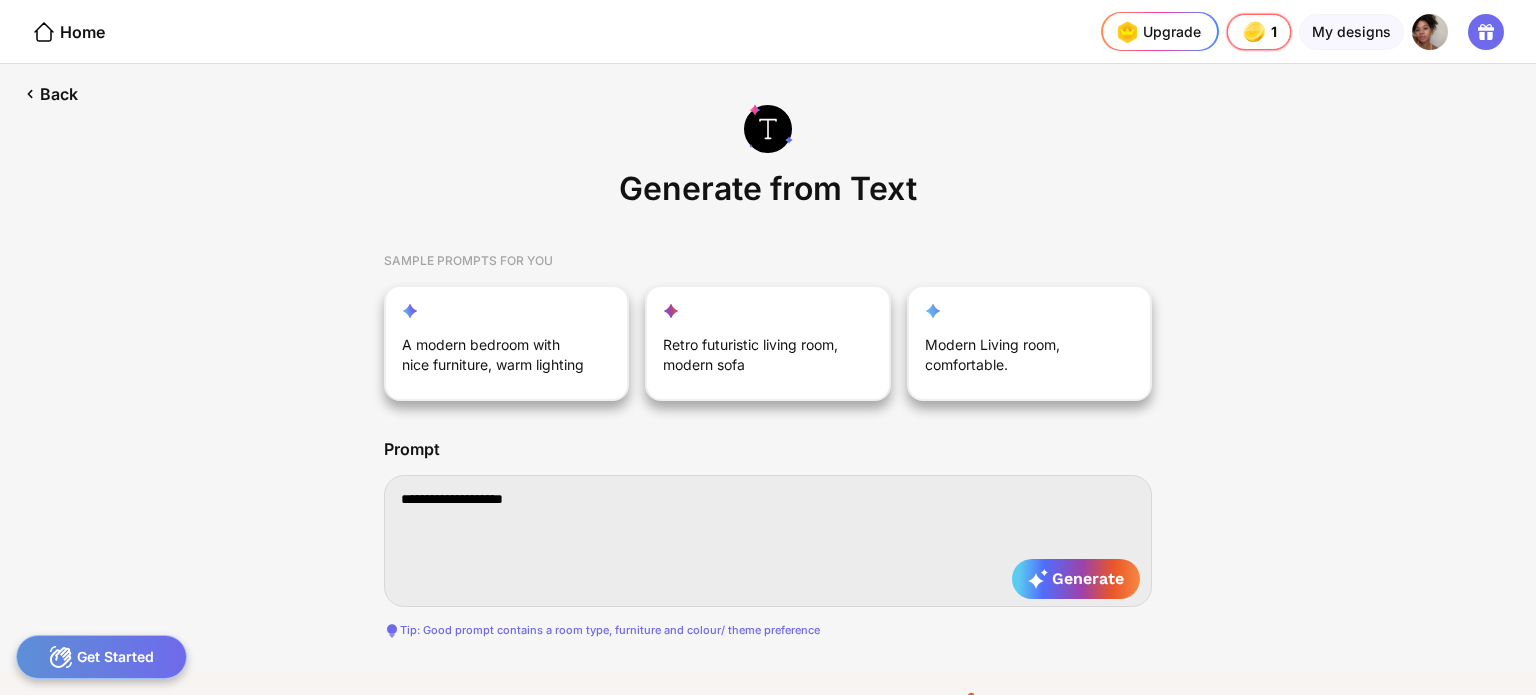 type on "**********" 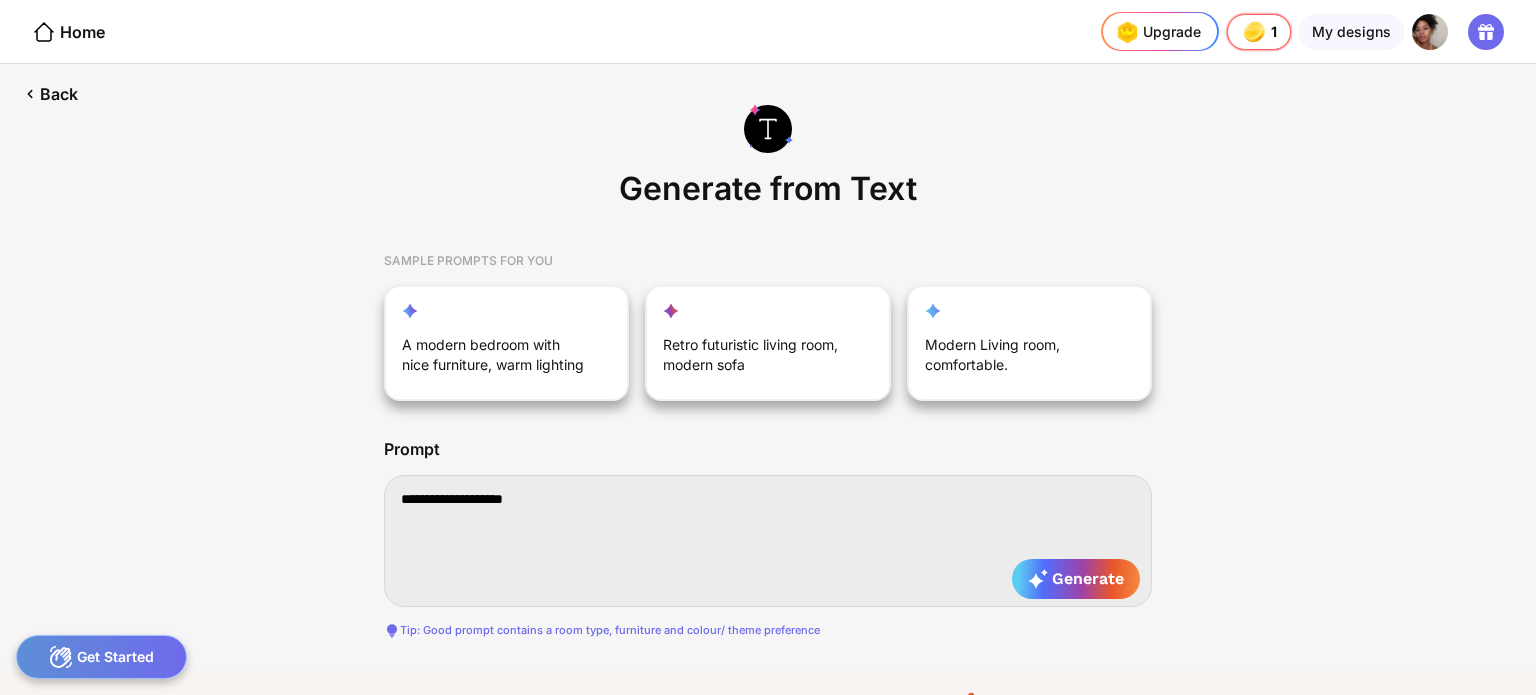 type on "**********" 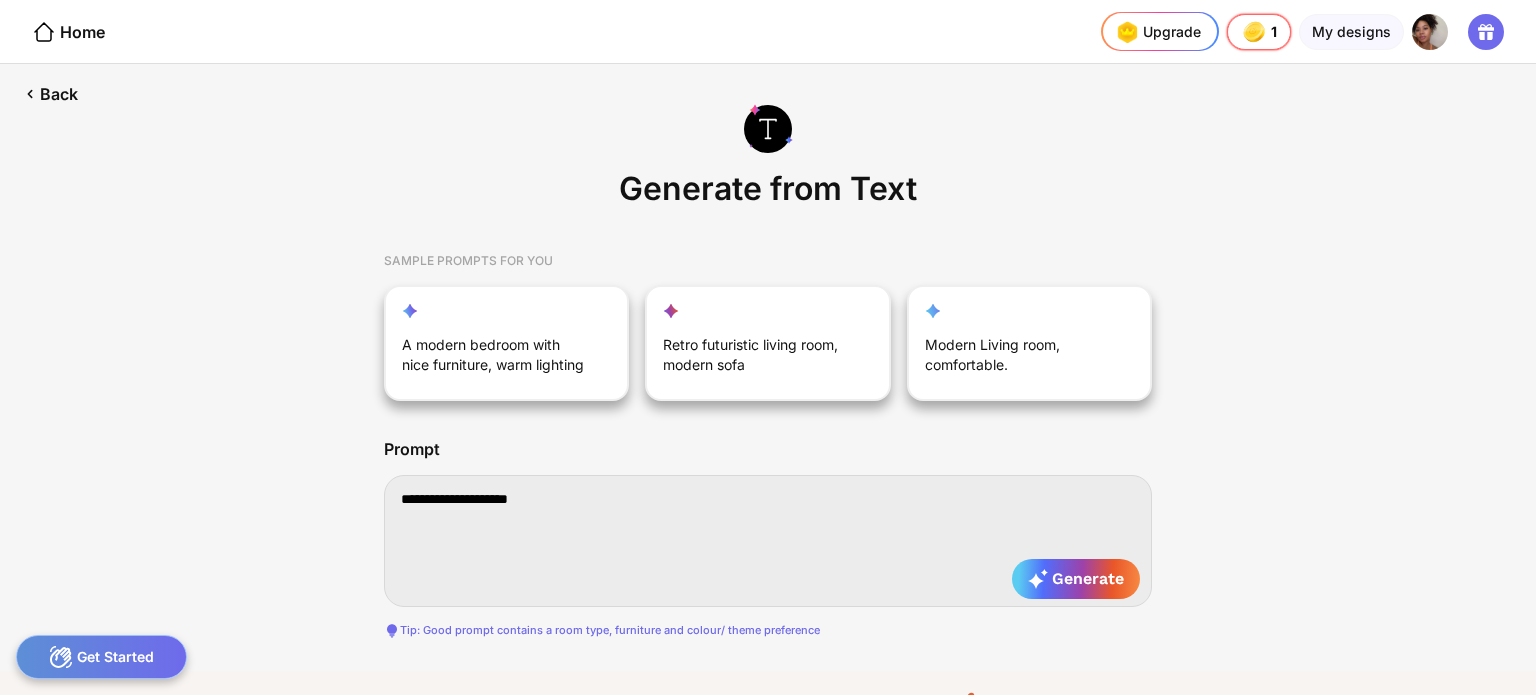 type on "*" 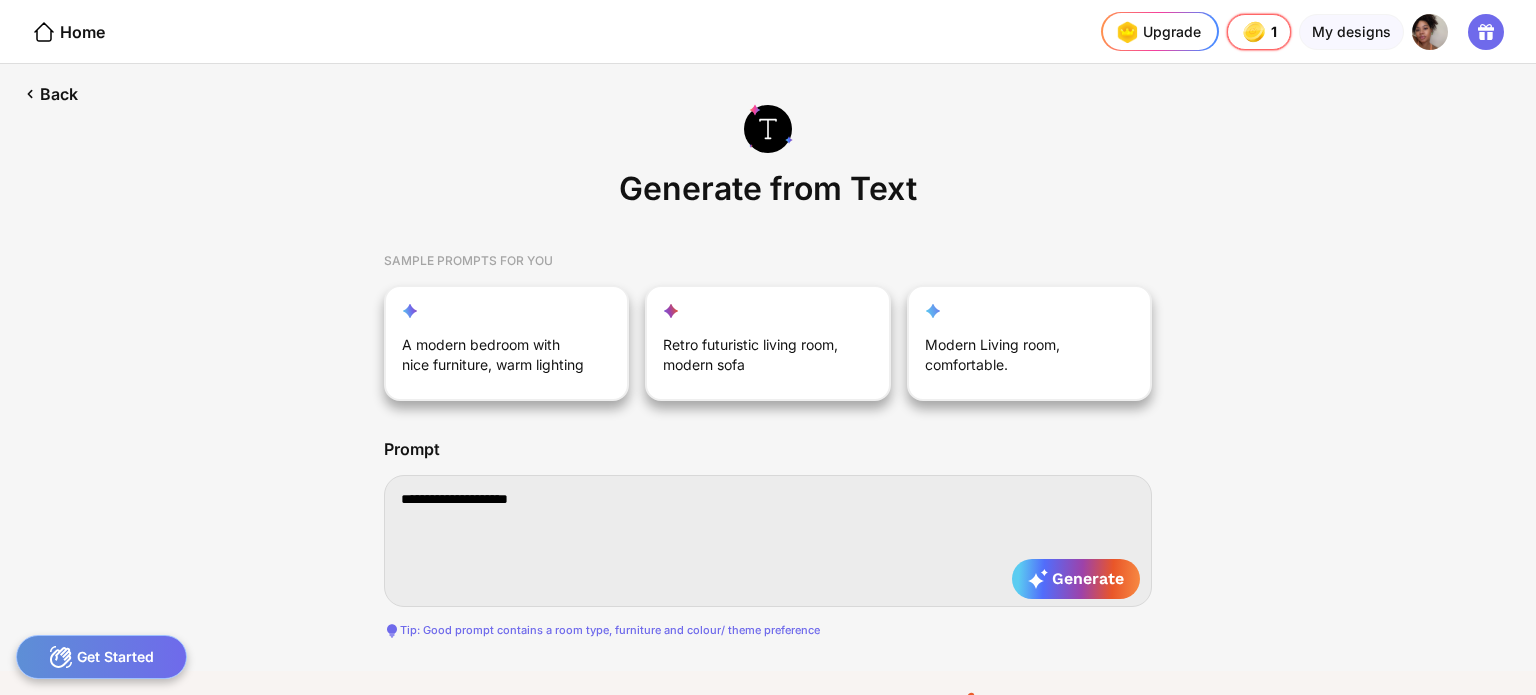 type on "*" 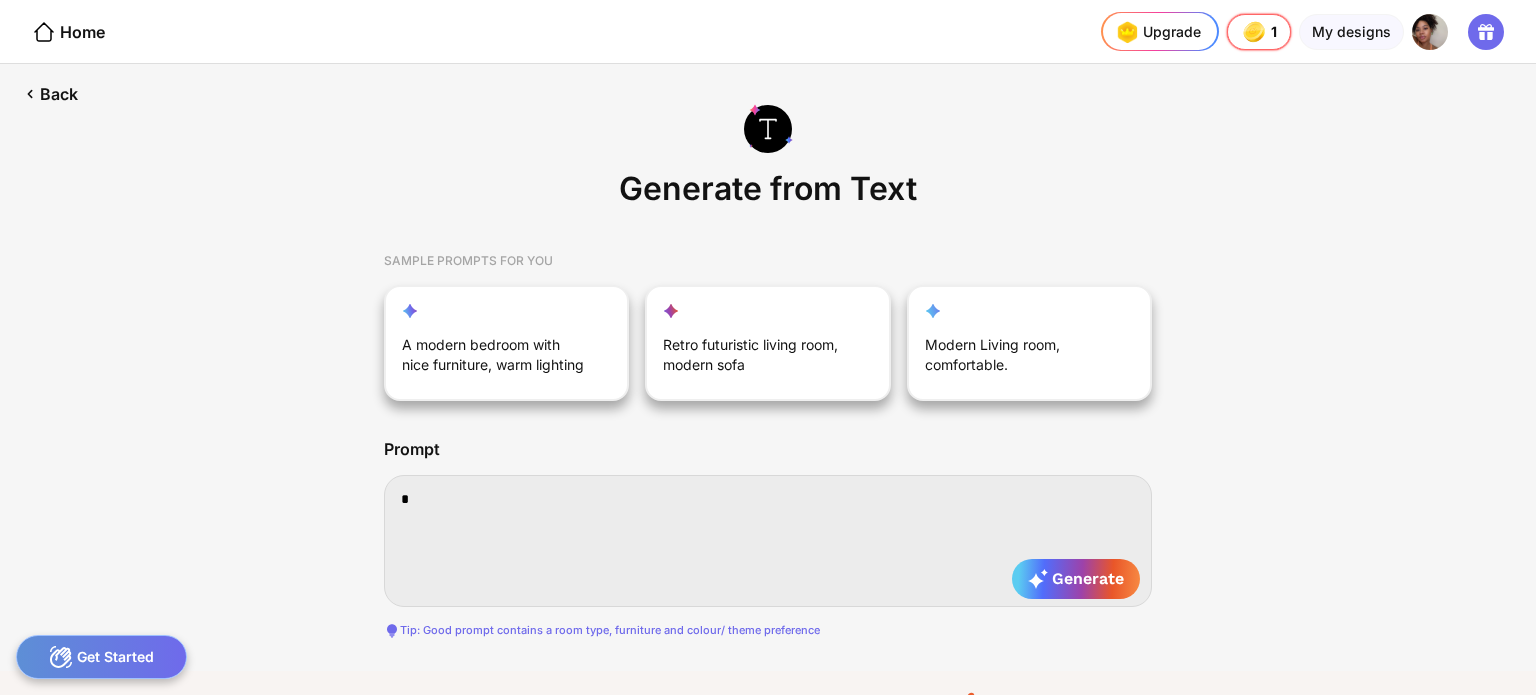 type on "**" 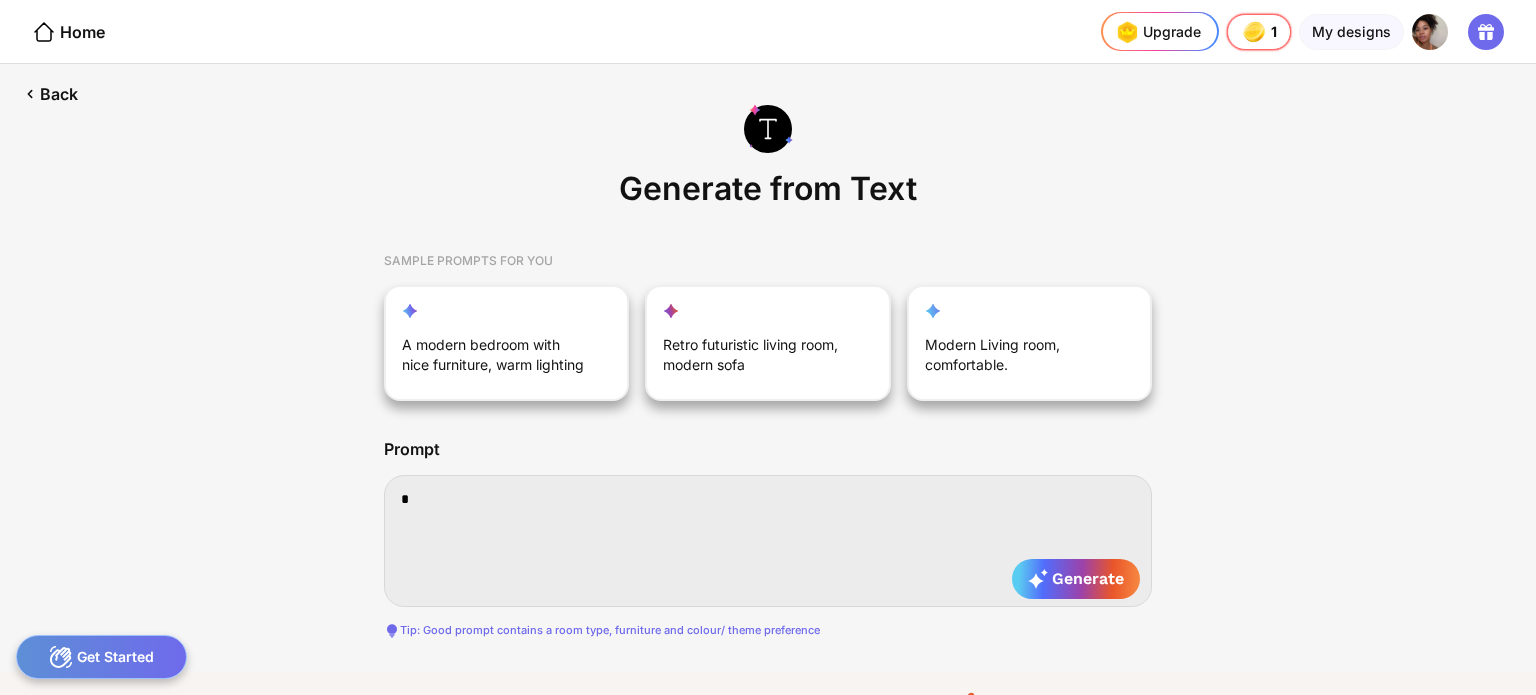 type on "**" 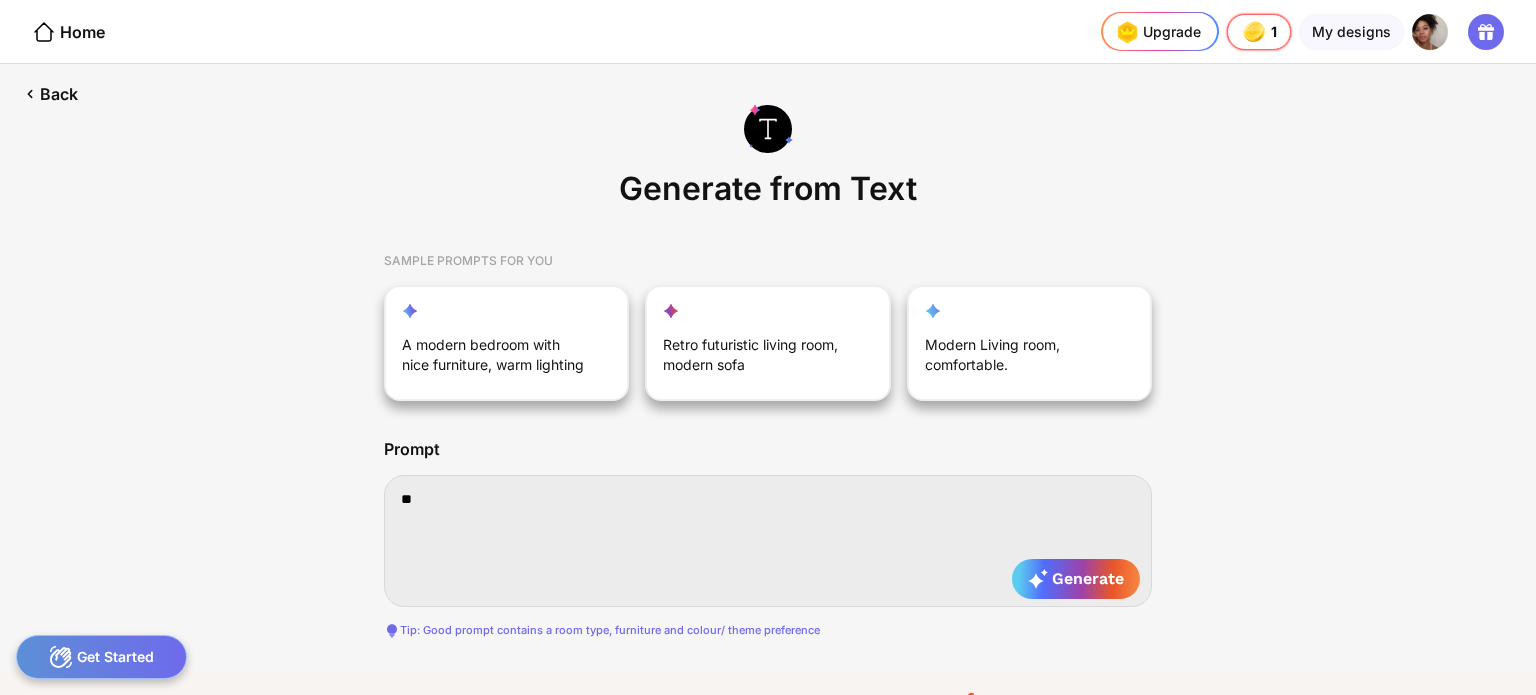 type on "***" 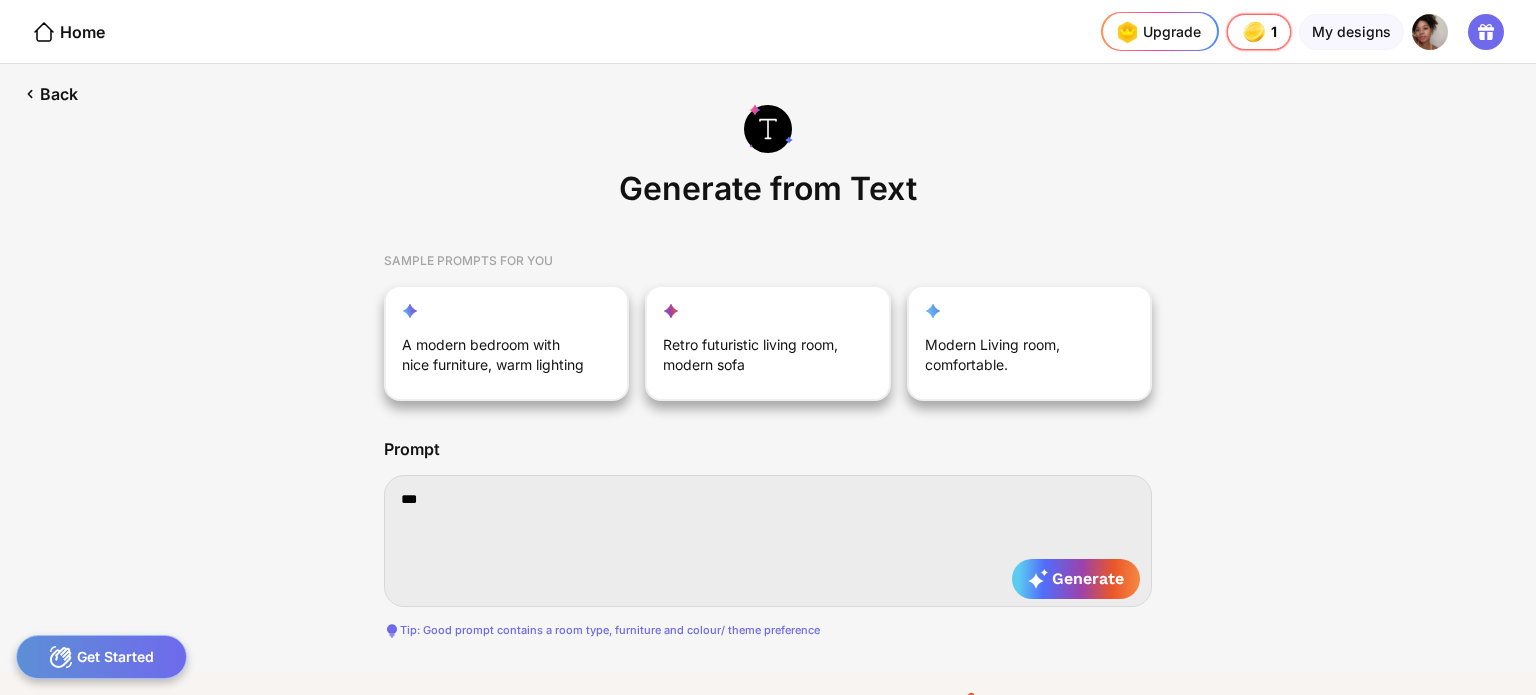 type on "***" 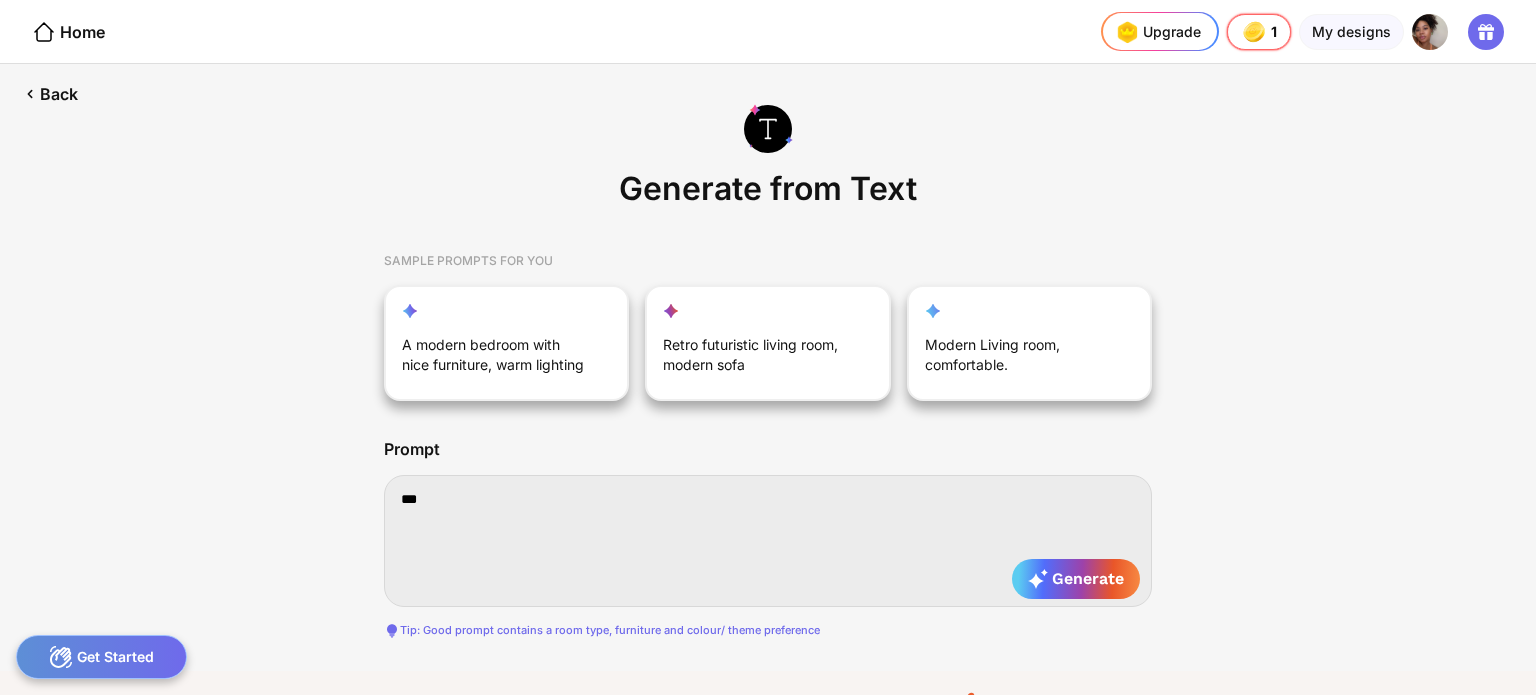 type on "****" 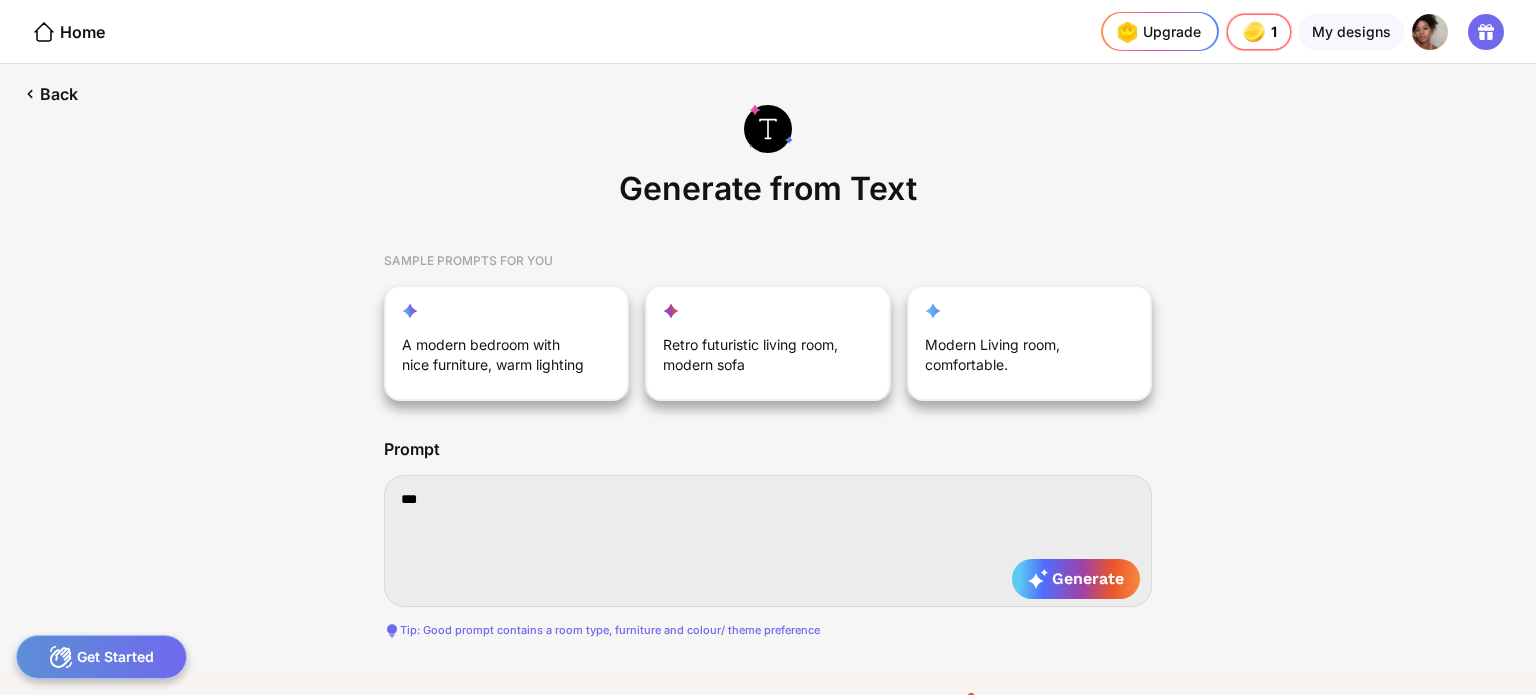 type on "****" 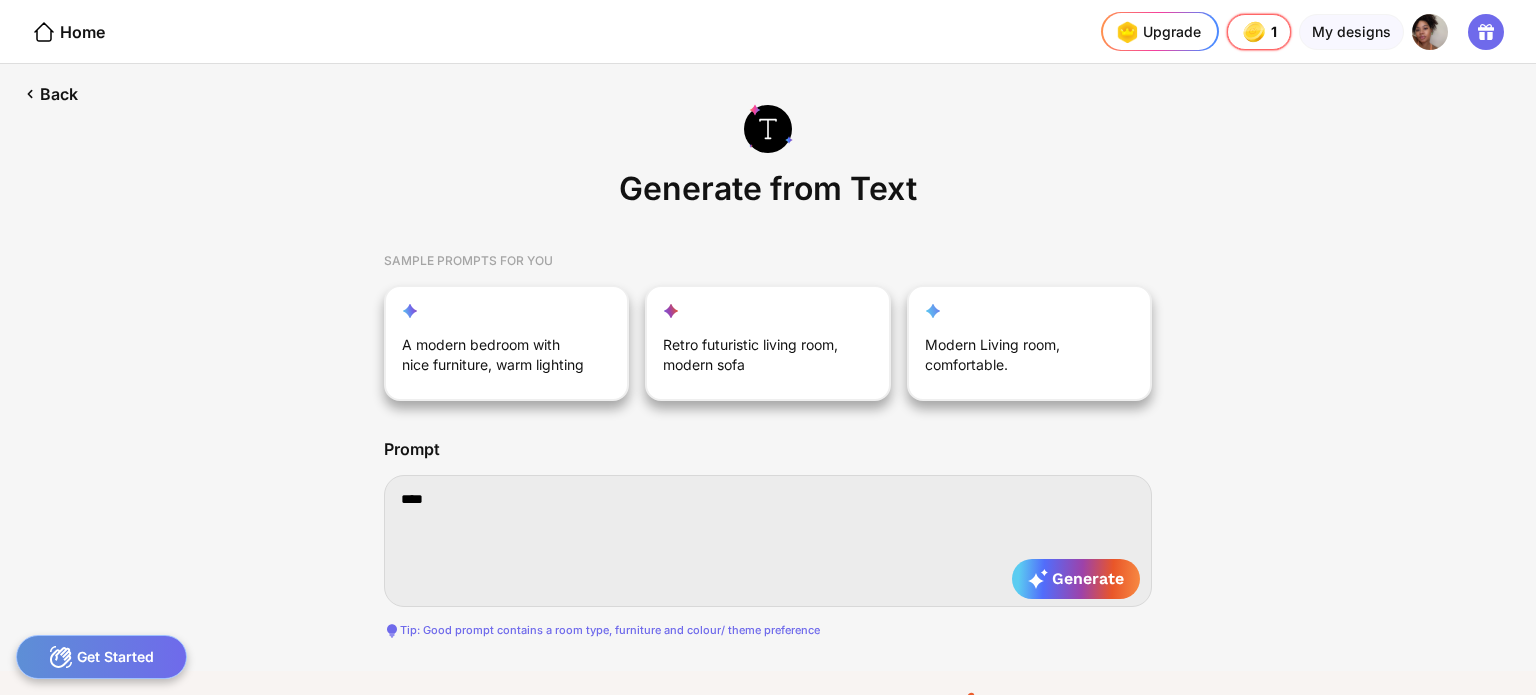 type on "*****" 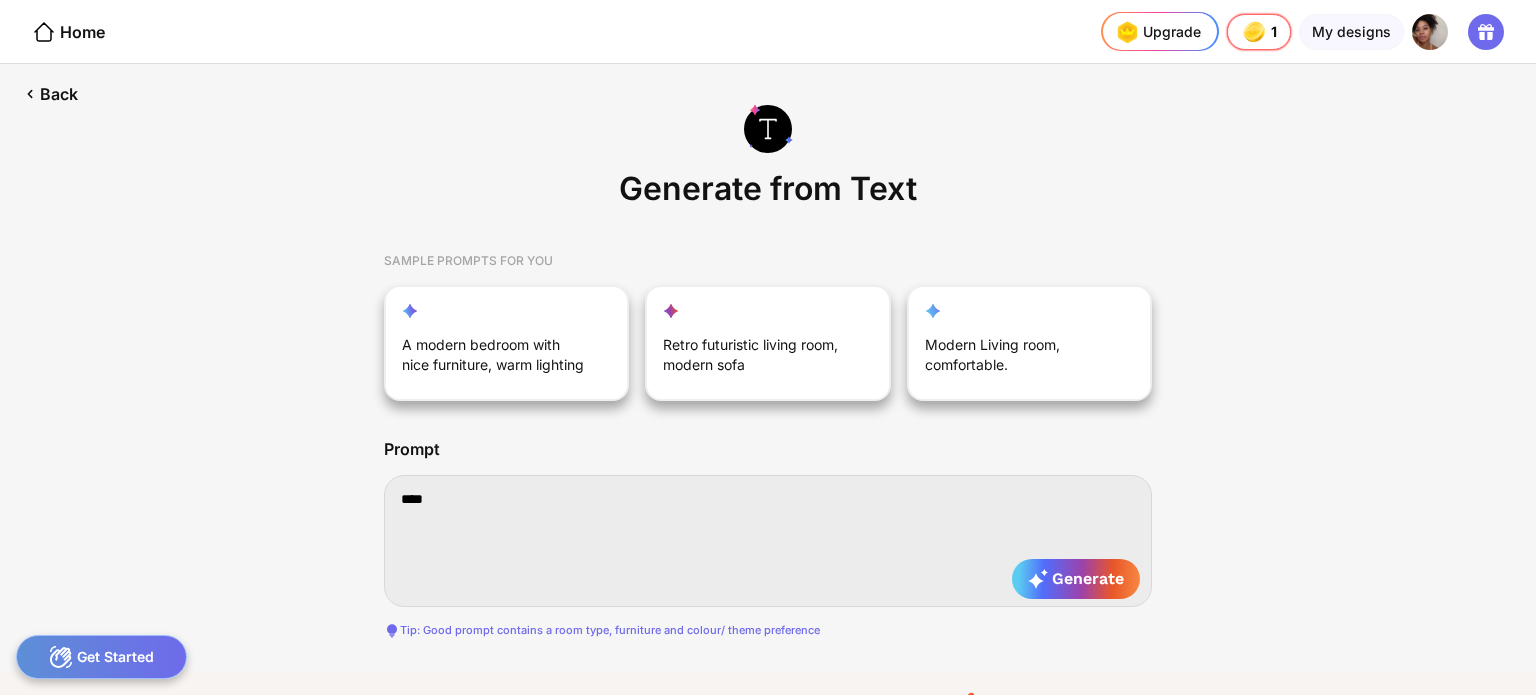 type on "*****" 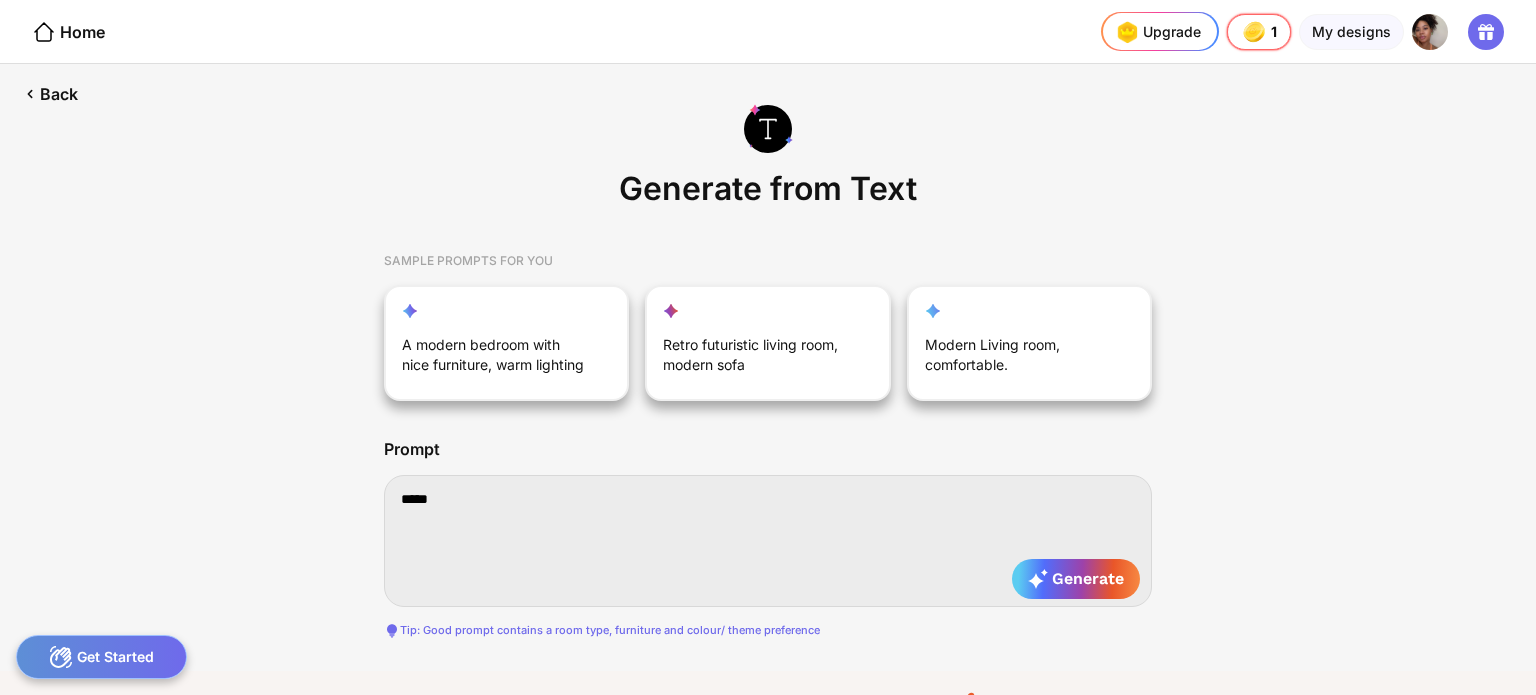 type on "******" 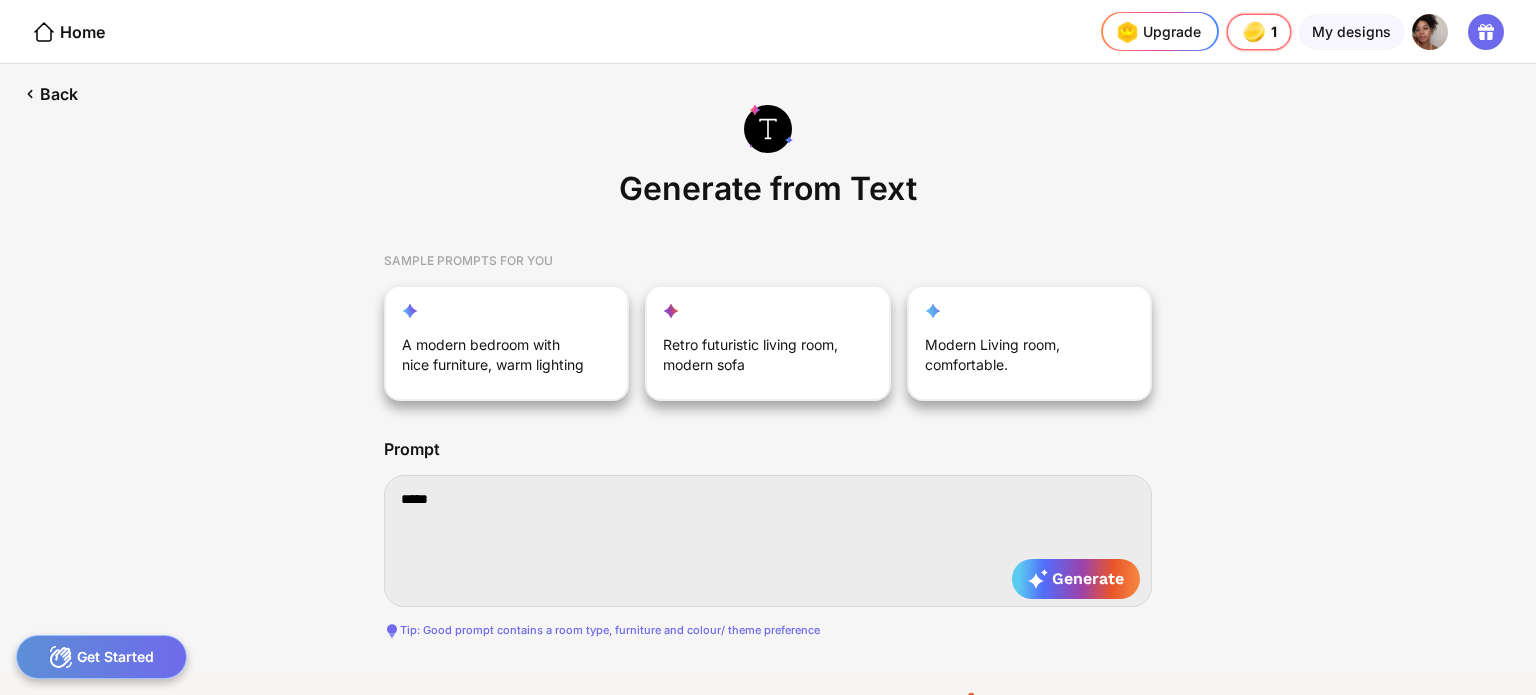 type on "******" 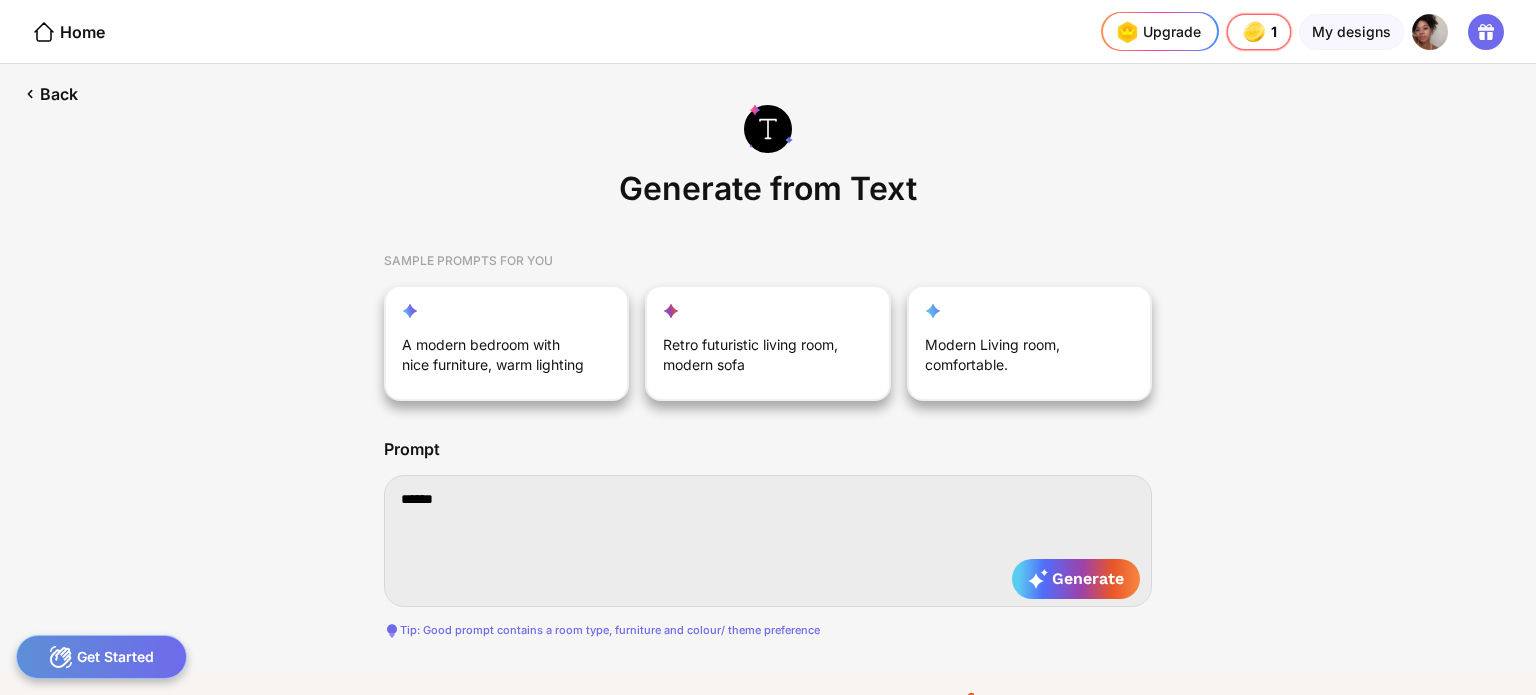 type on "******" 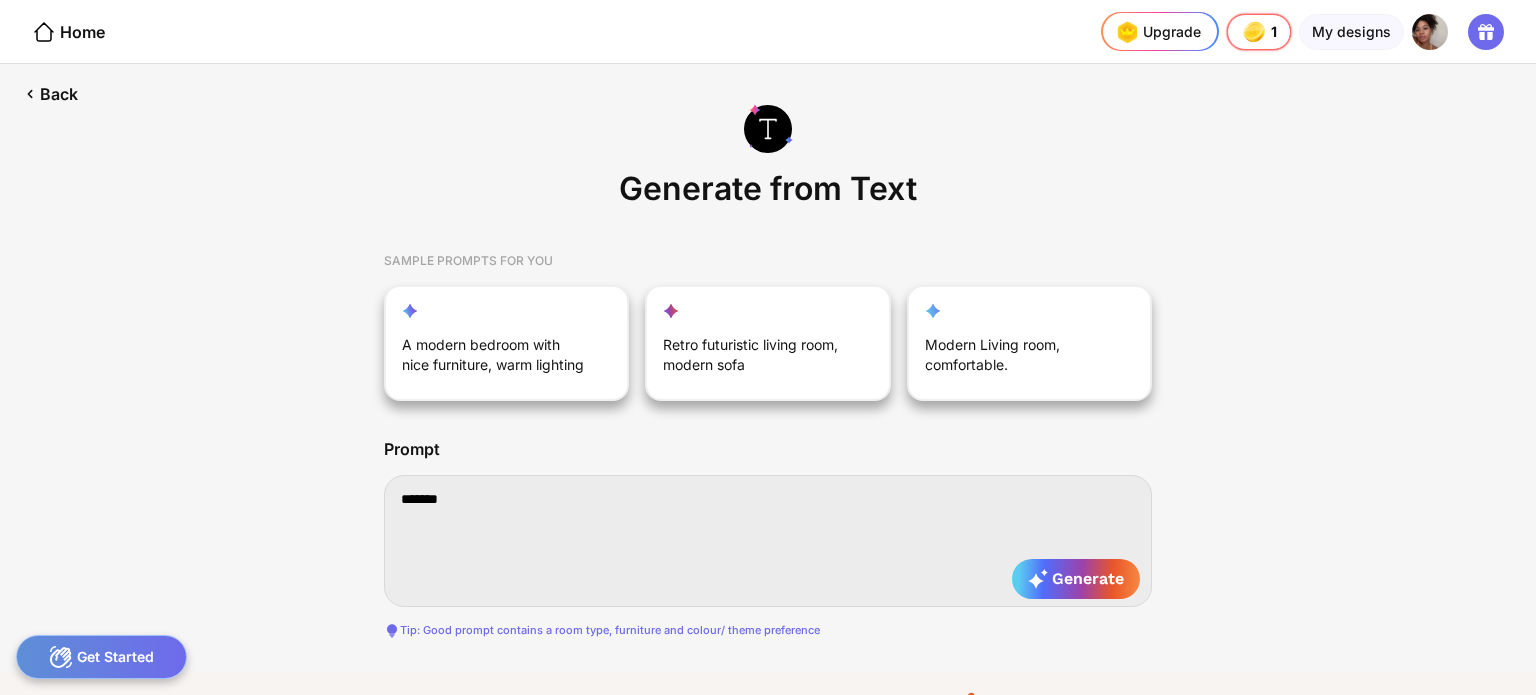 type on "******" 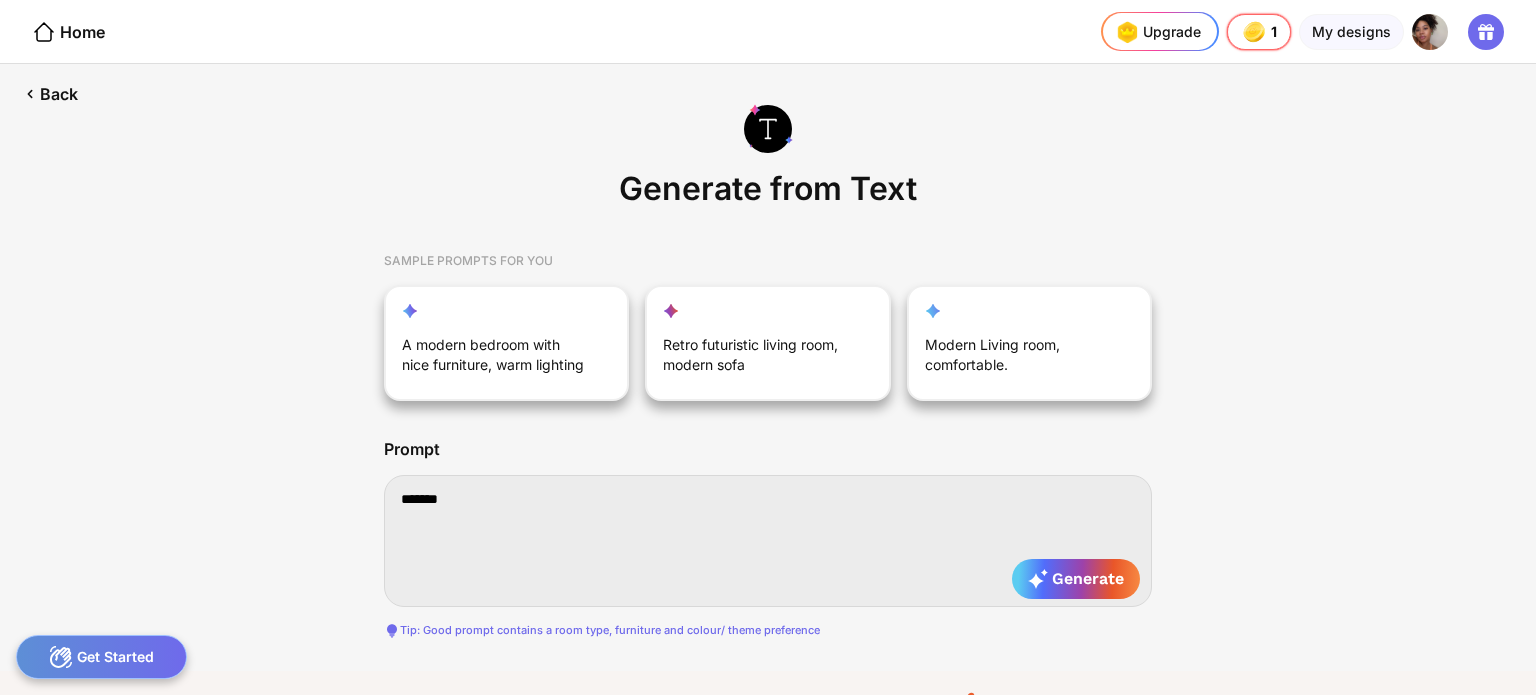 type on "********" 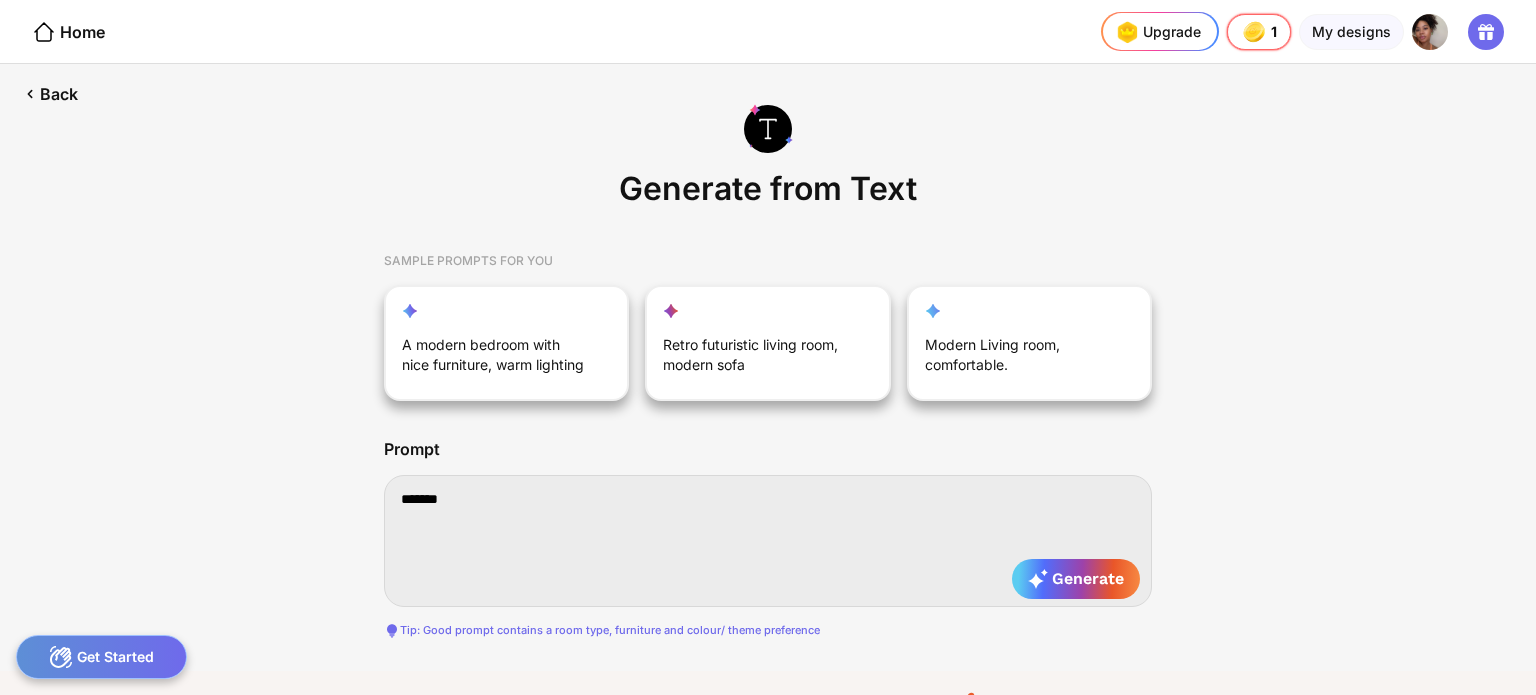 type on "********" 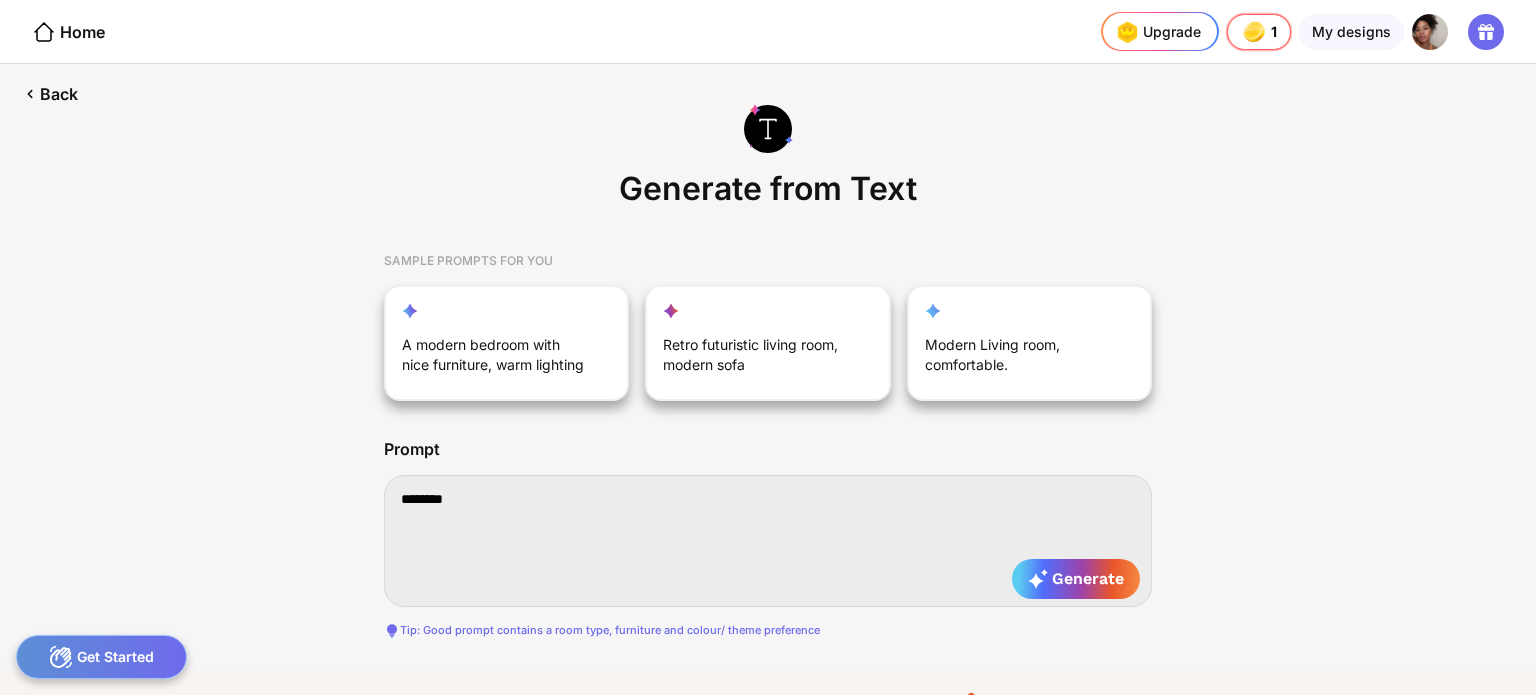 type on "********" 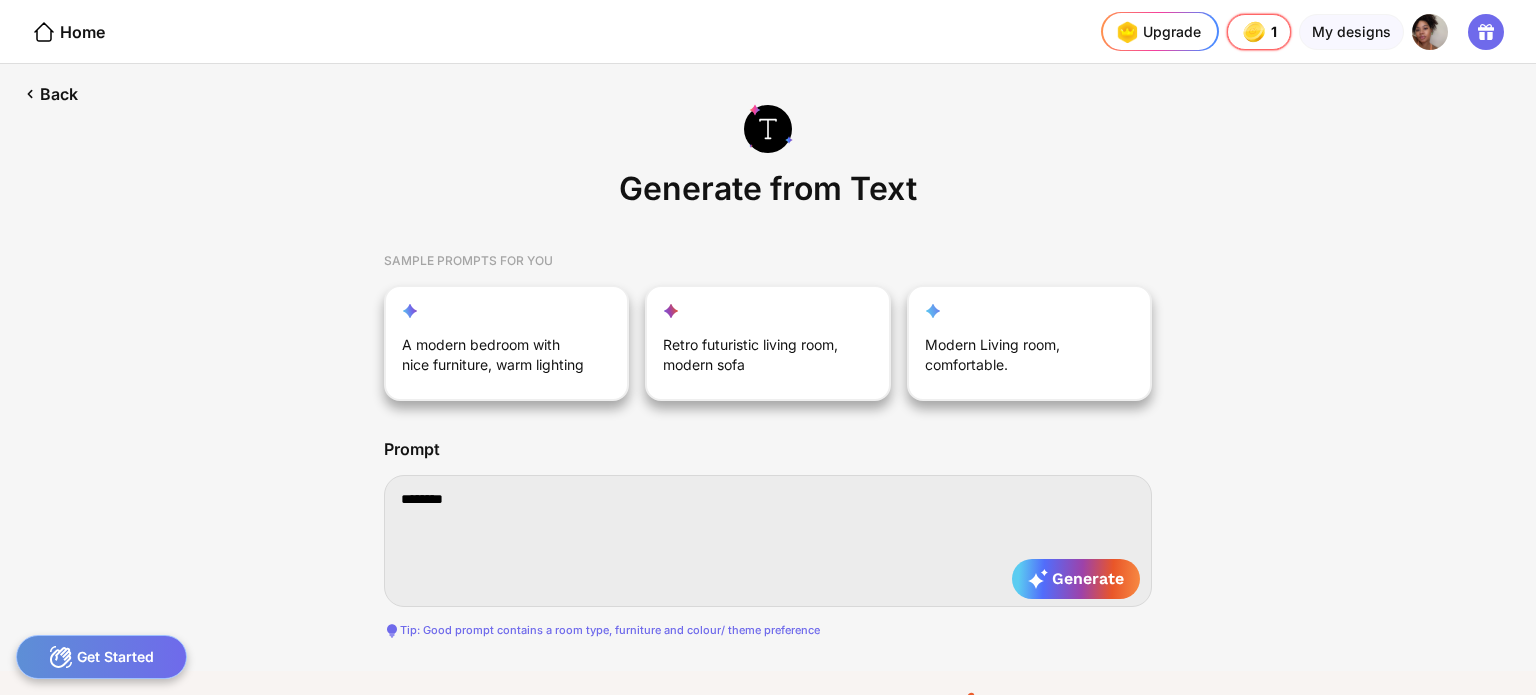 type on "********" 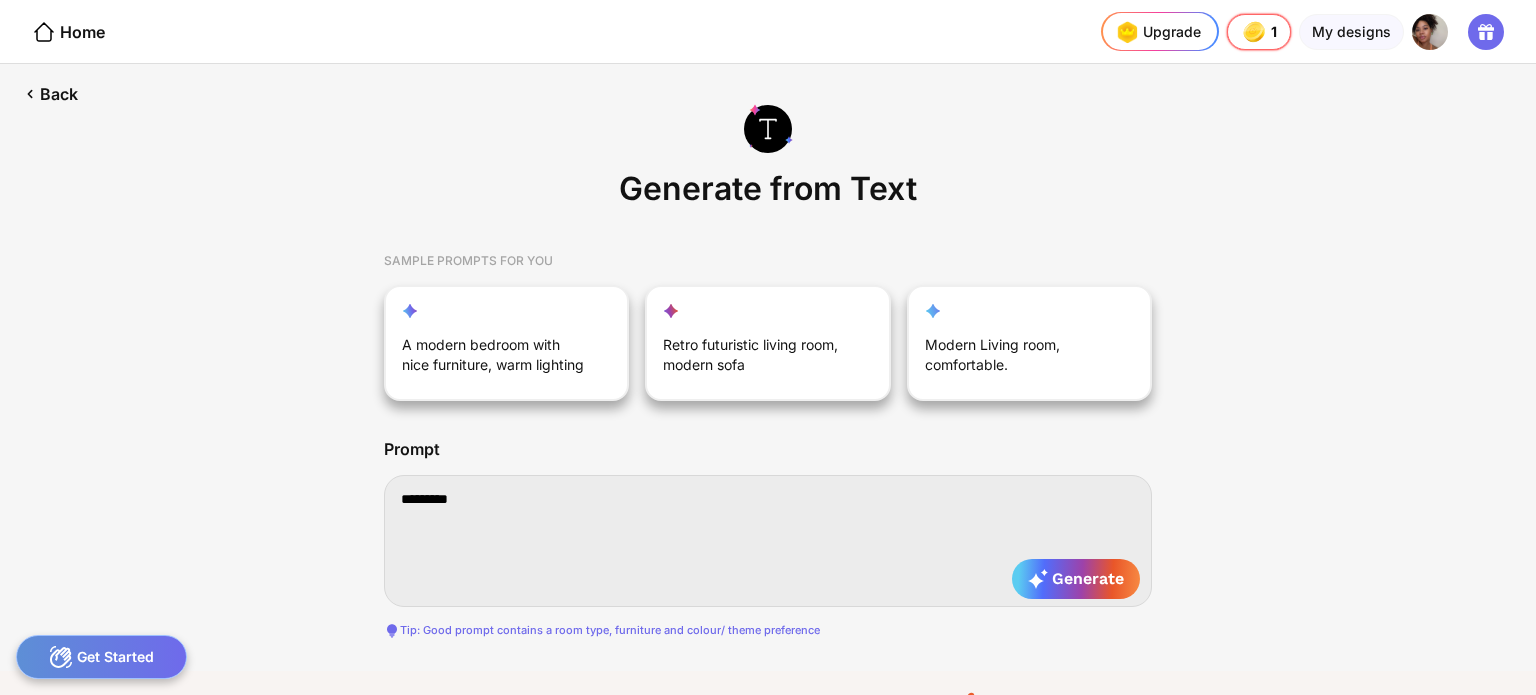 type on "**********" 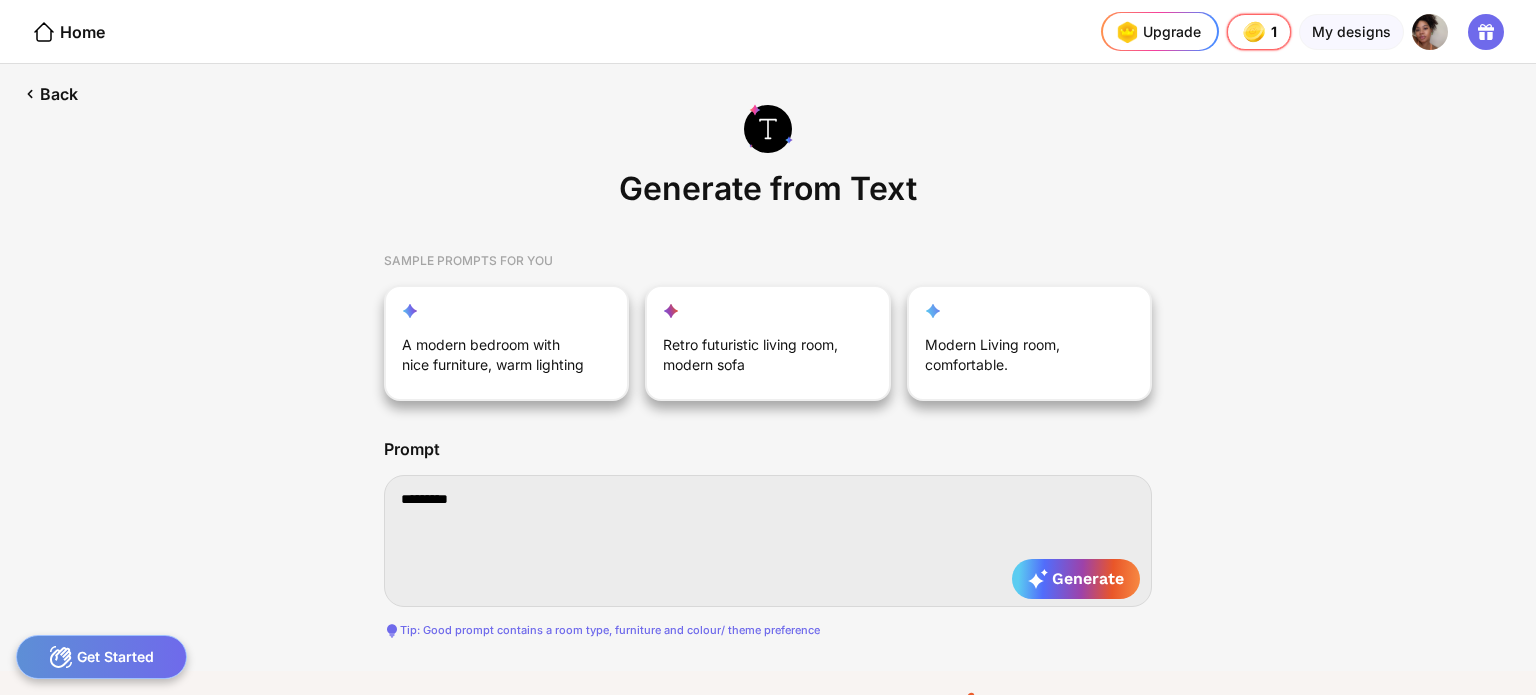 type on "**********" 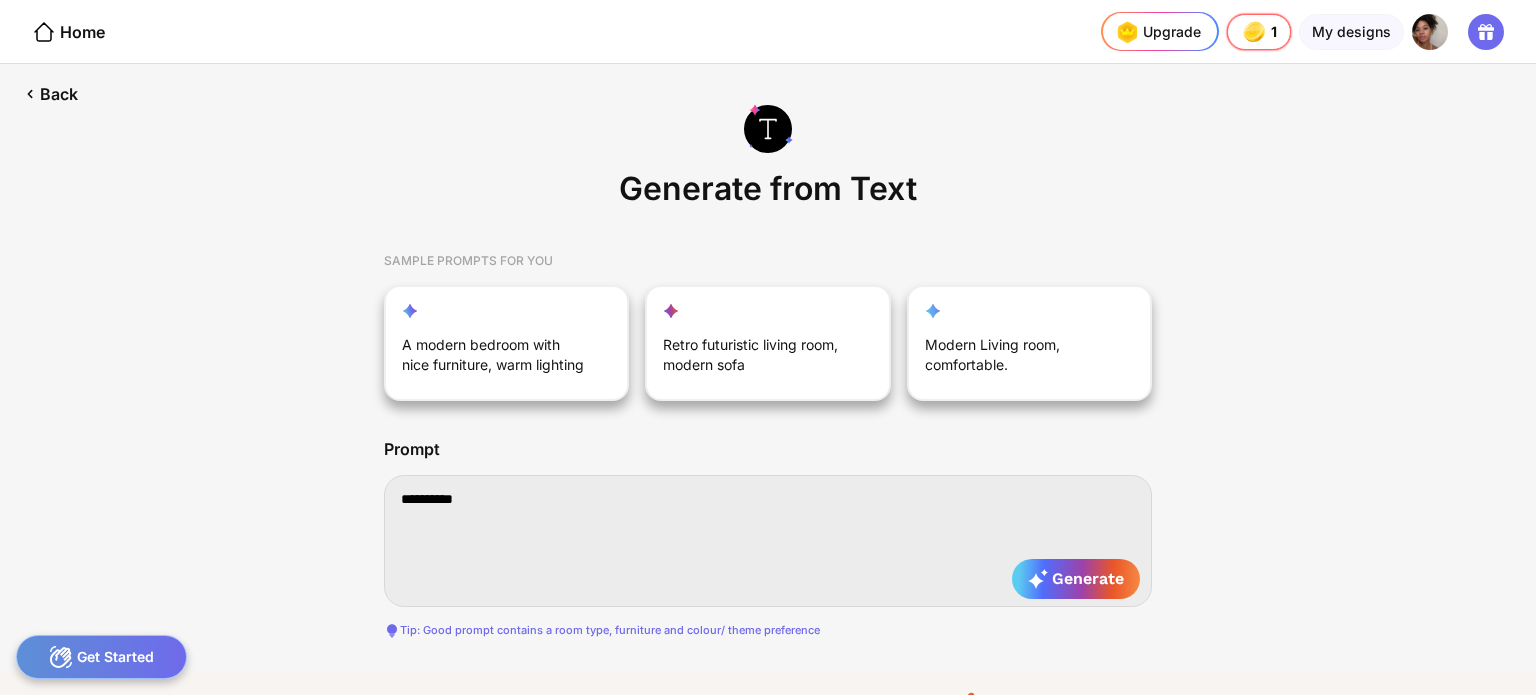 type on "**********" 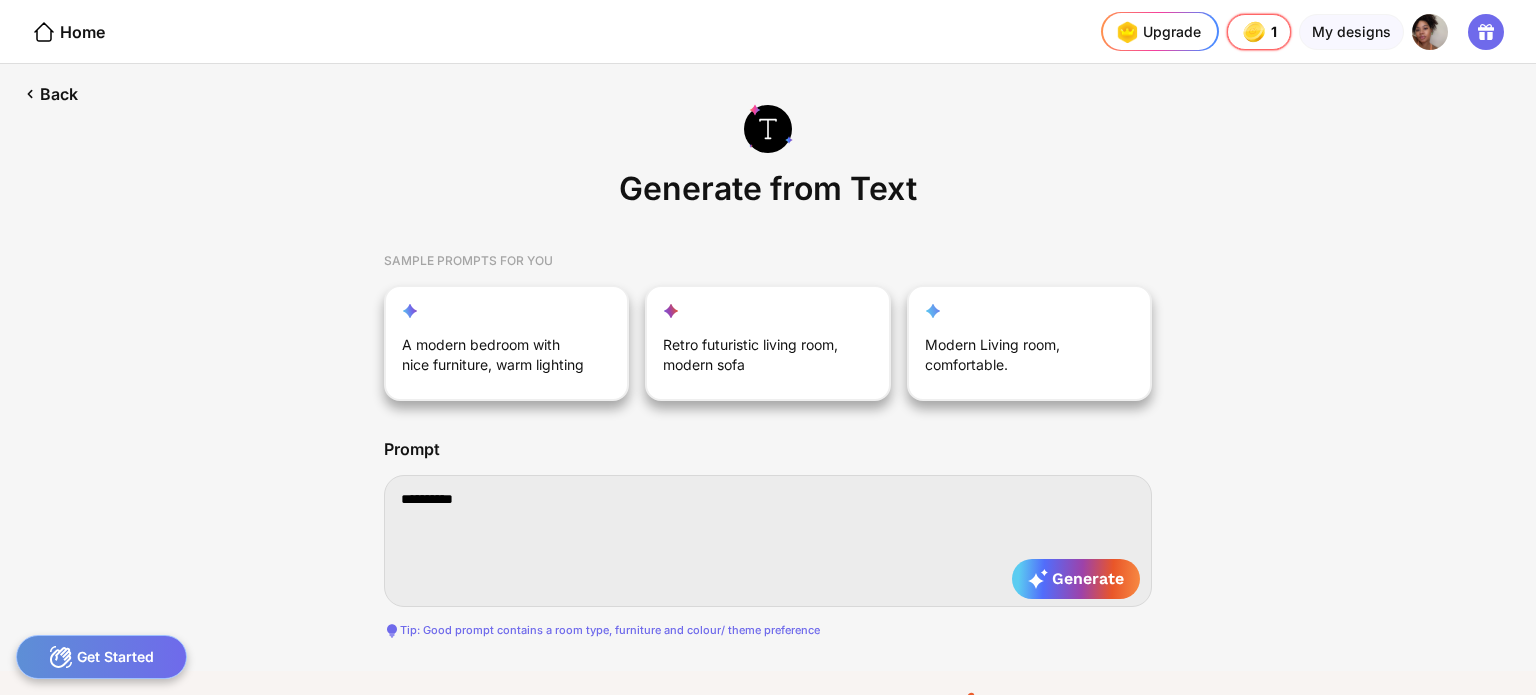 type on "**********" 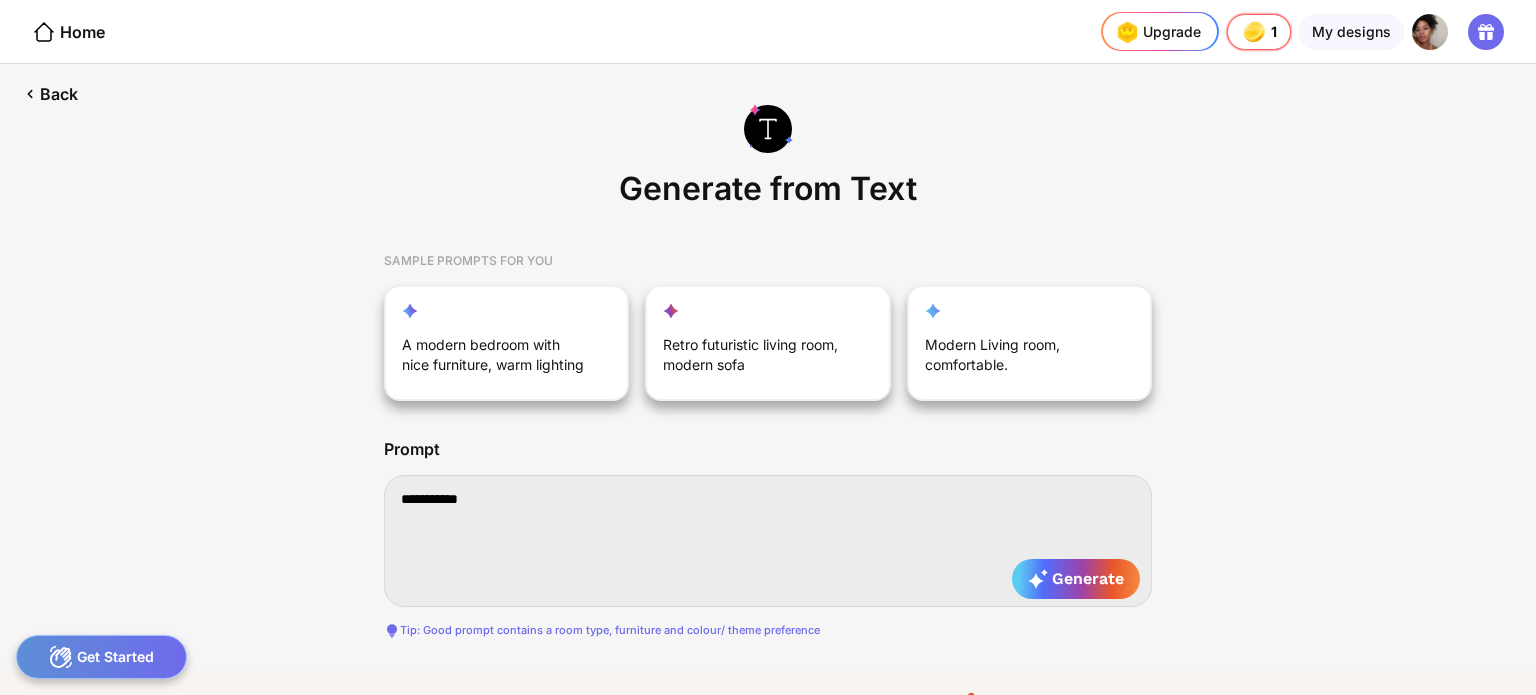 type on "**********" 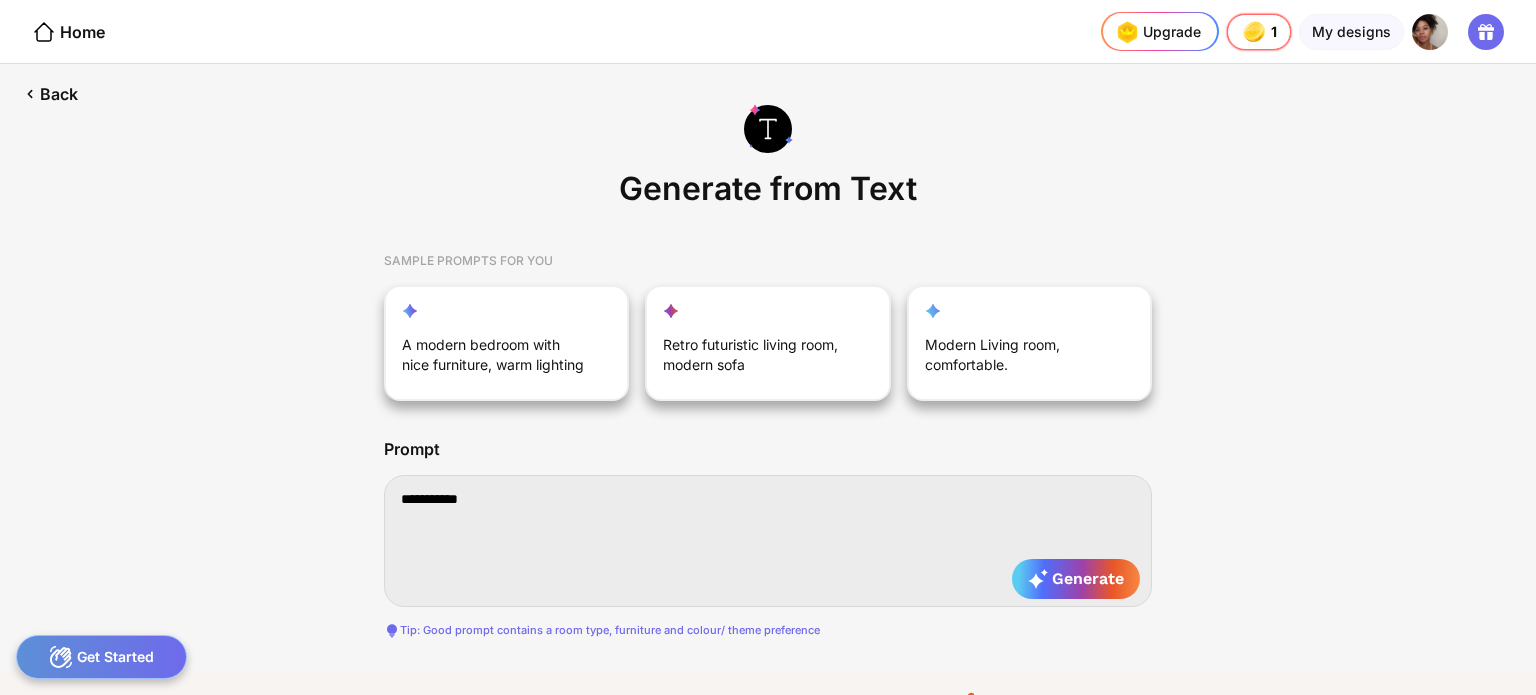 type on "**********" 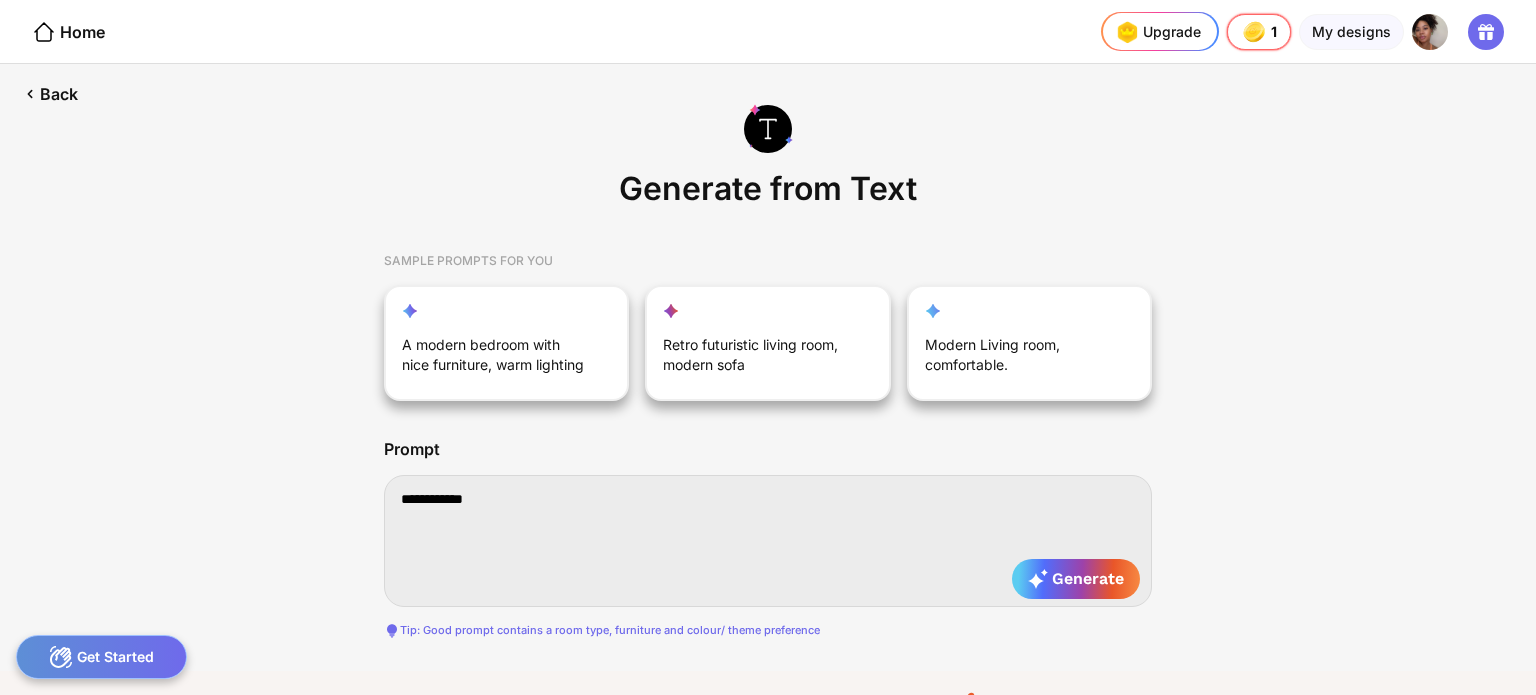 type on "**********" 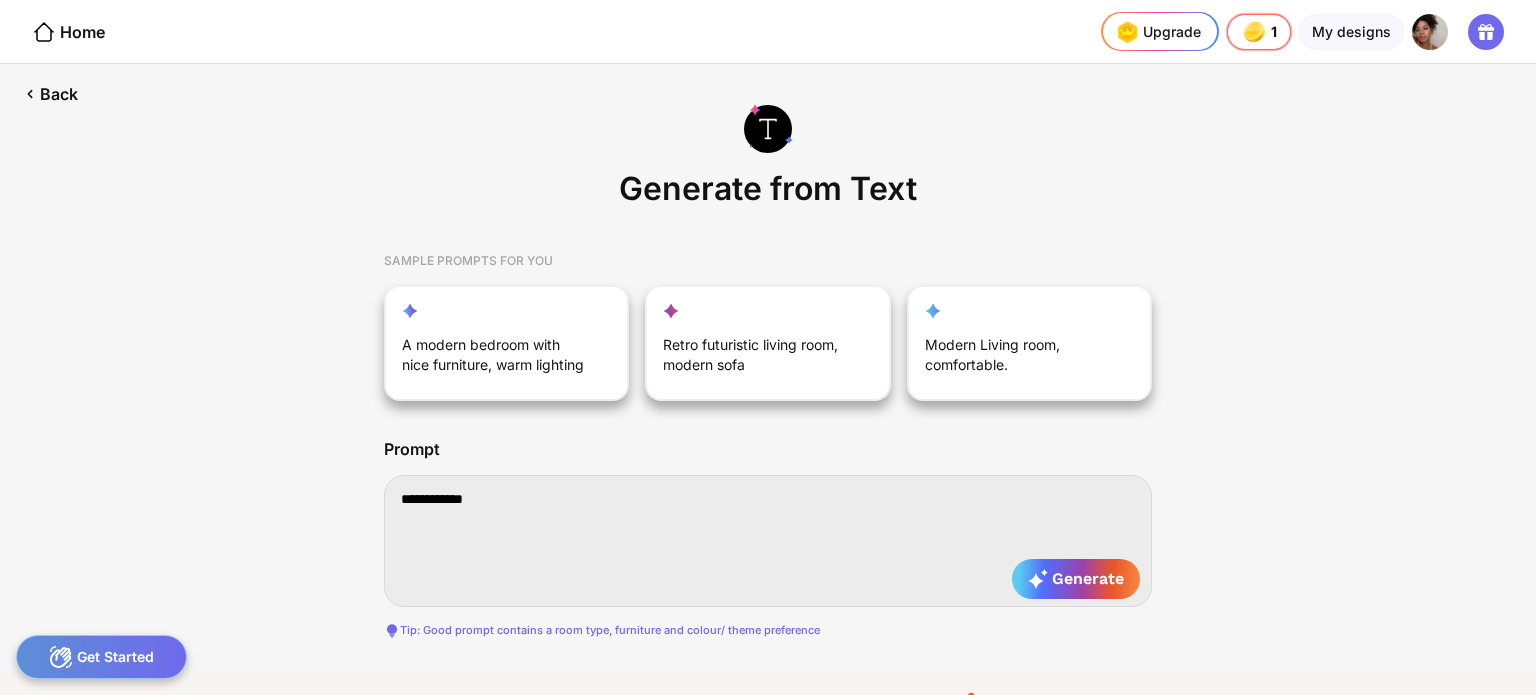 type on "**********" 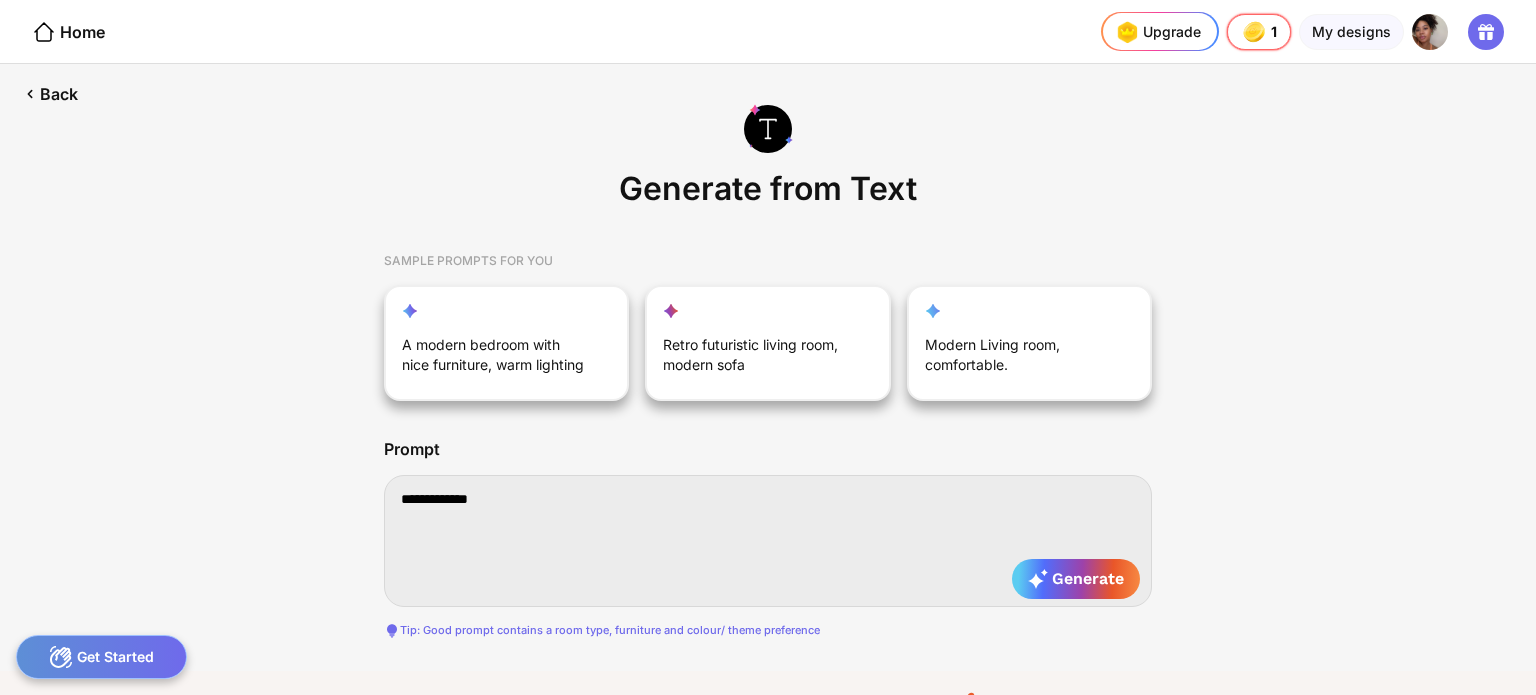type on "**********" 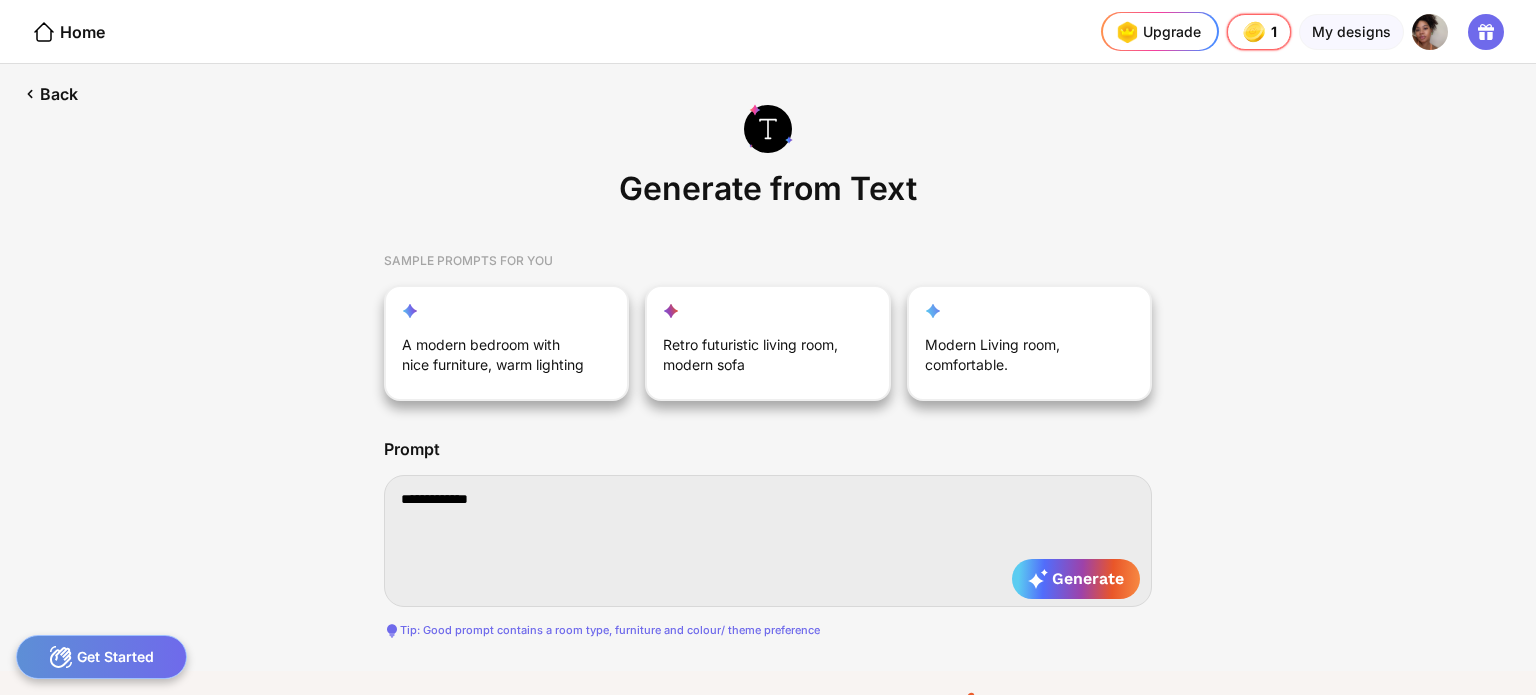 type on "**********" 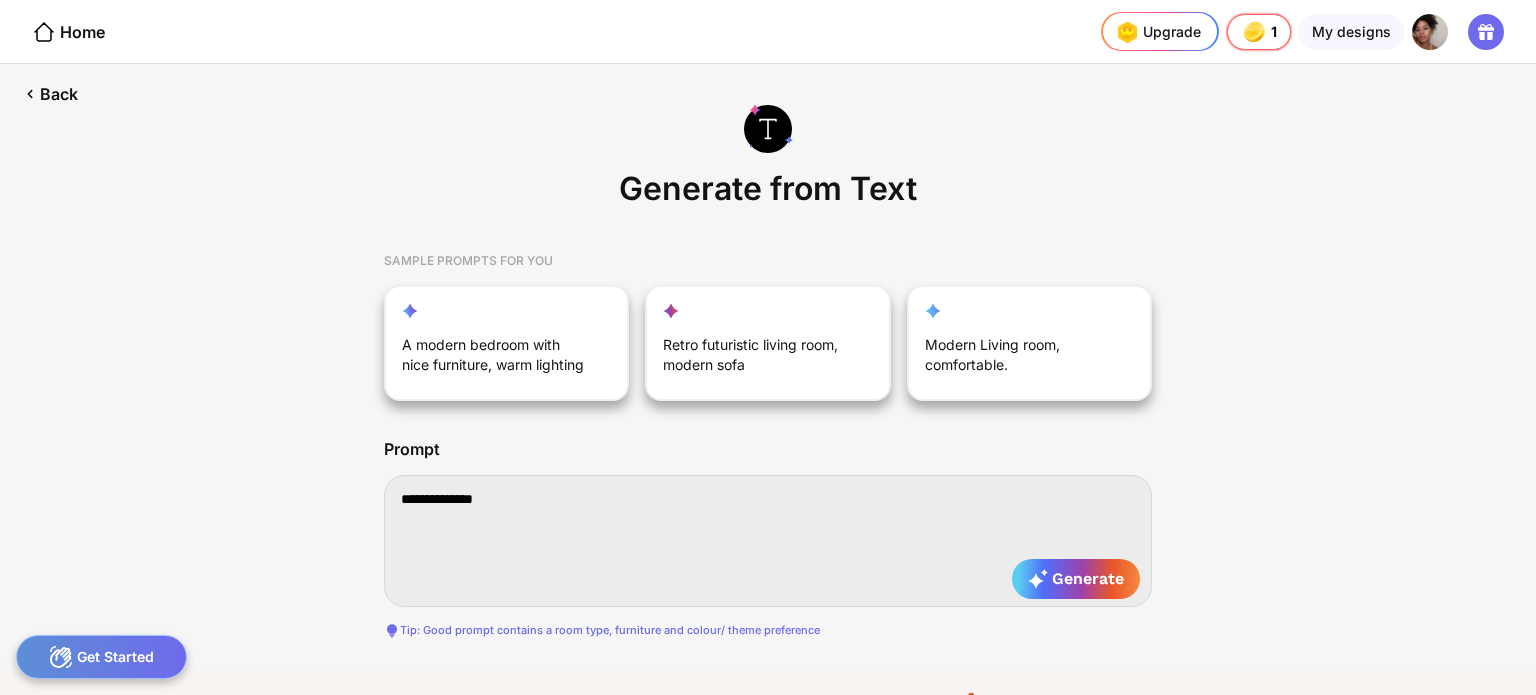 type on "**********" 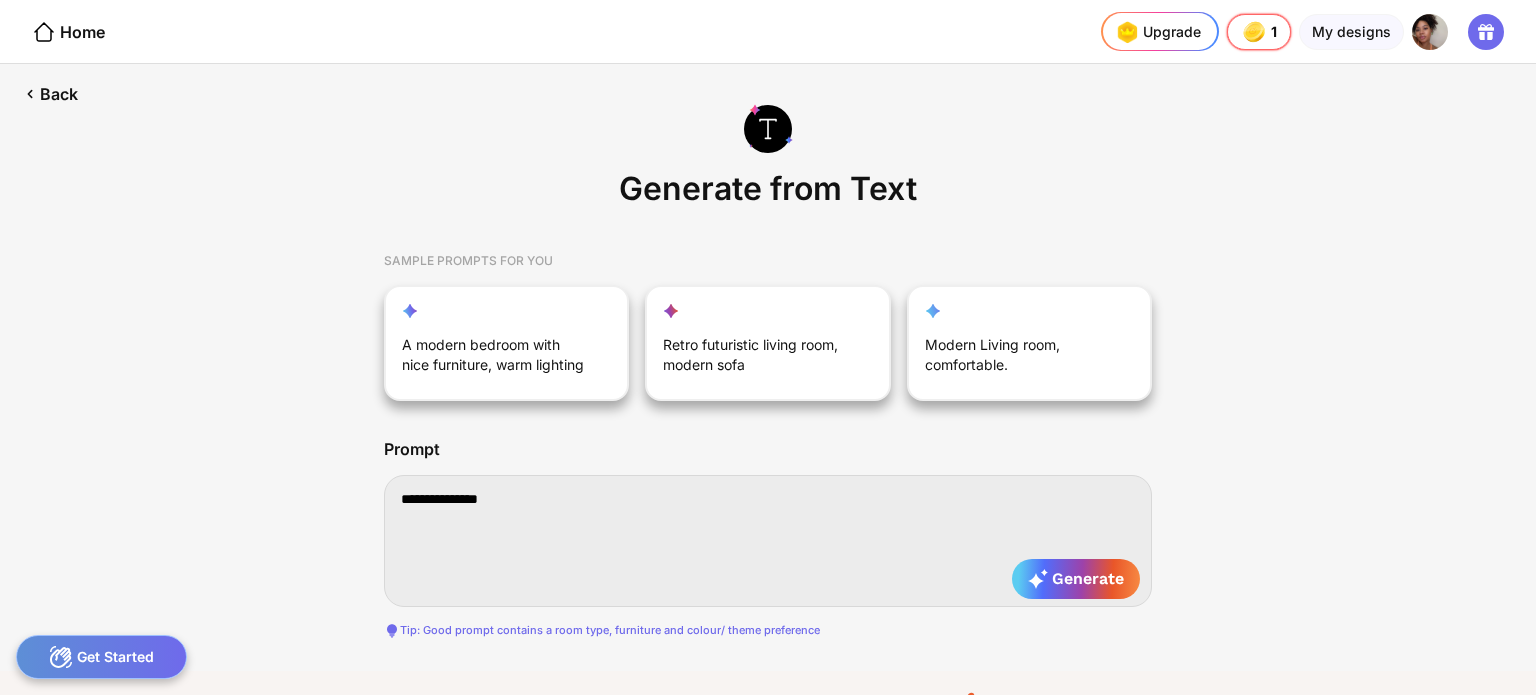 type on "**********" 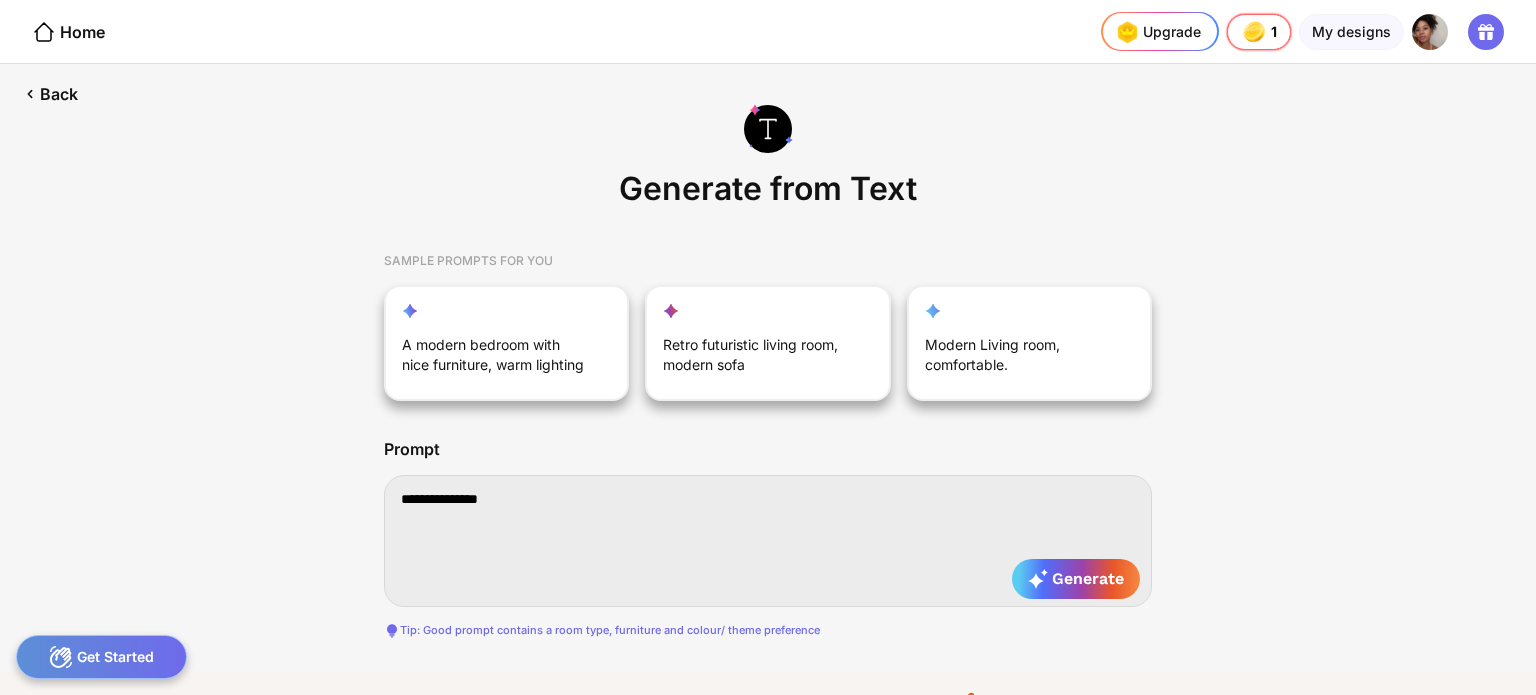 type on "**********" 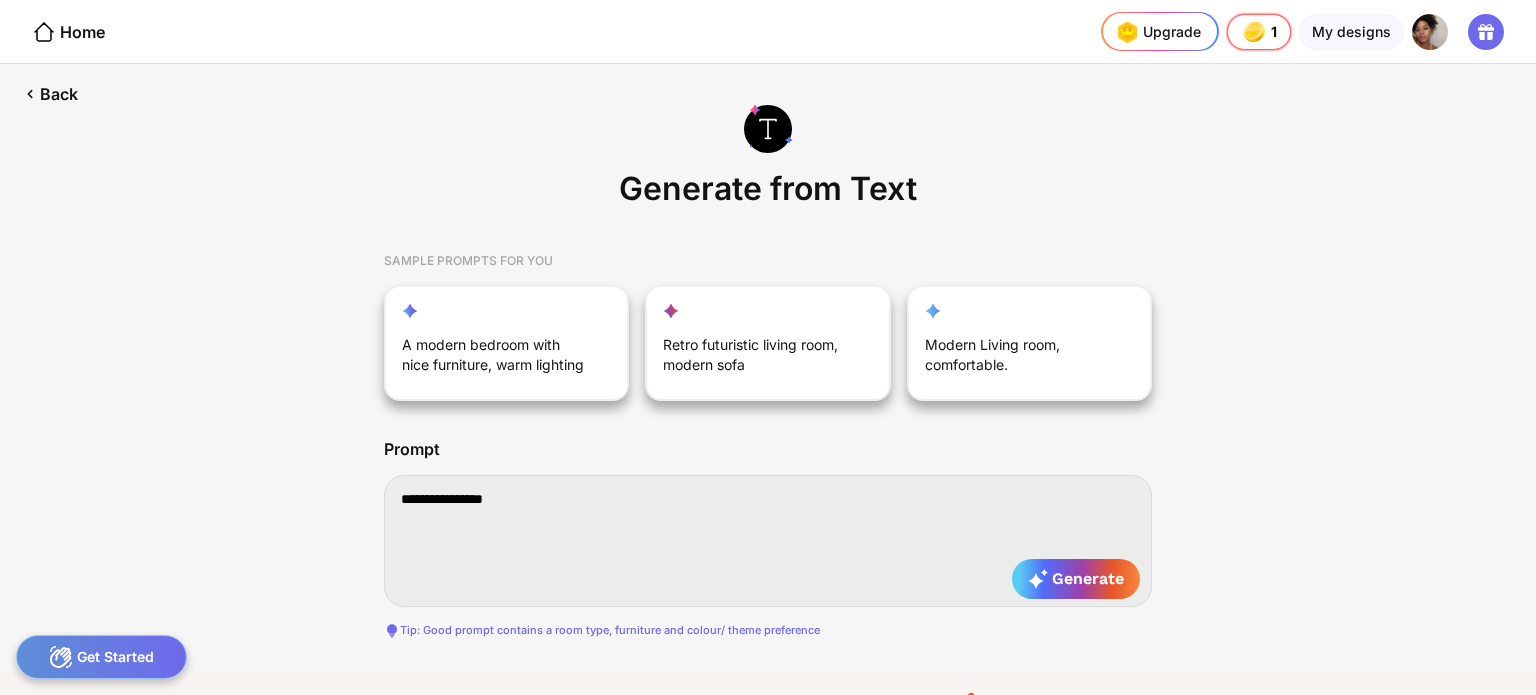 type on "**********" 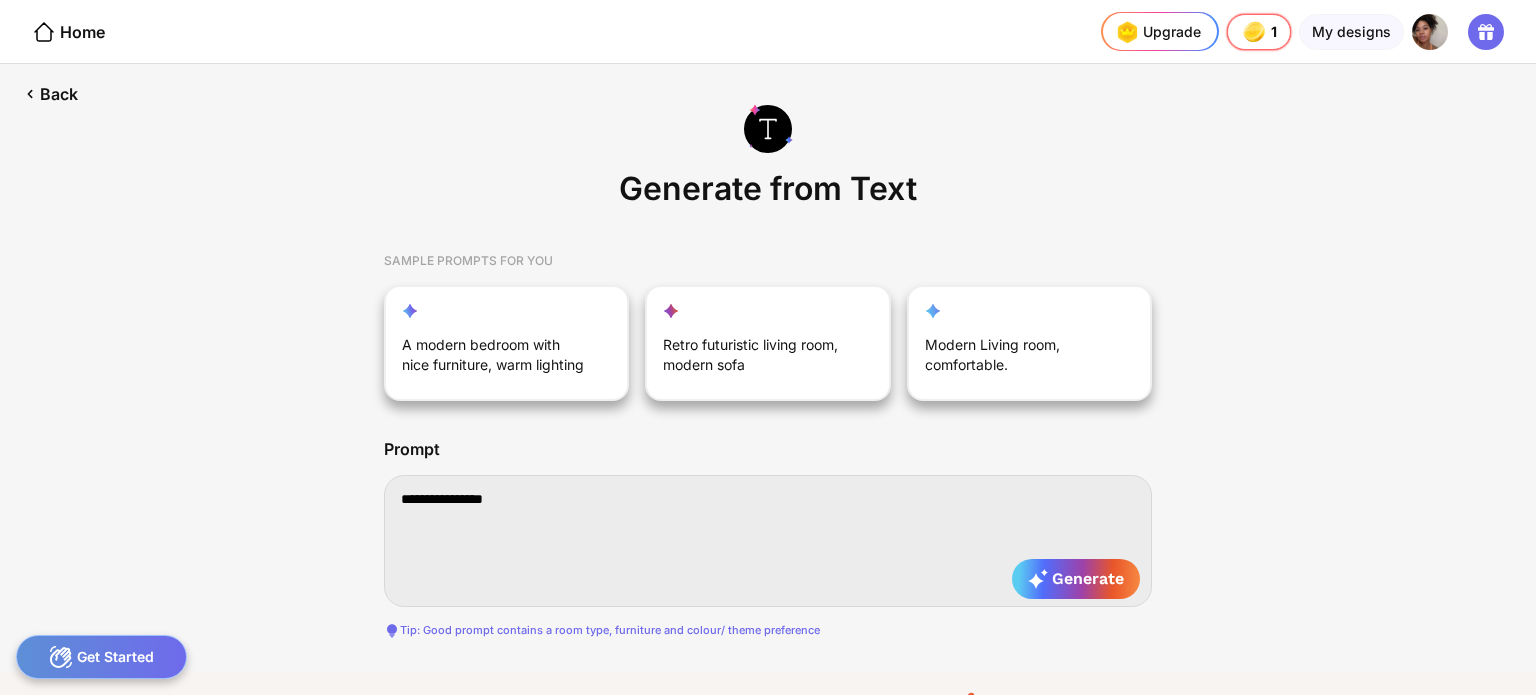 type on "**********" 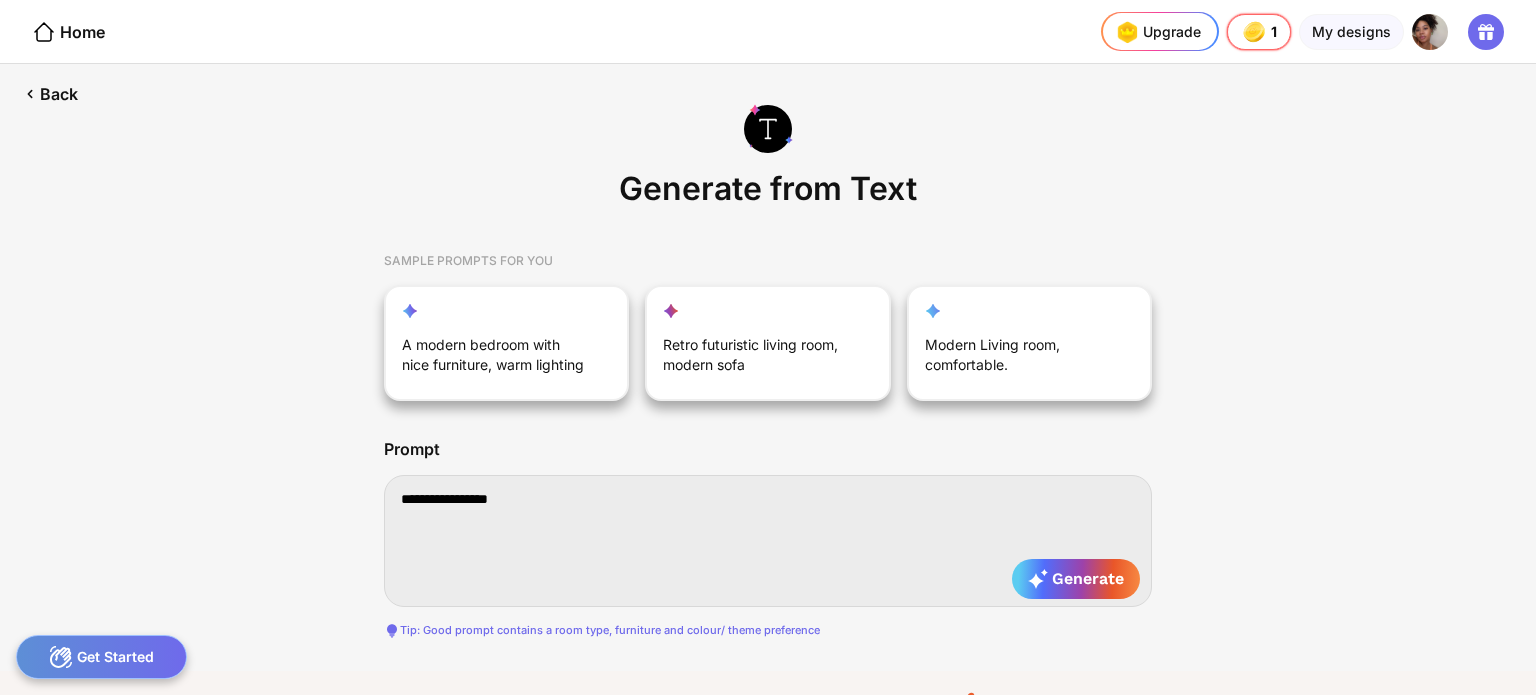 type on "**********" 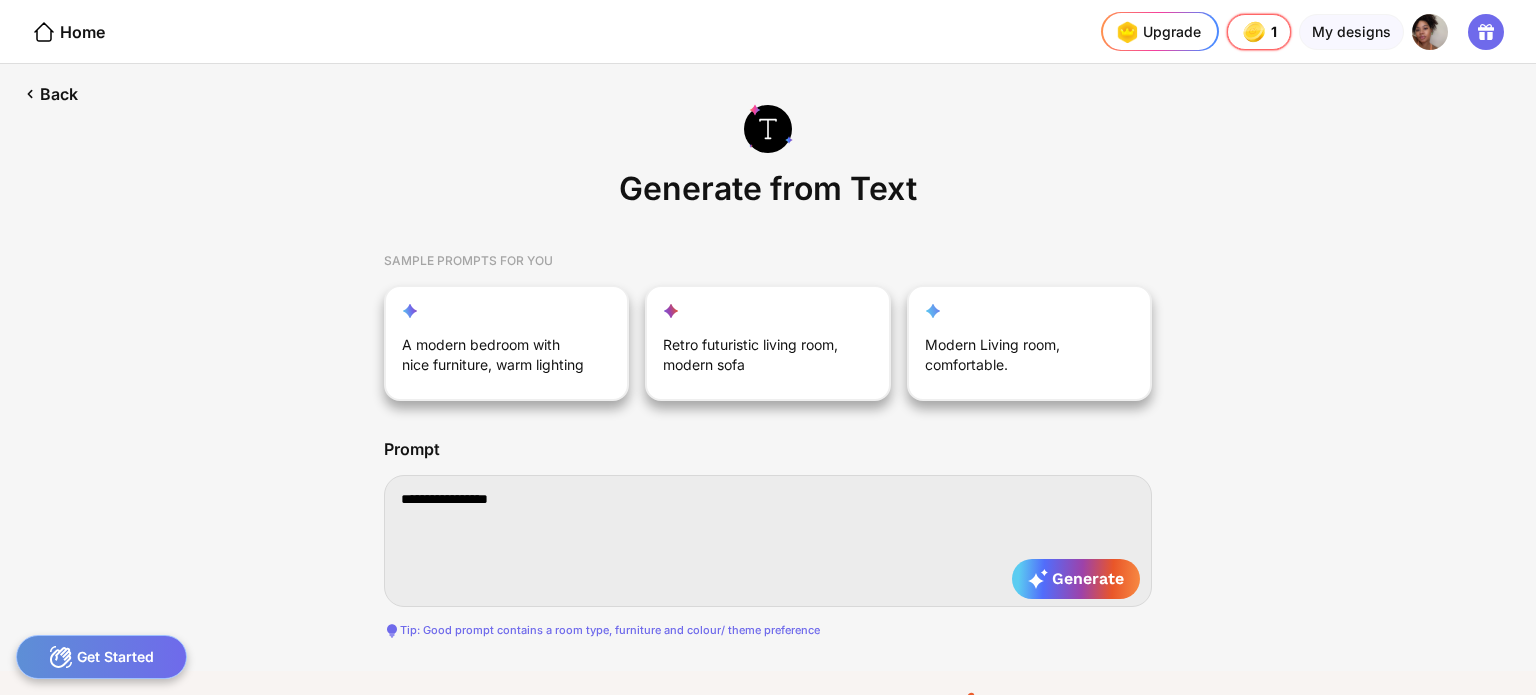 type on "**********" 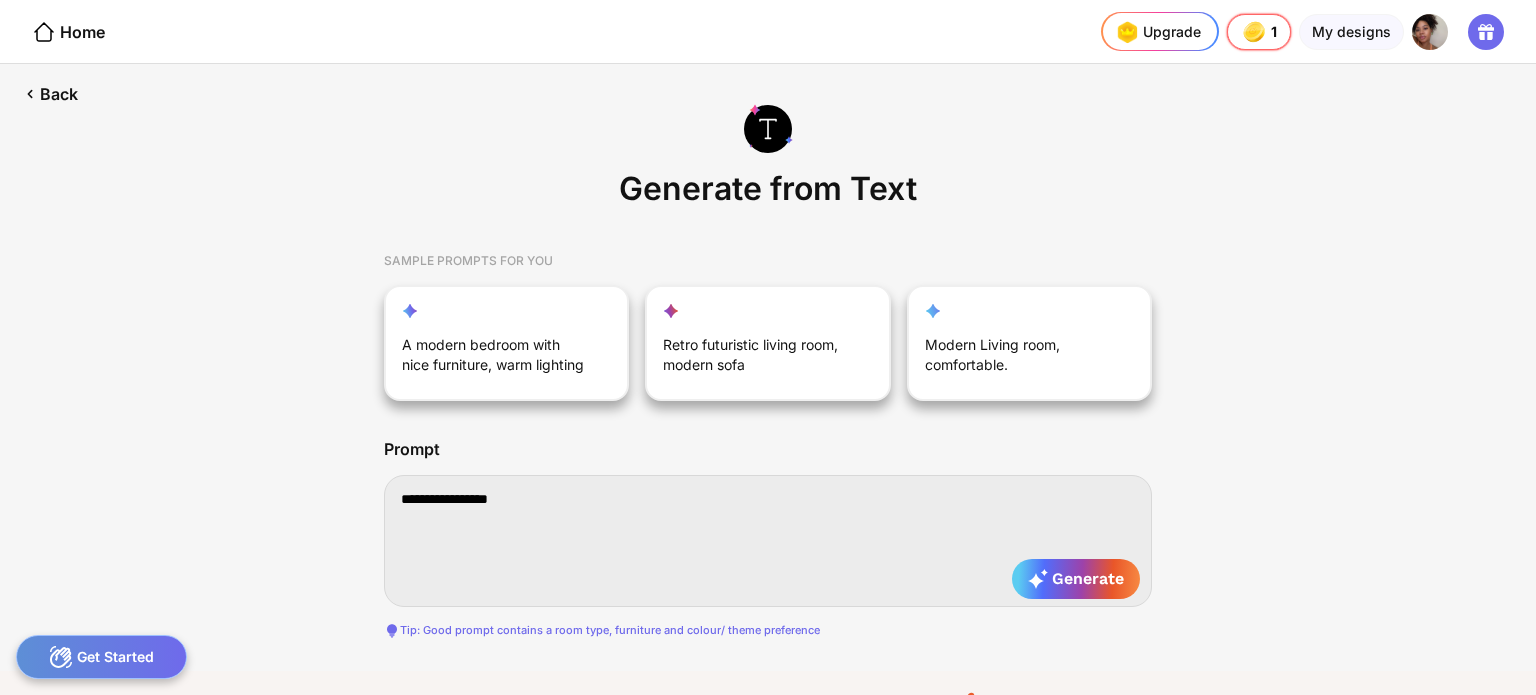 type on "**********" 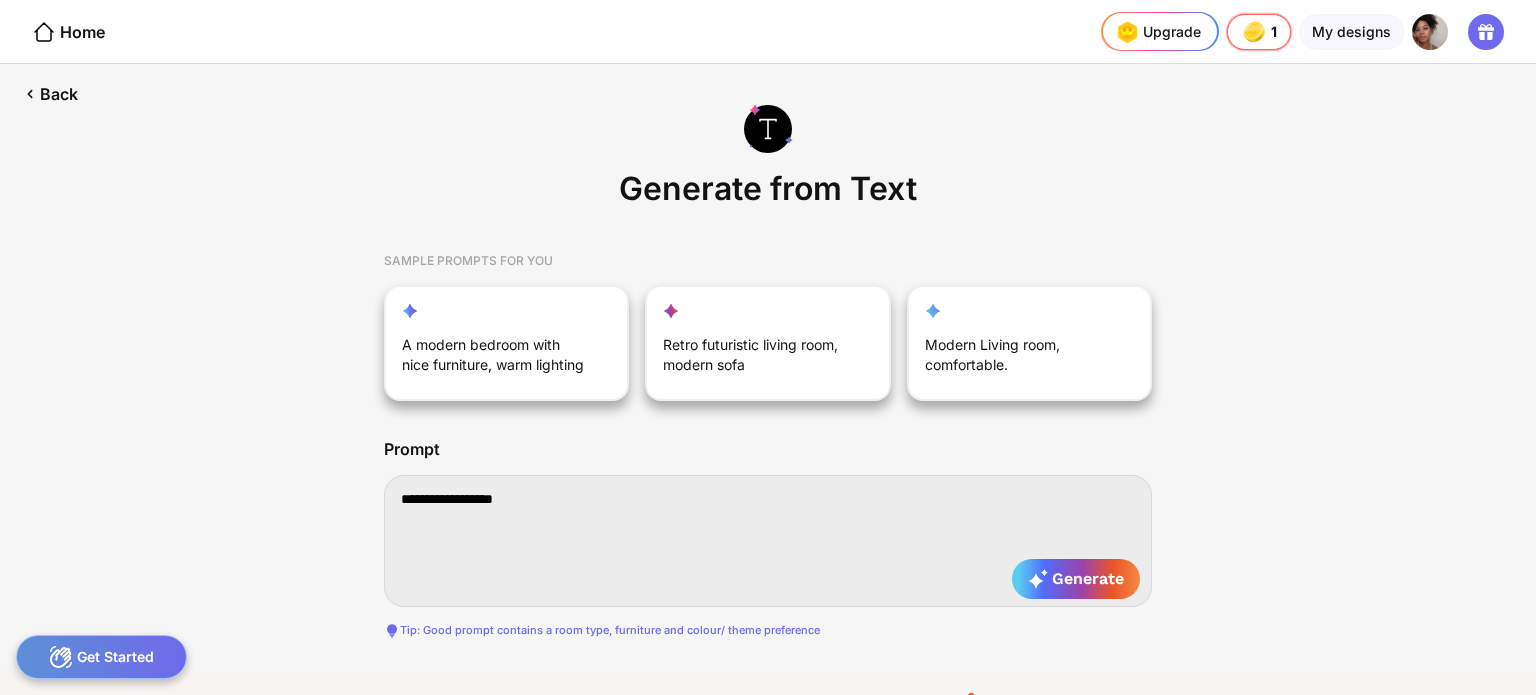 type on "**********" 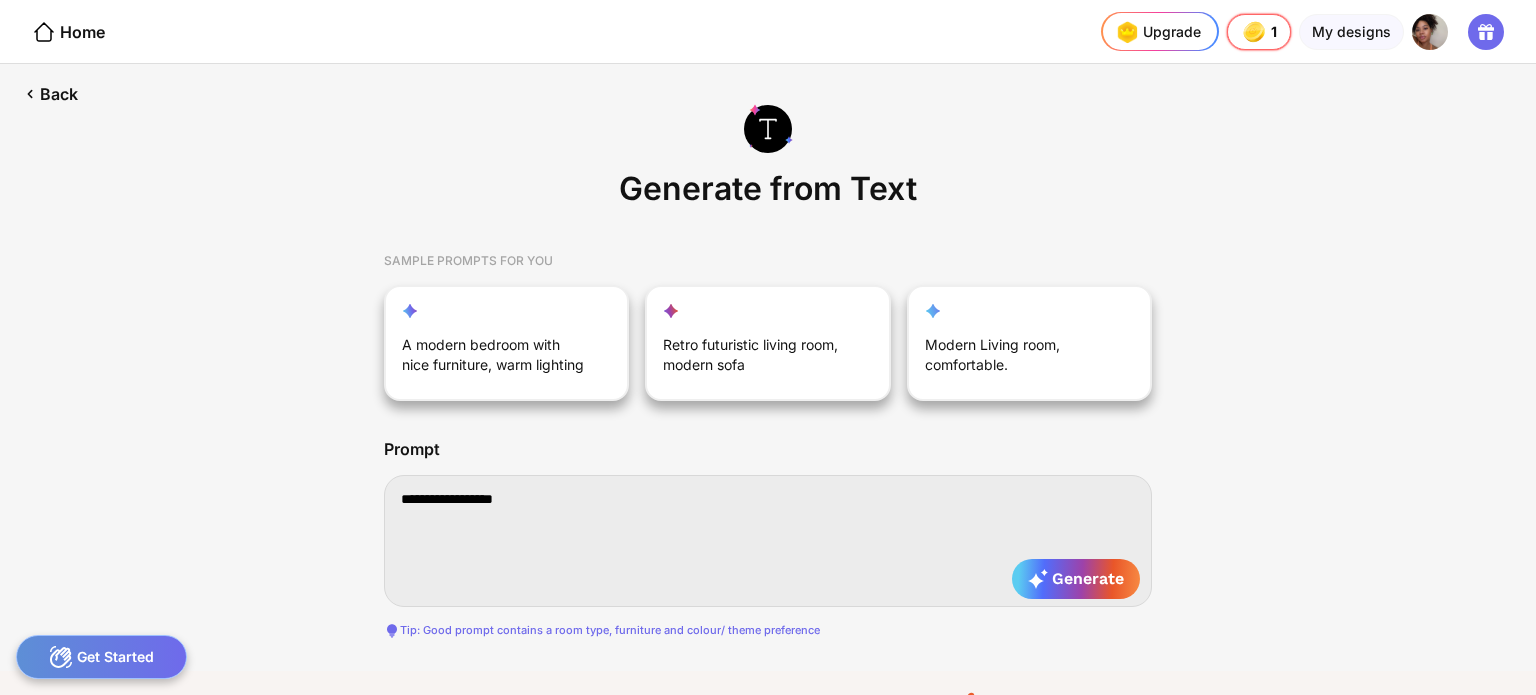 type on "**********" 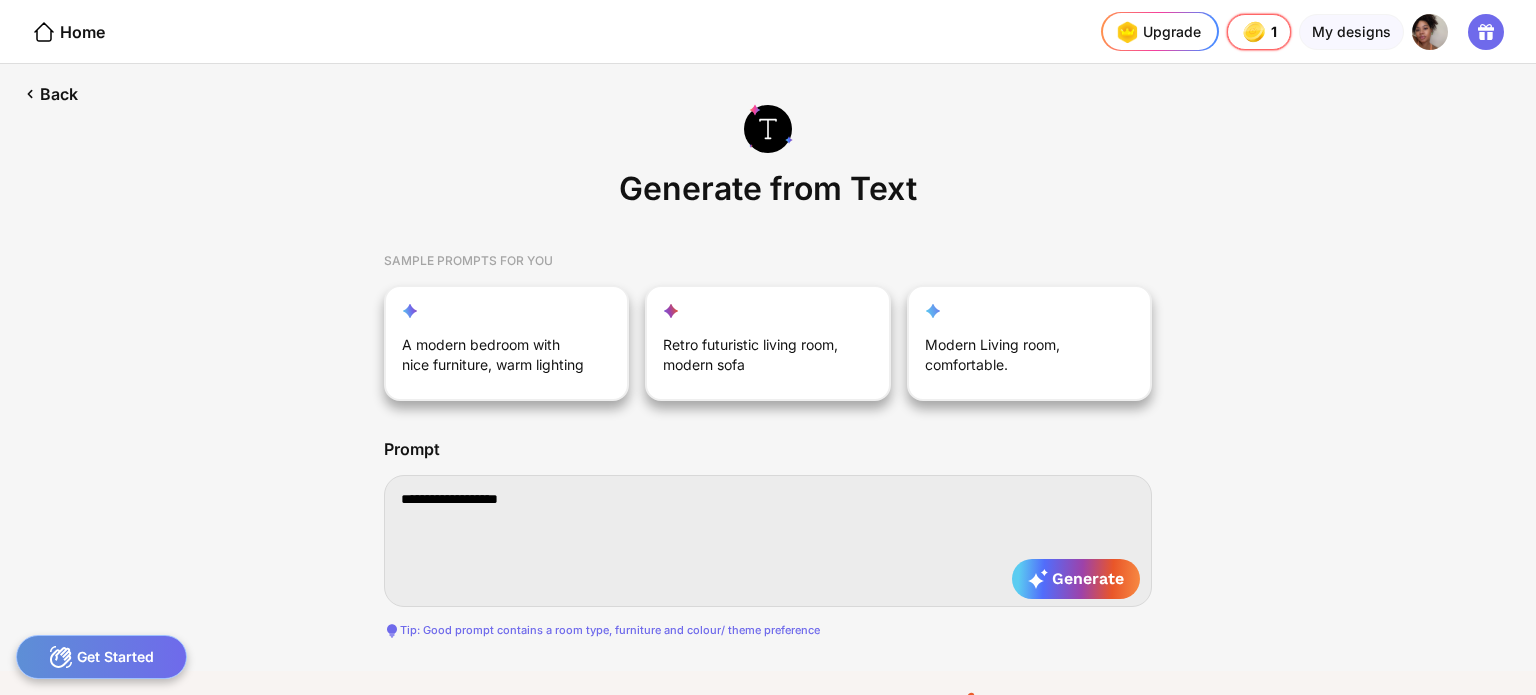 type on "**********" 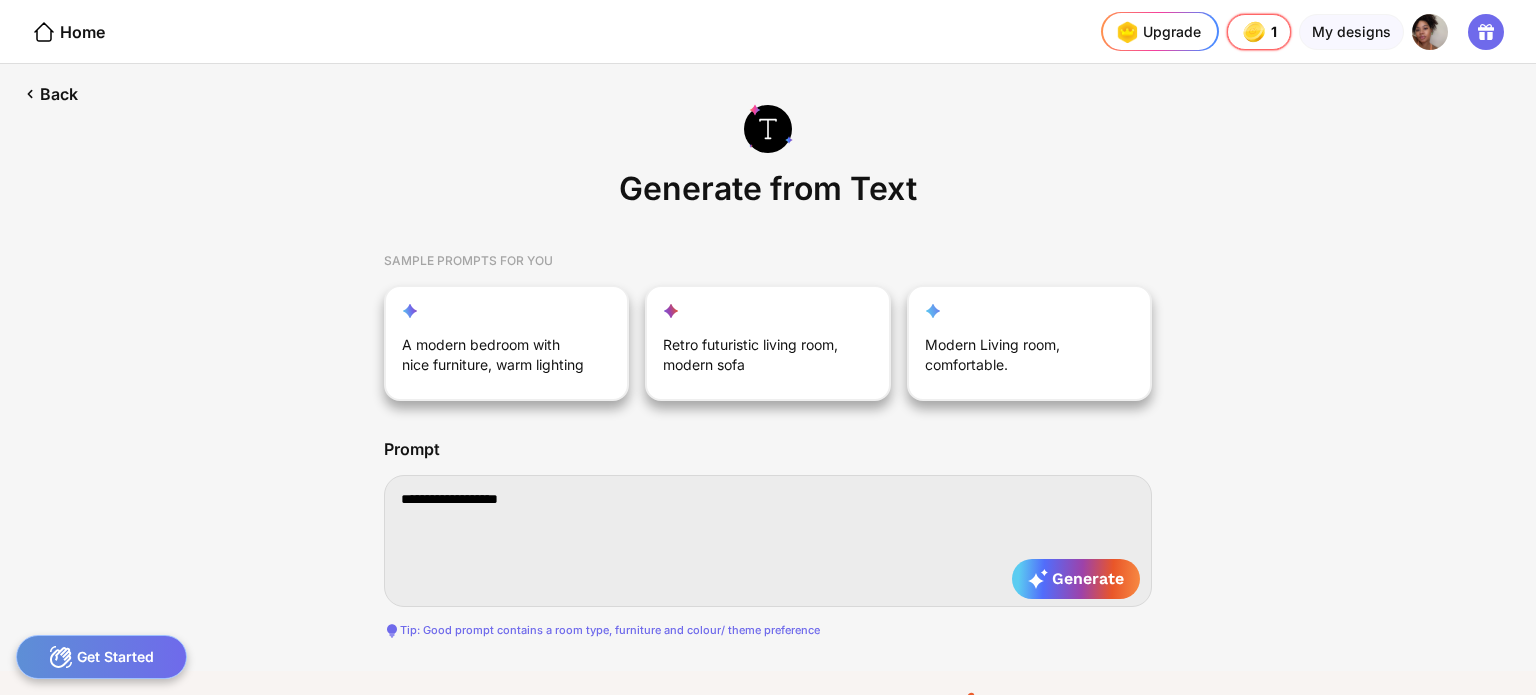 type on "**********" 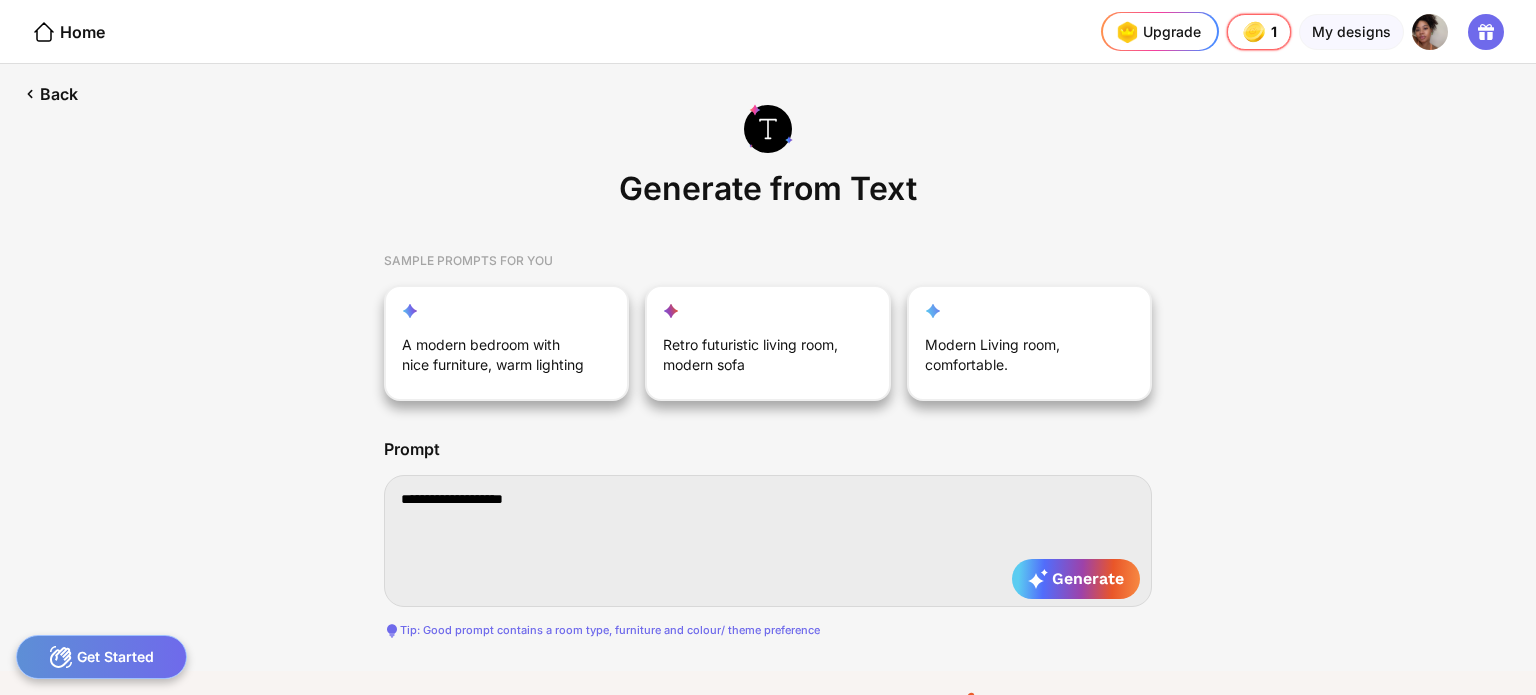 type on "**********" 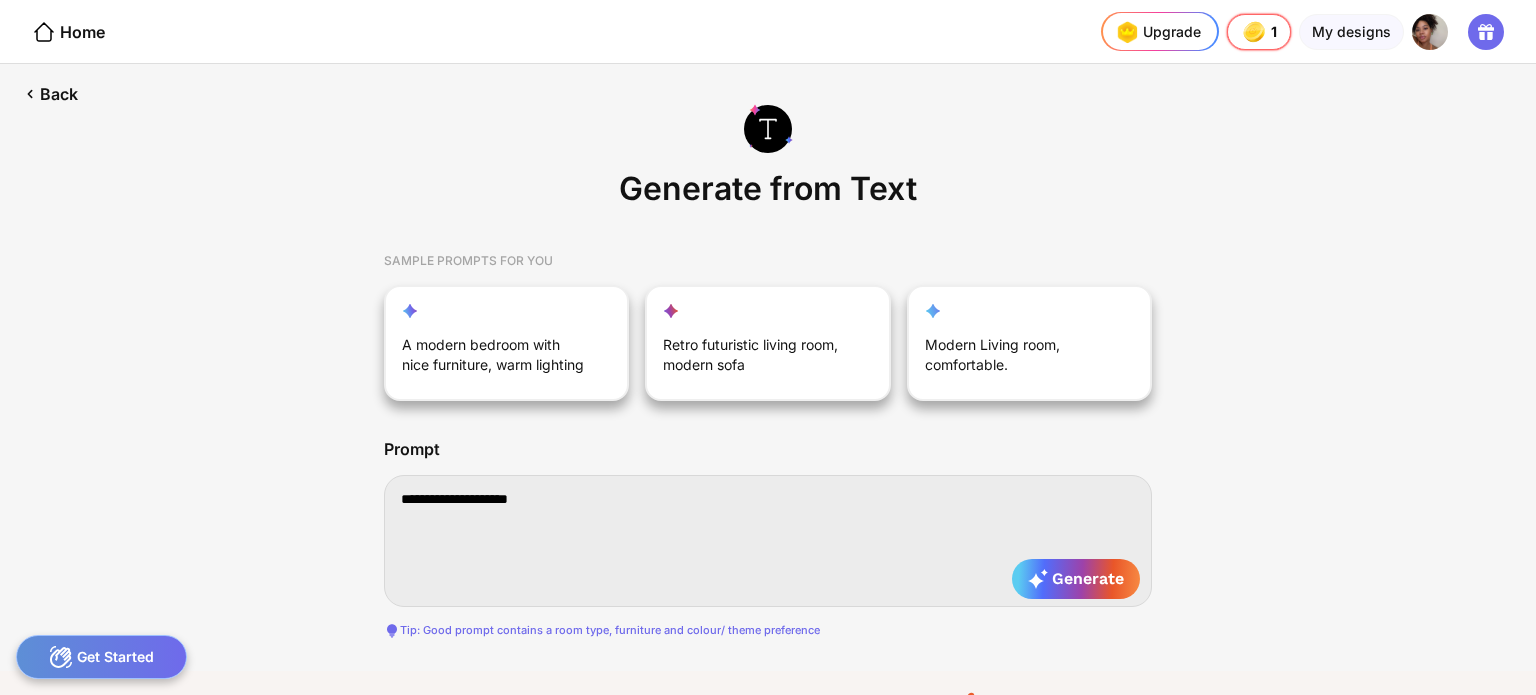 type on "**********" 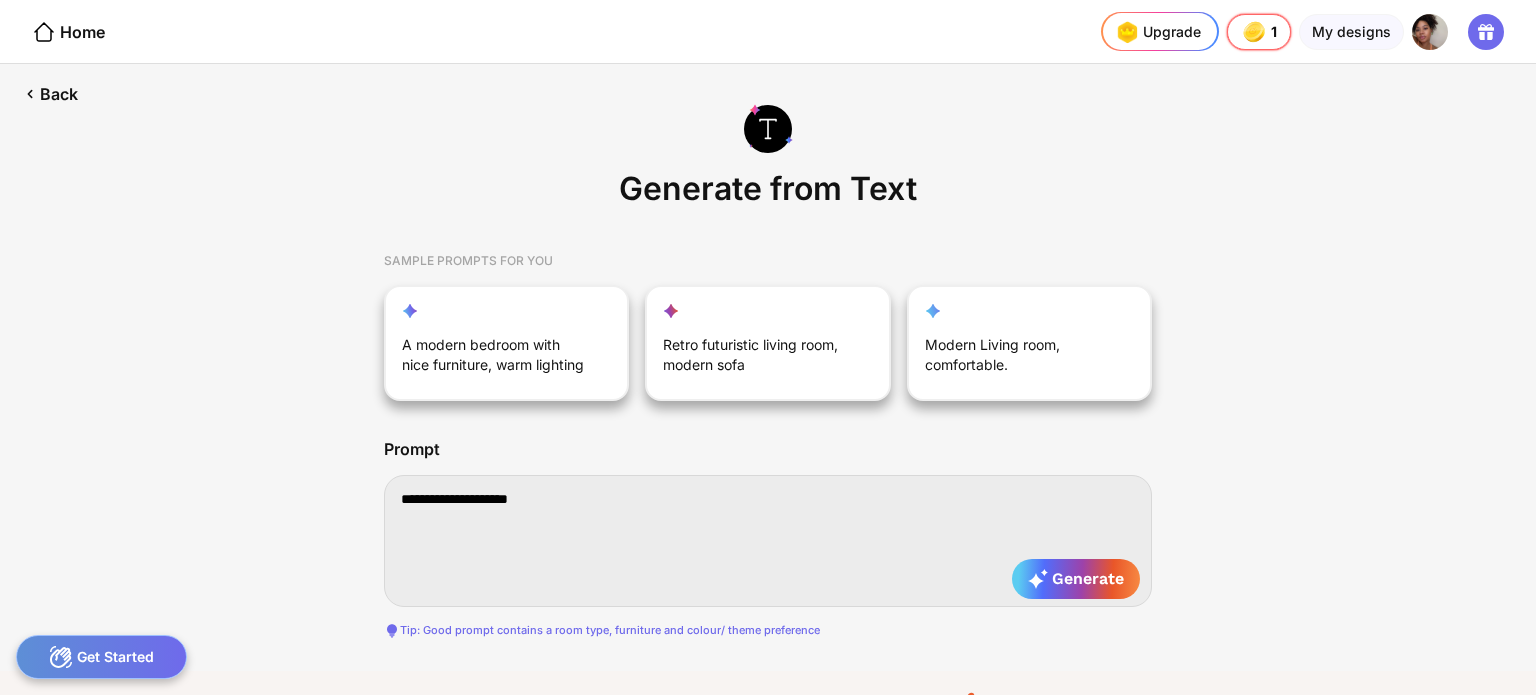 type on "**********" 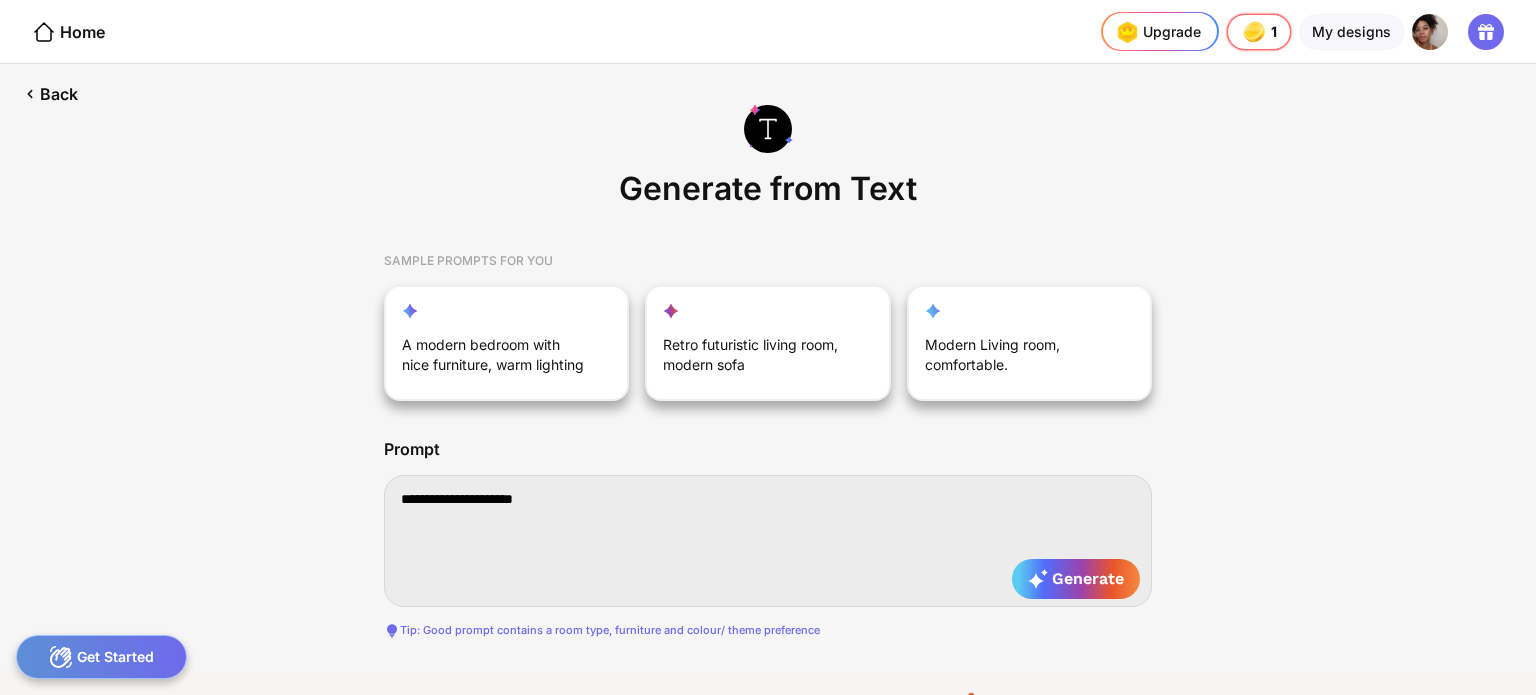 type on "**********" 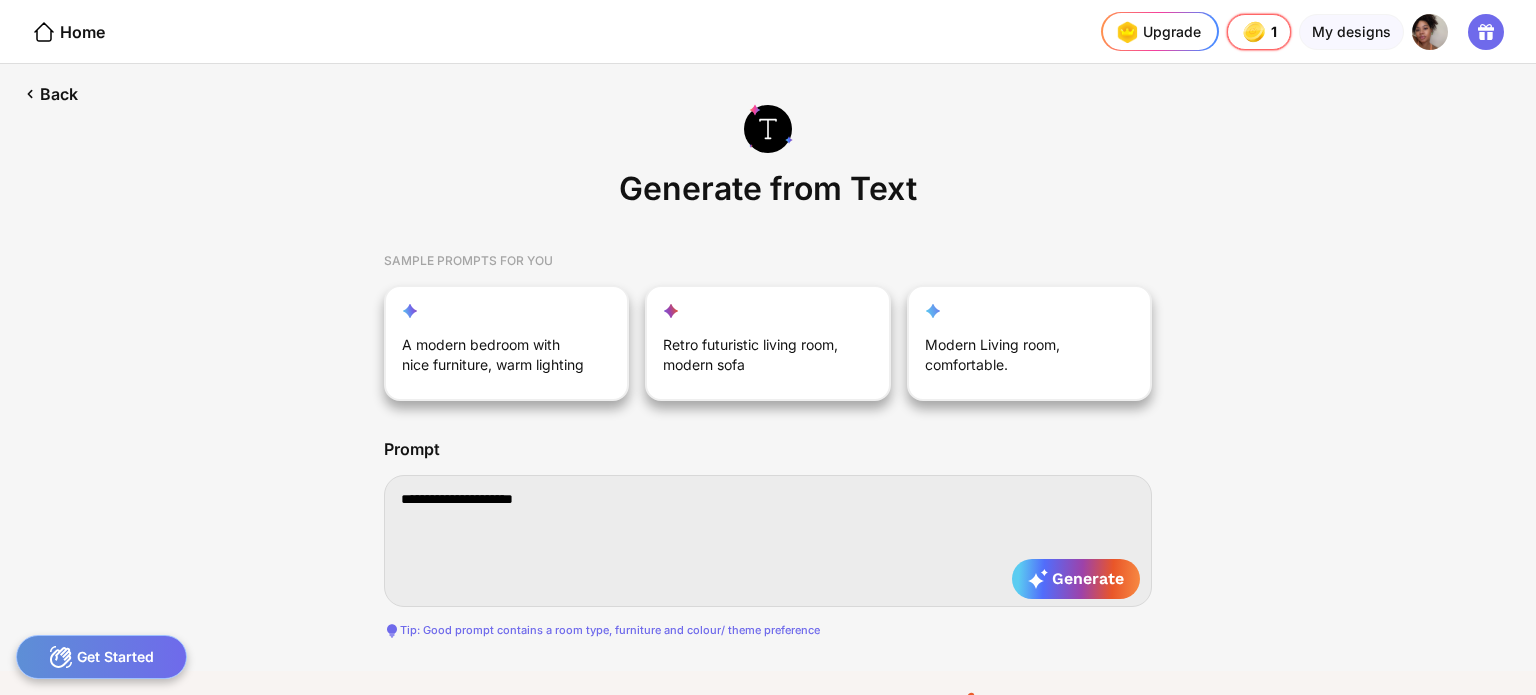 type on "**********" 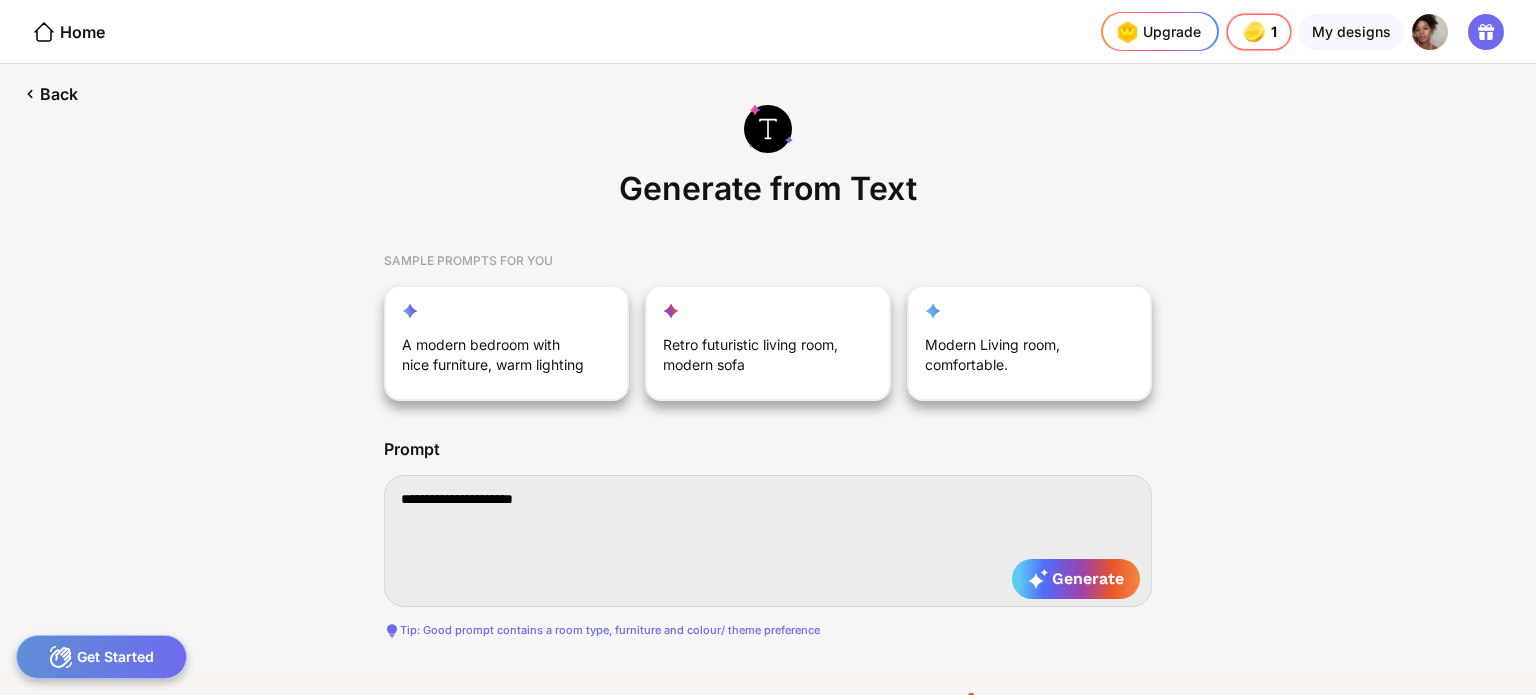 type on "**********" 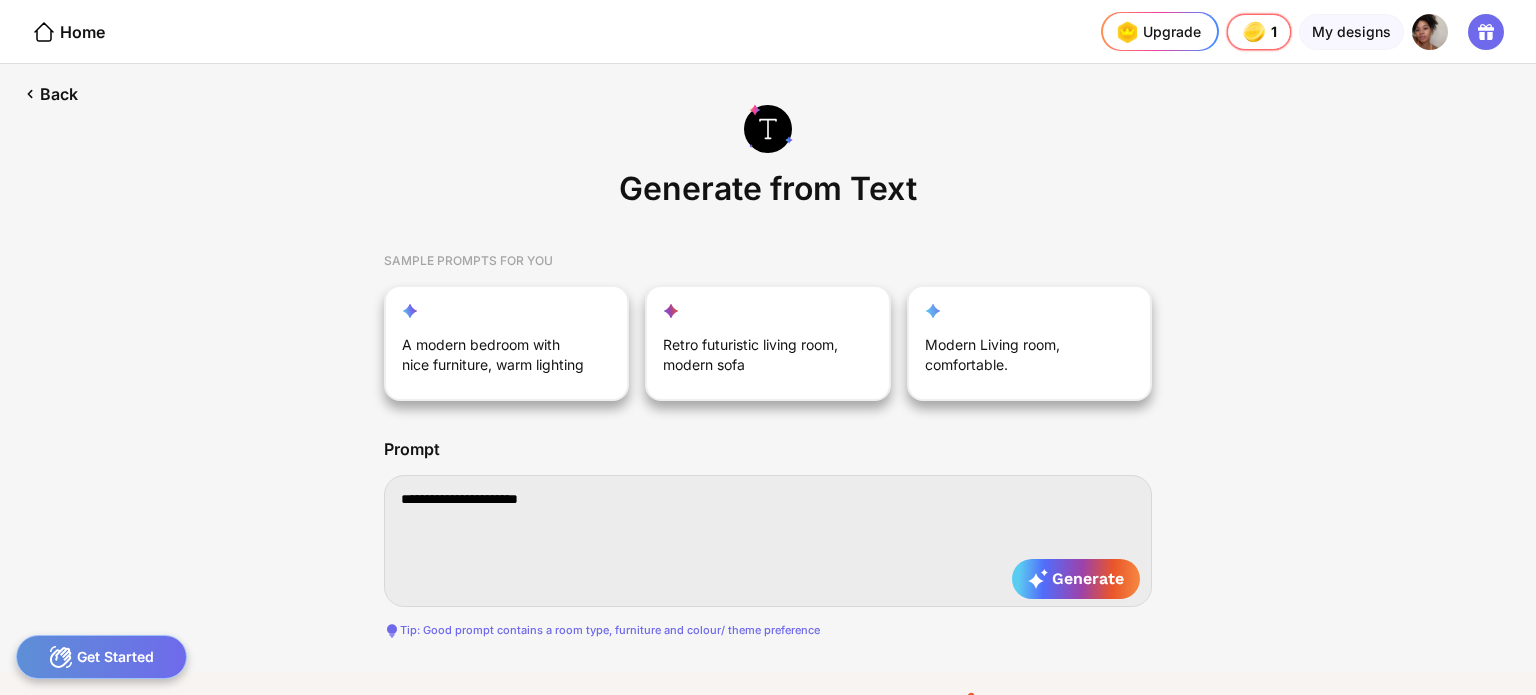 type on "**********" 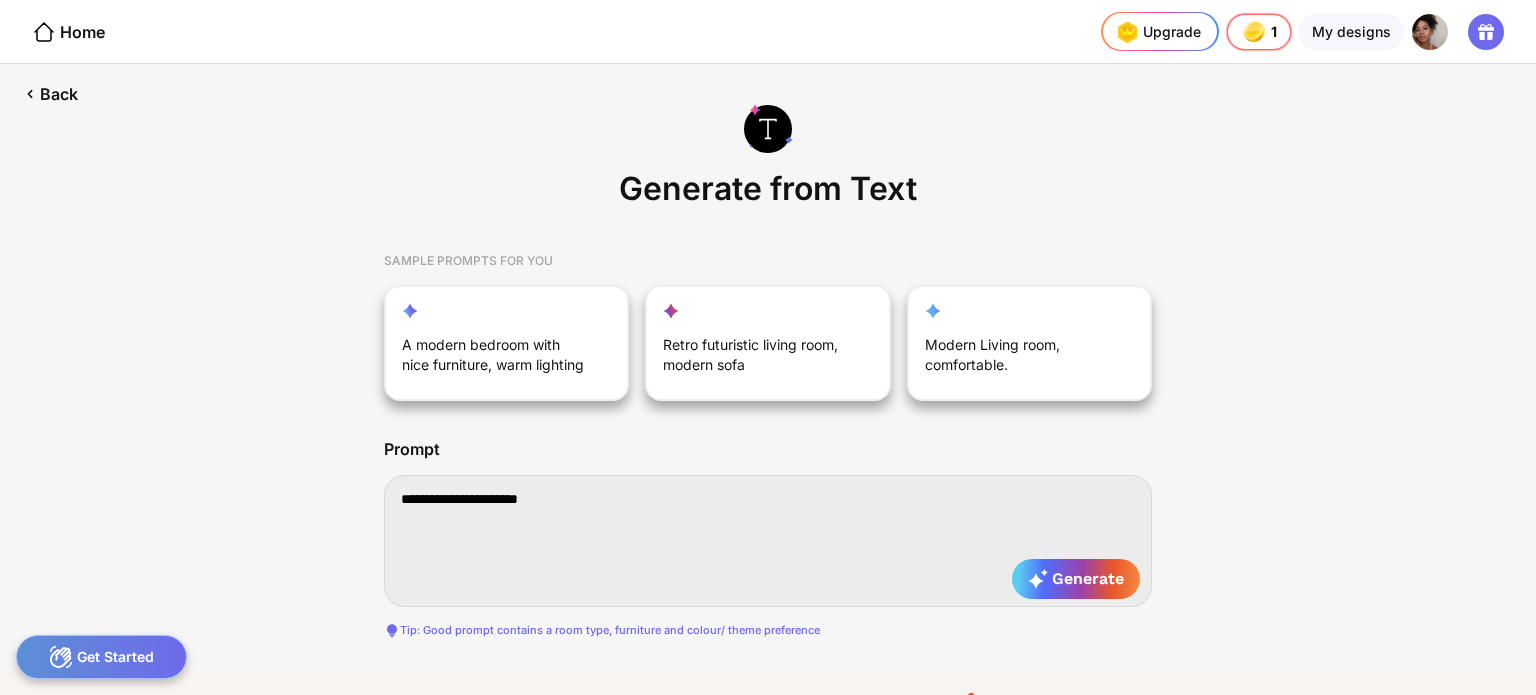 type on "**********" 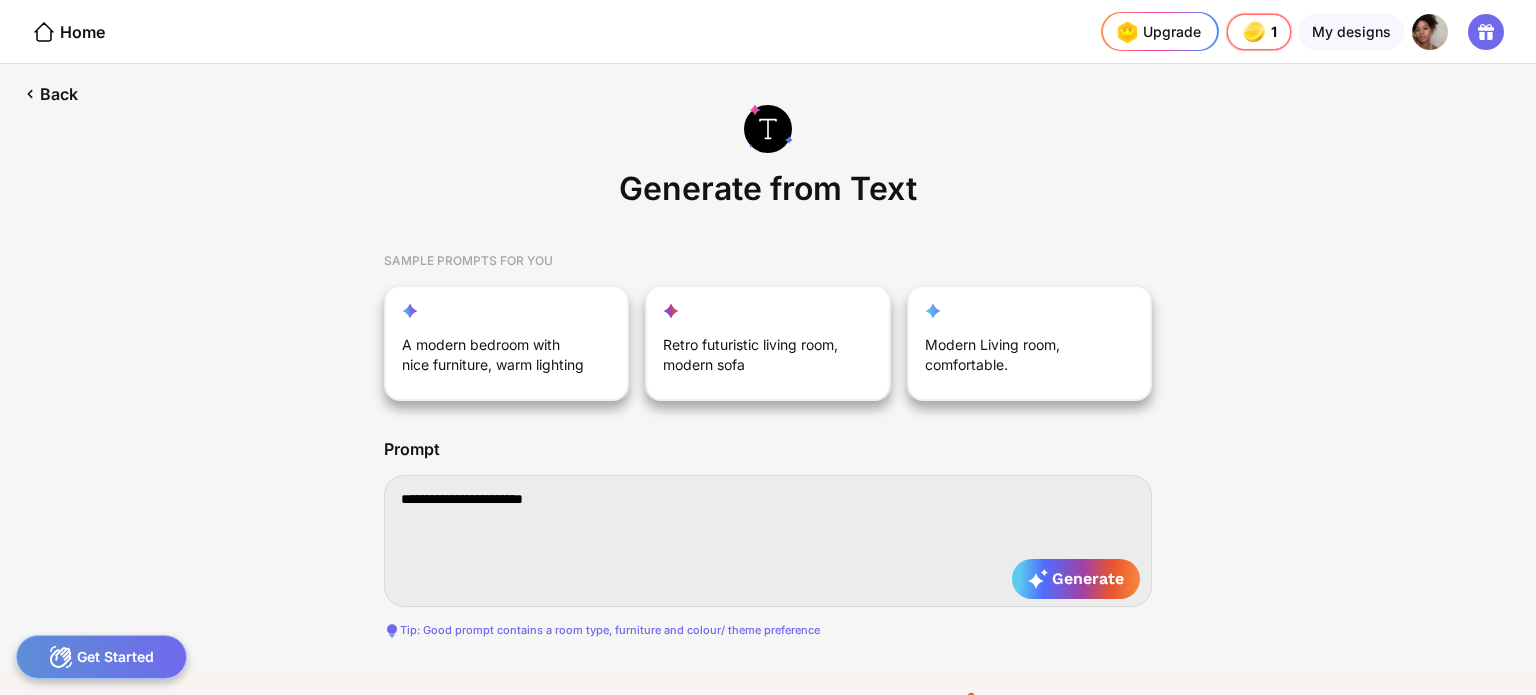 type on "**********" 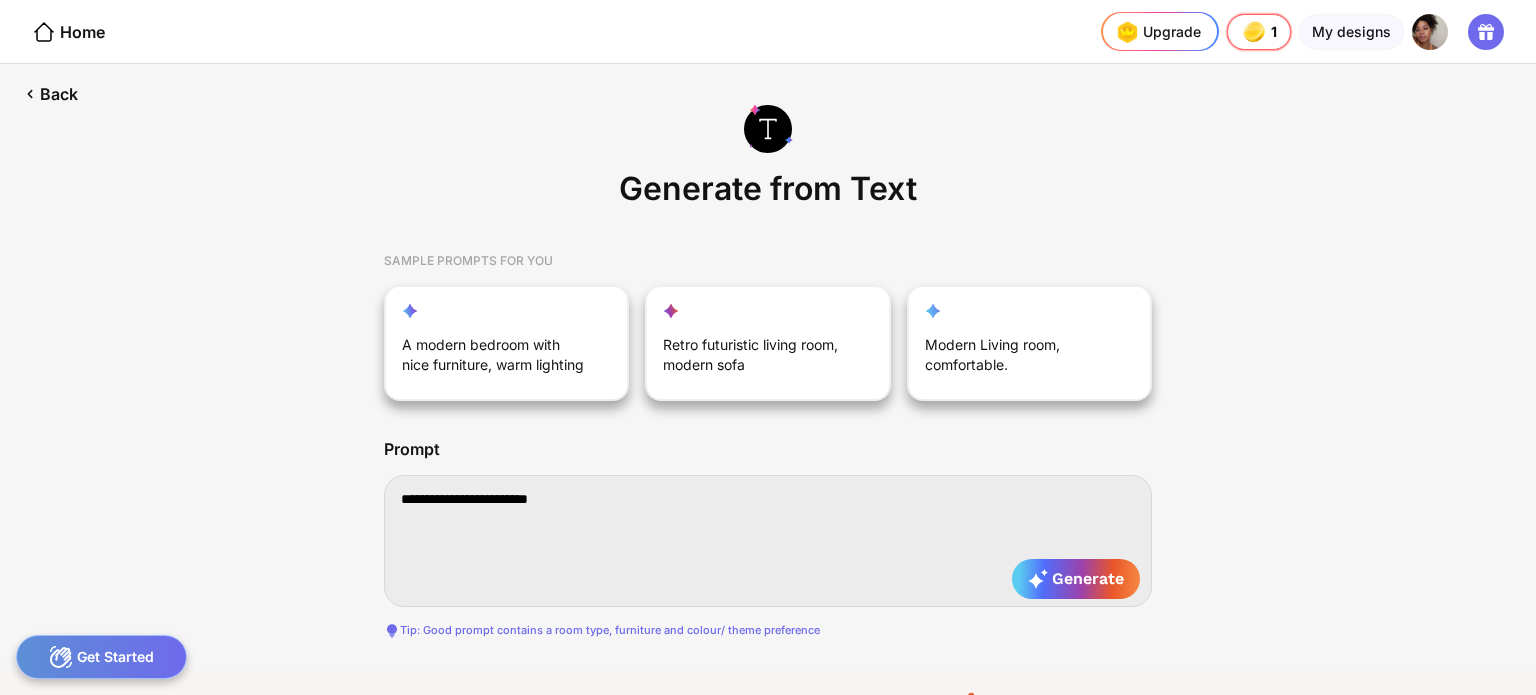 type on "**********" 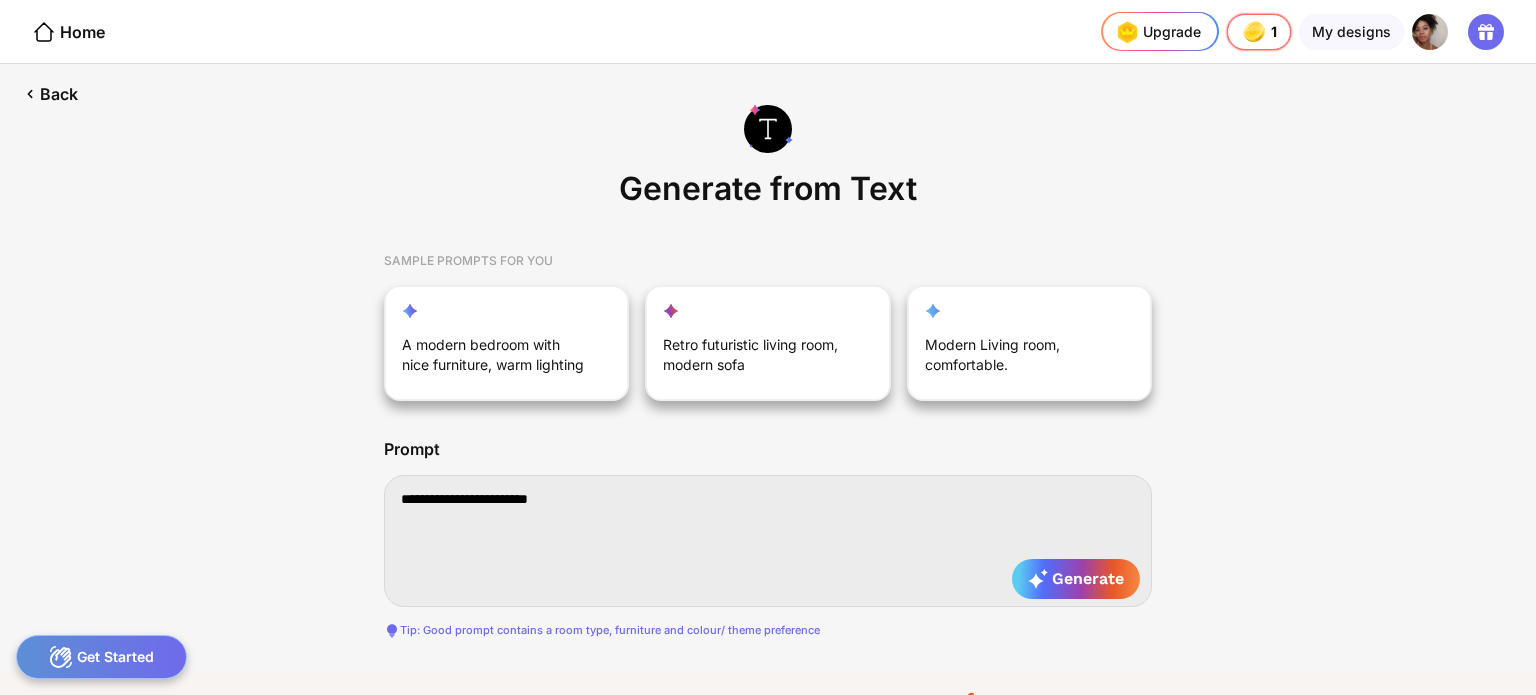 type on "**********" 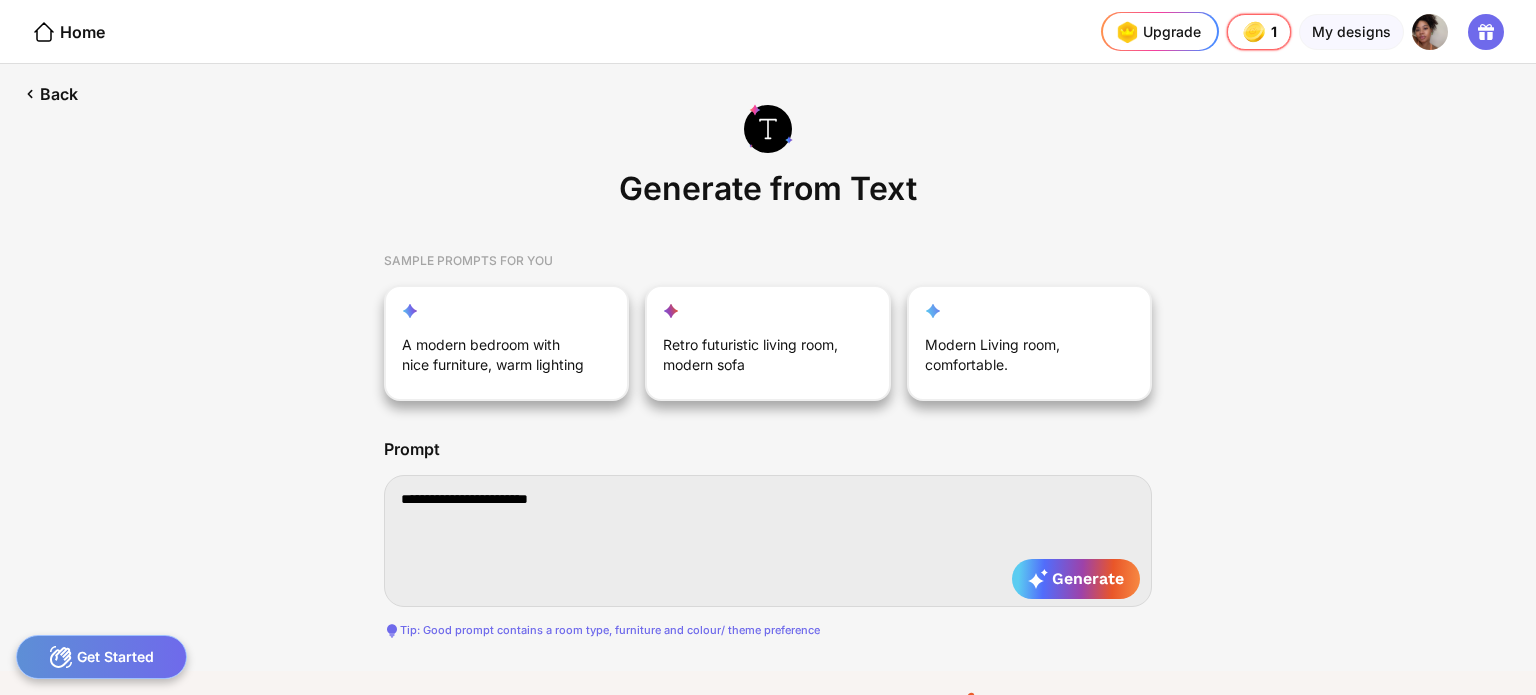 type on "**********" 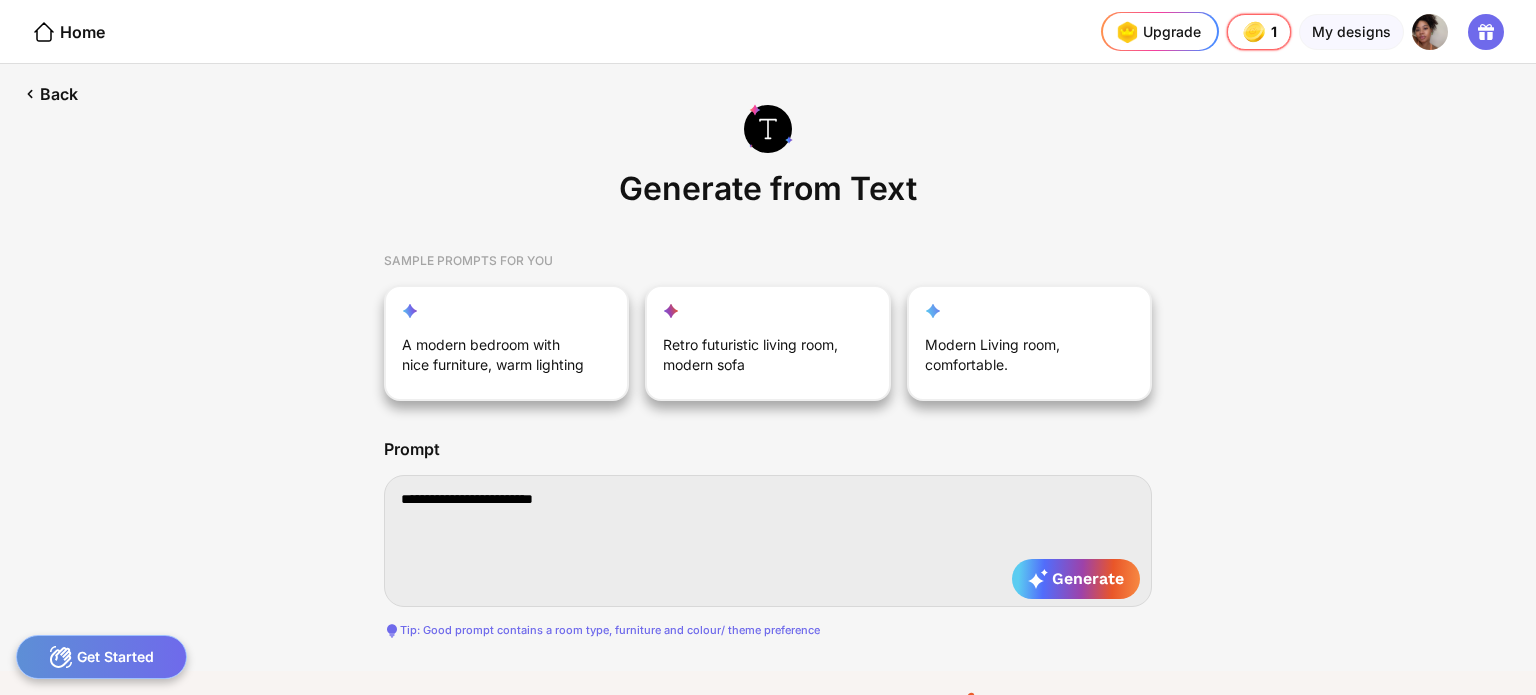type on "**********" 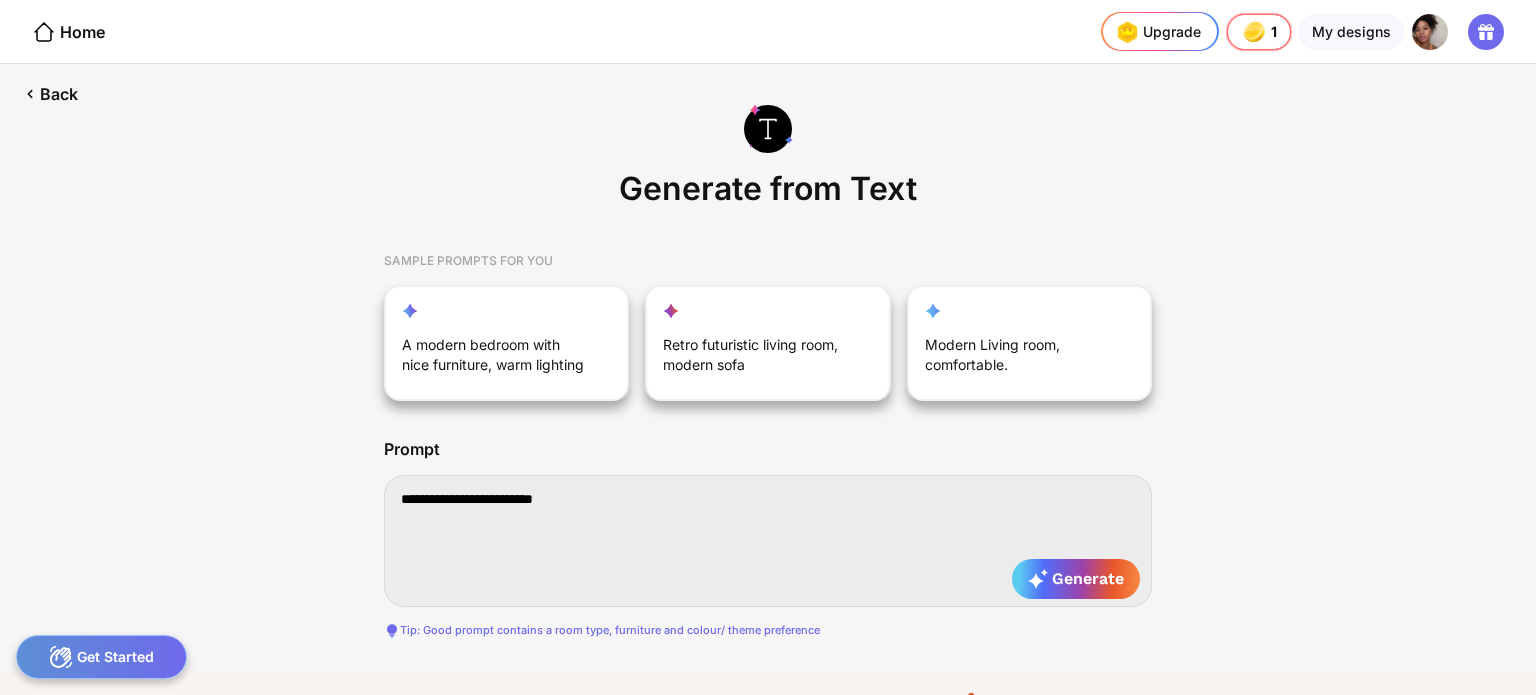 type on "**********" 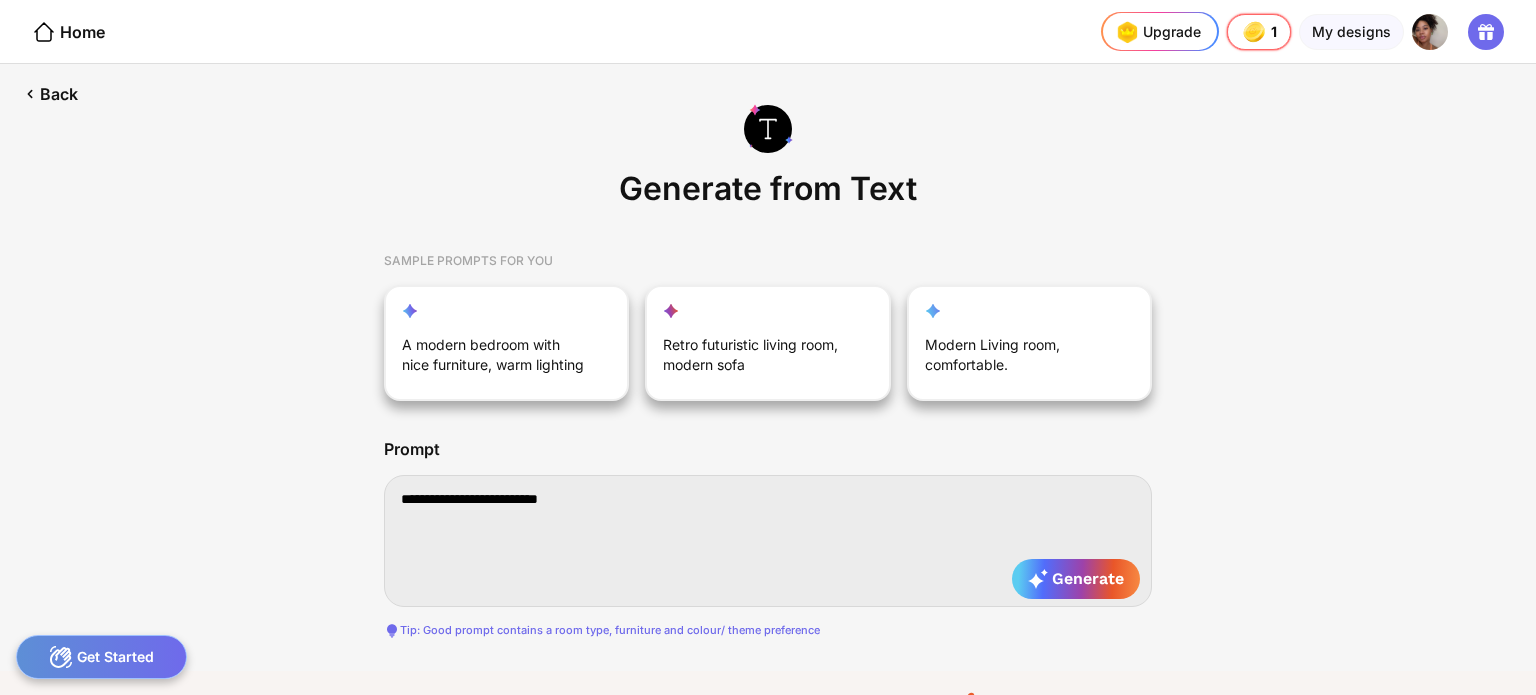 type on "**********" 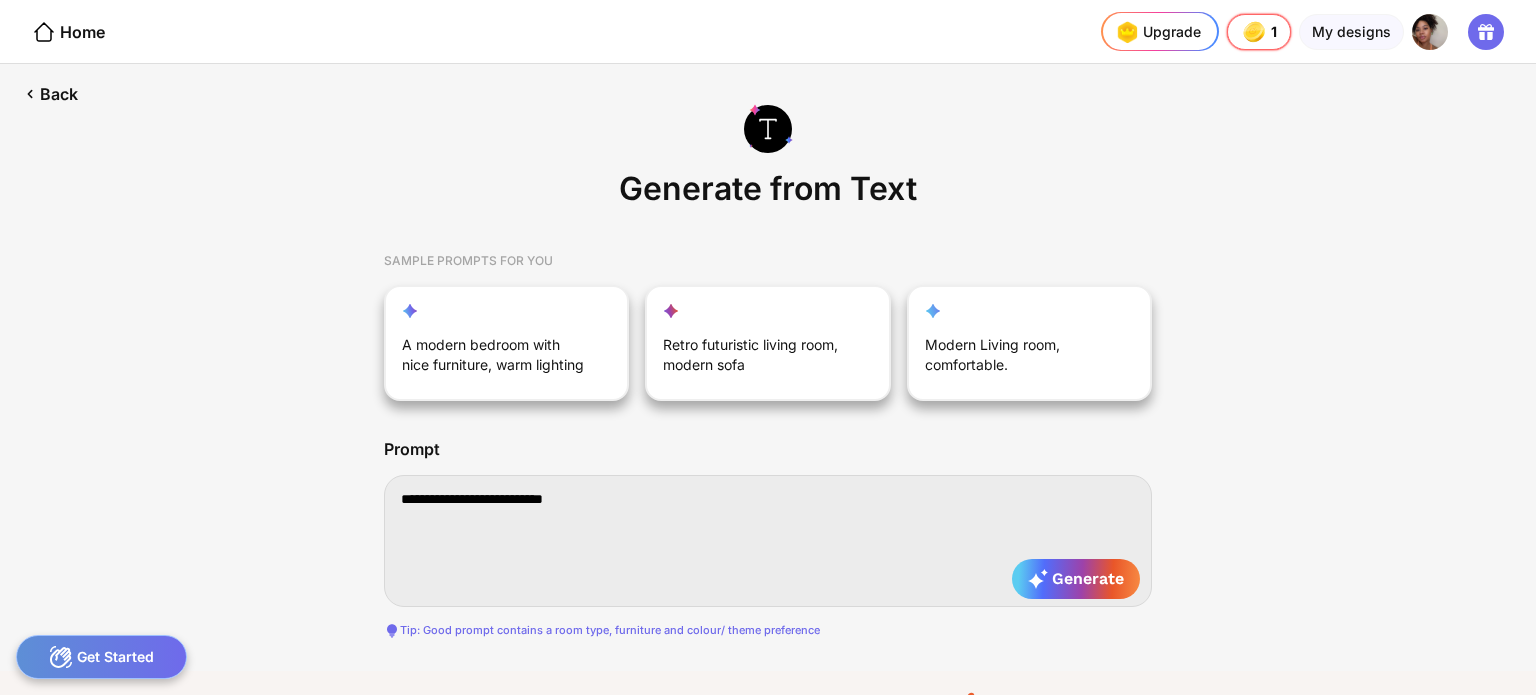 type on "**********" 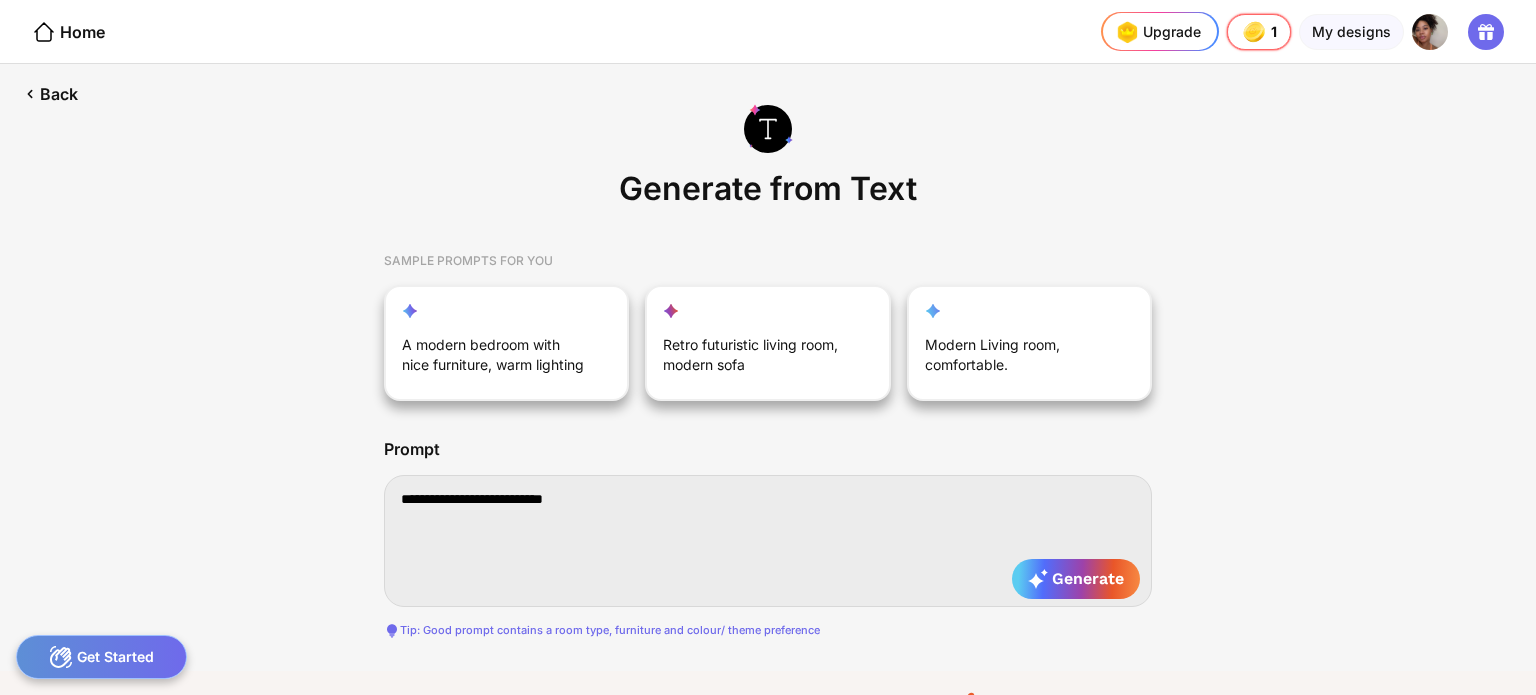 type on "**********" 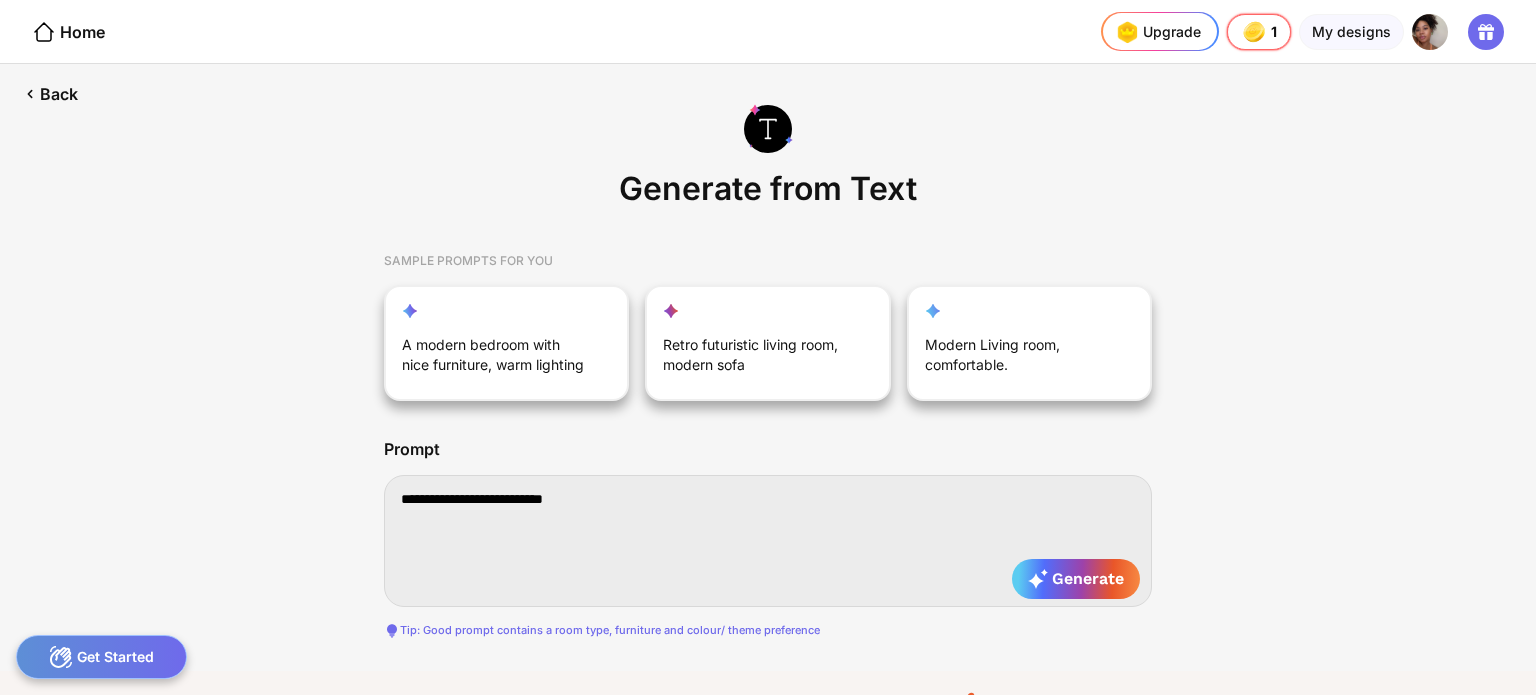 type on "**********" 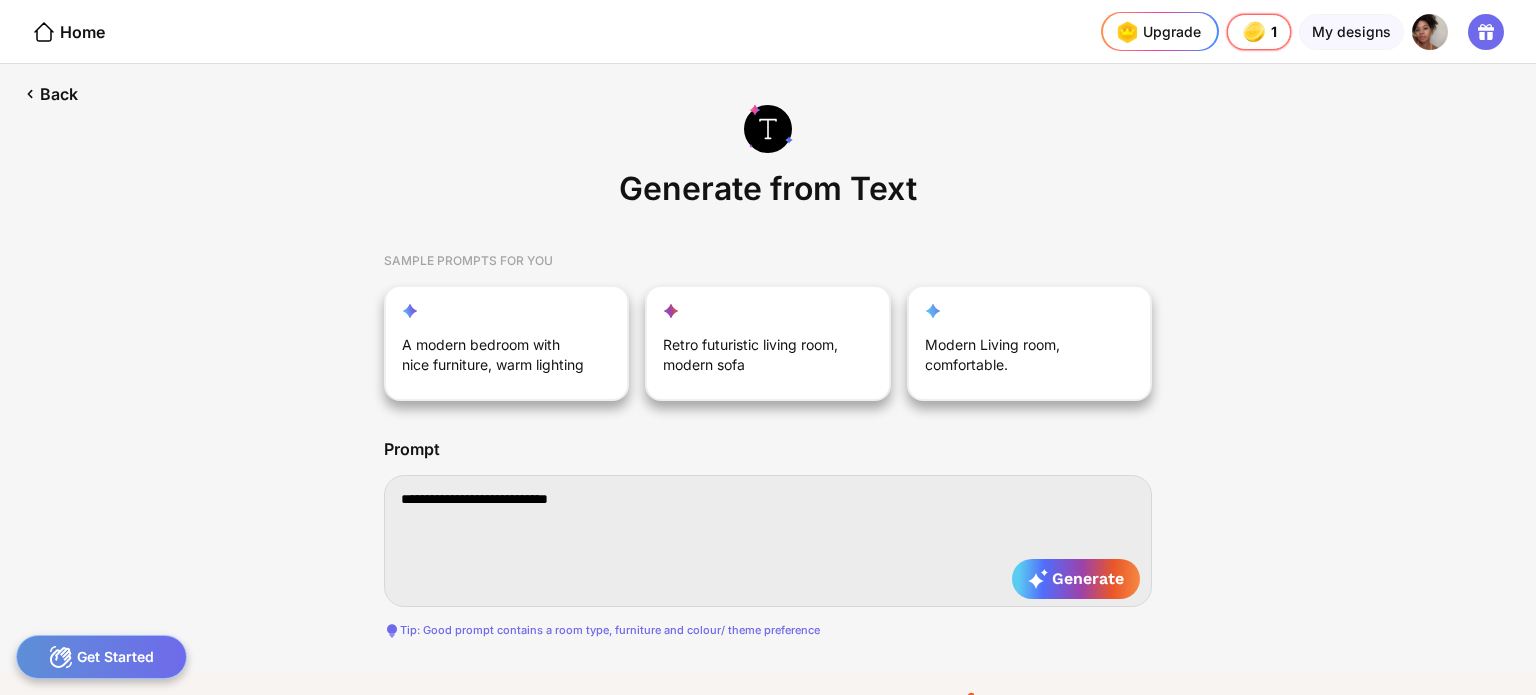 type on "**********" 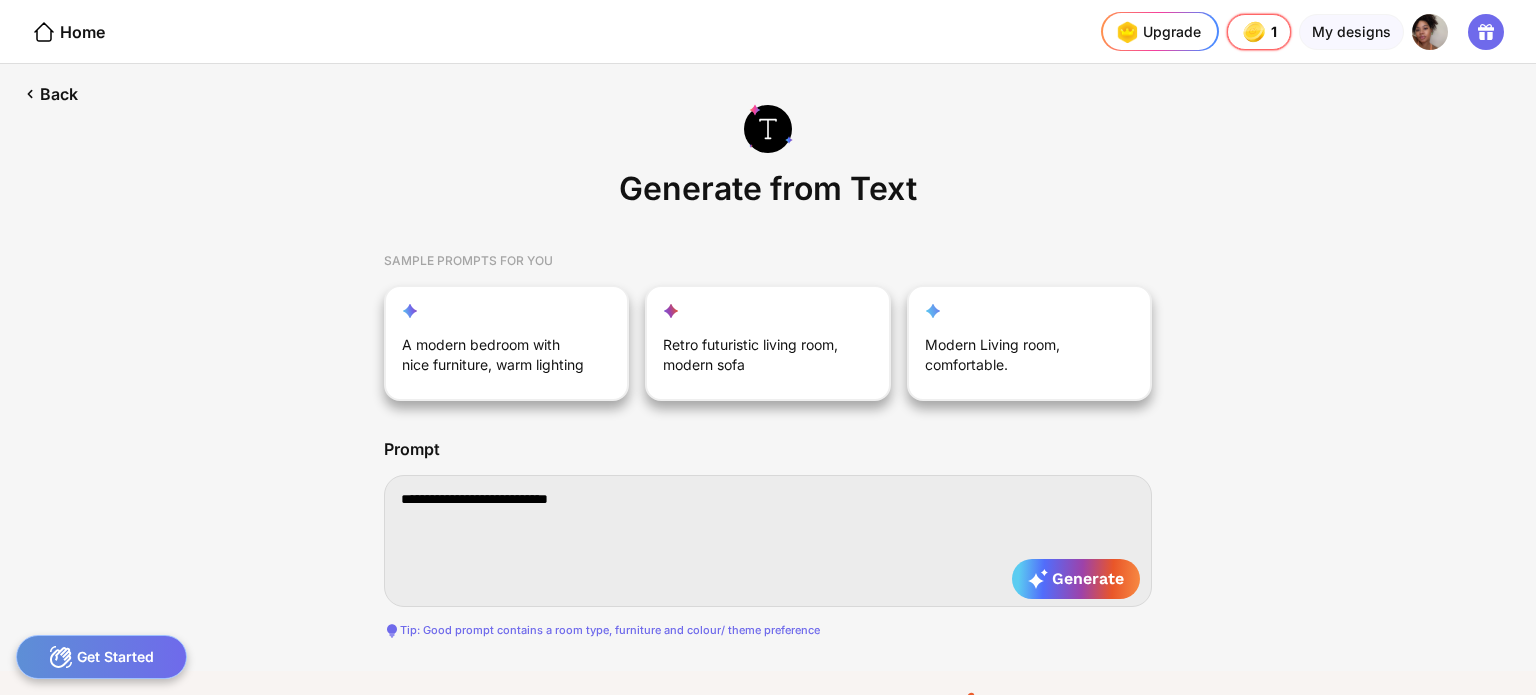type on "**********" 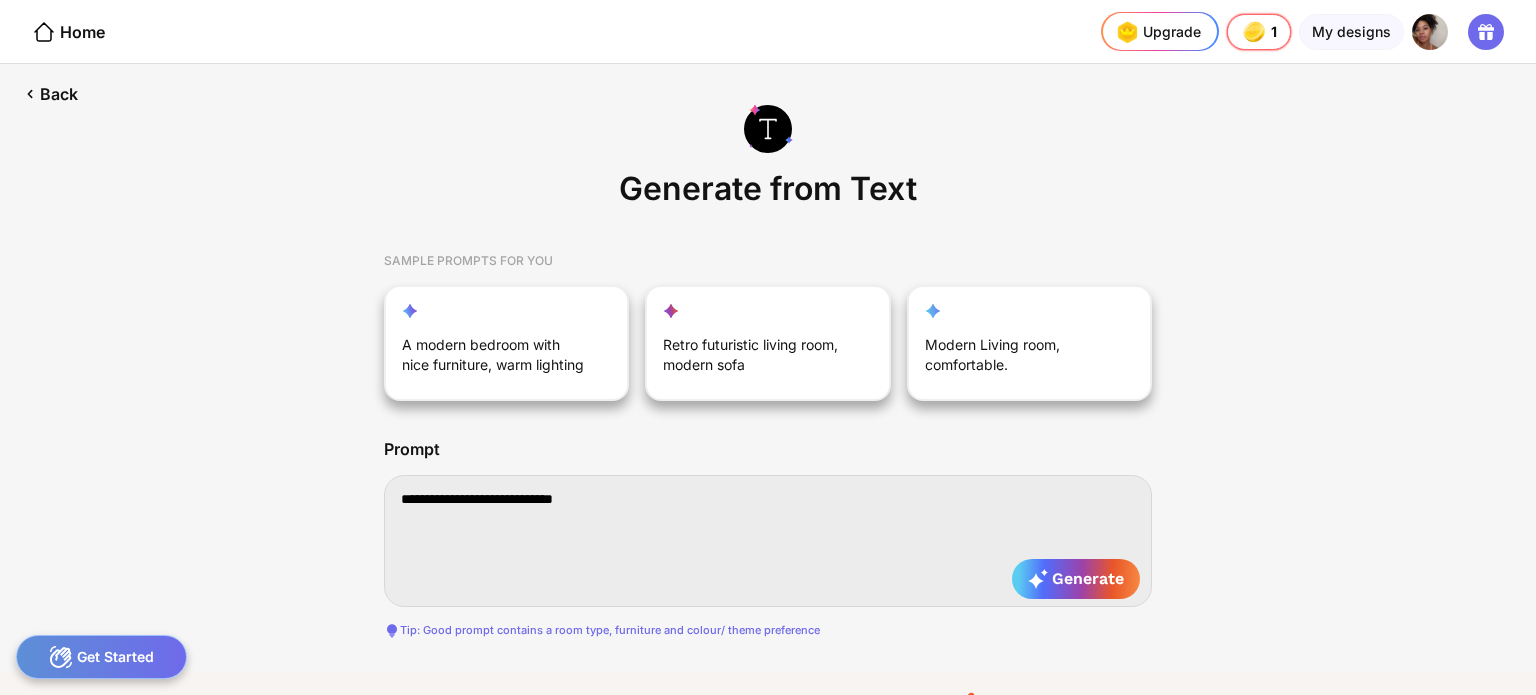 type on "**********" 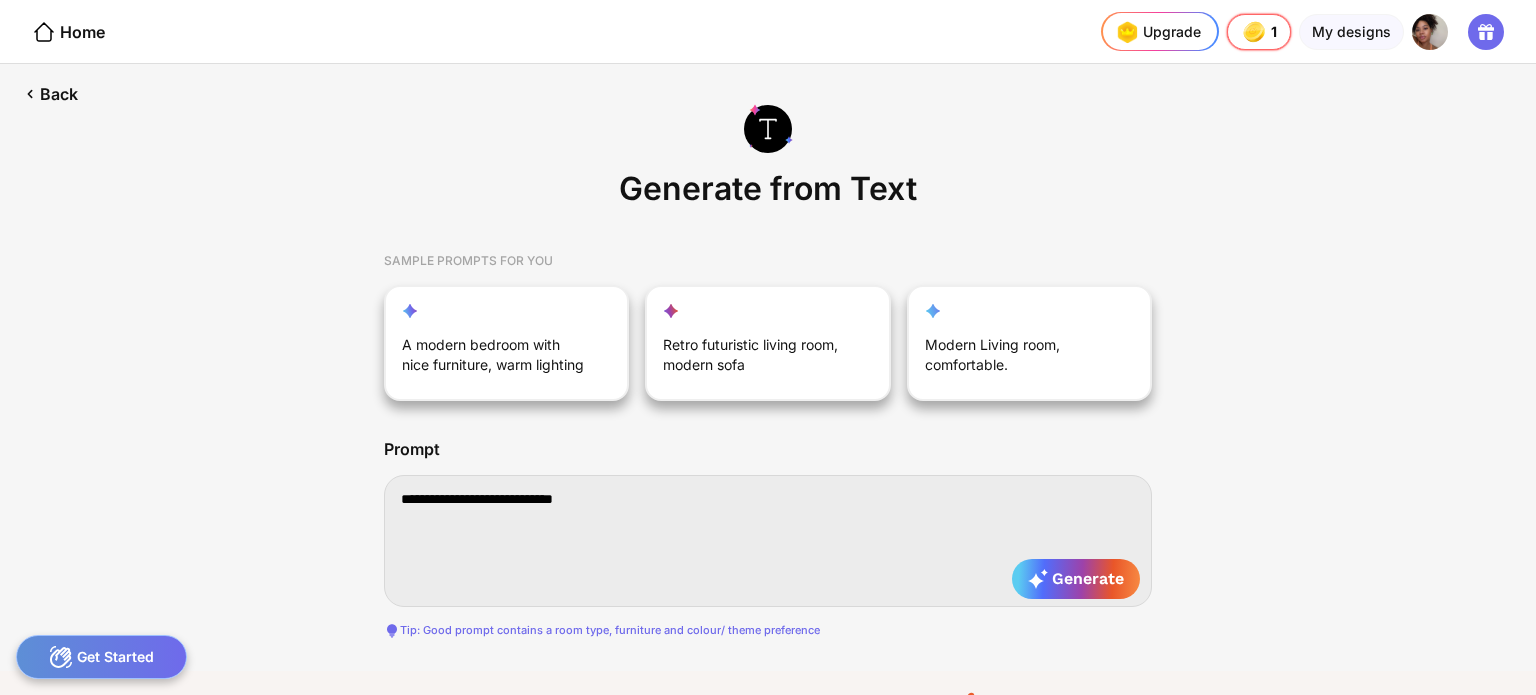 type on "**********" 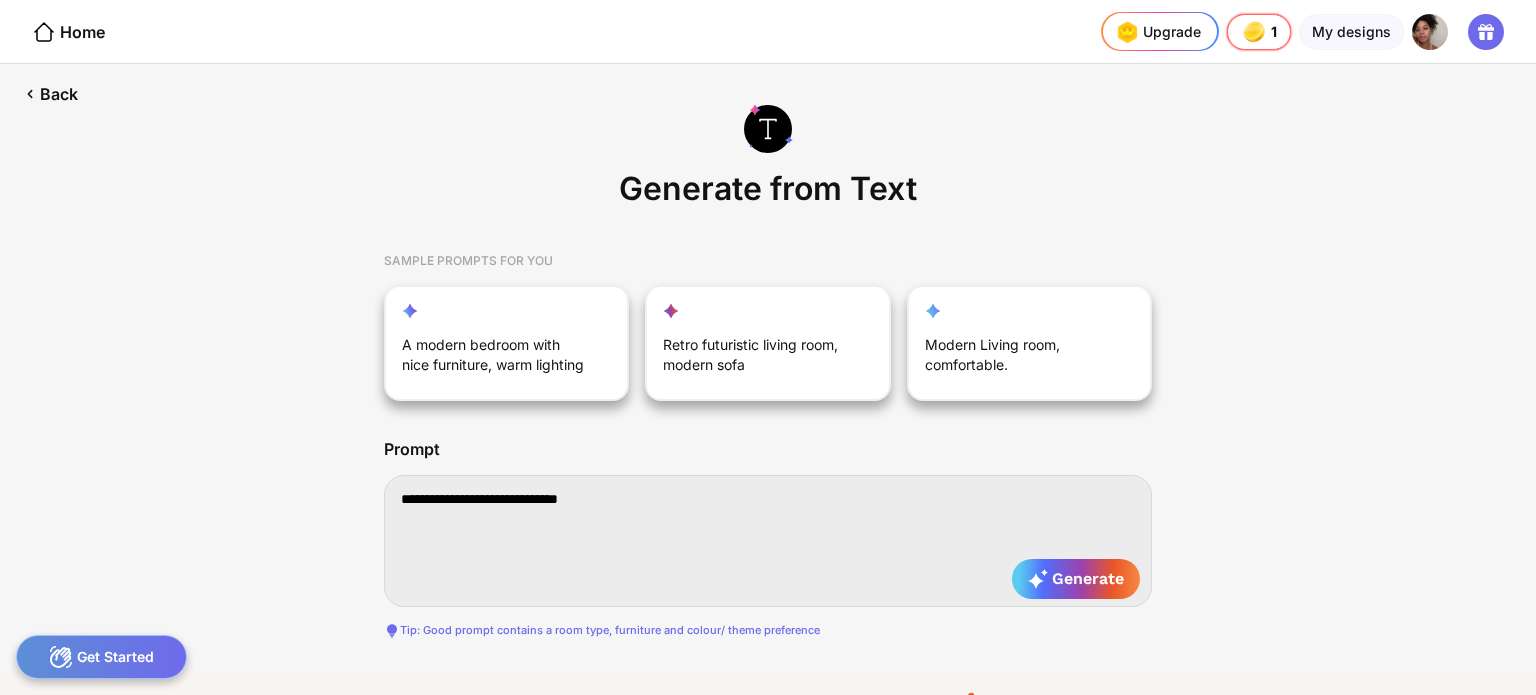 type on "**********" 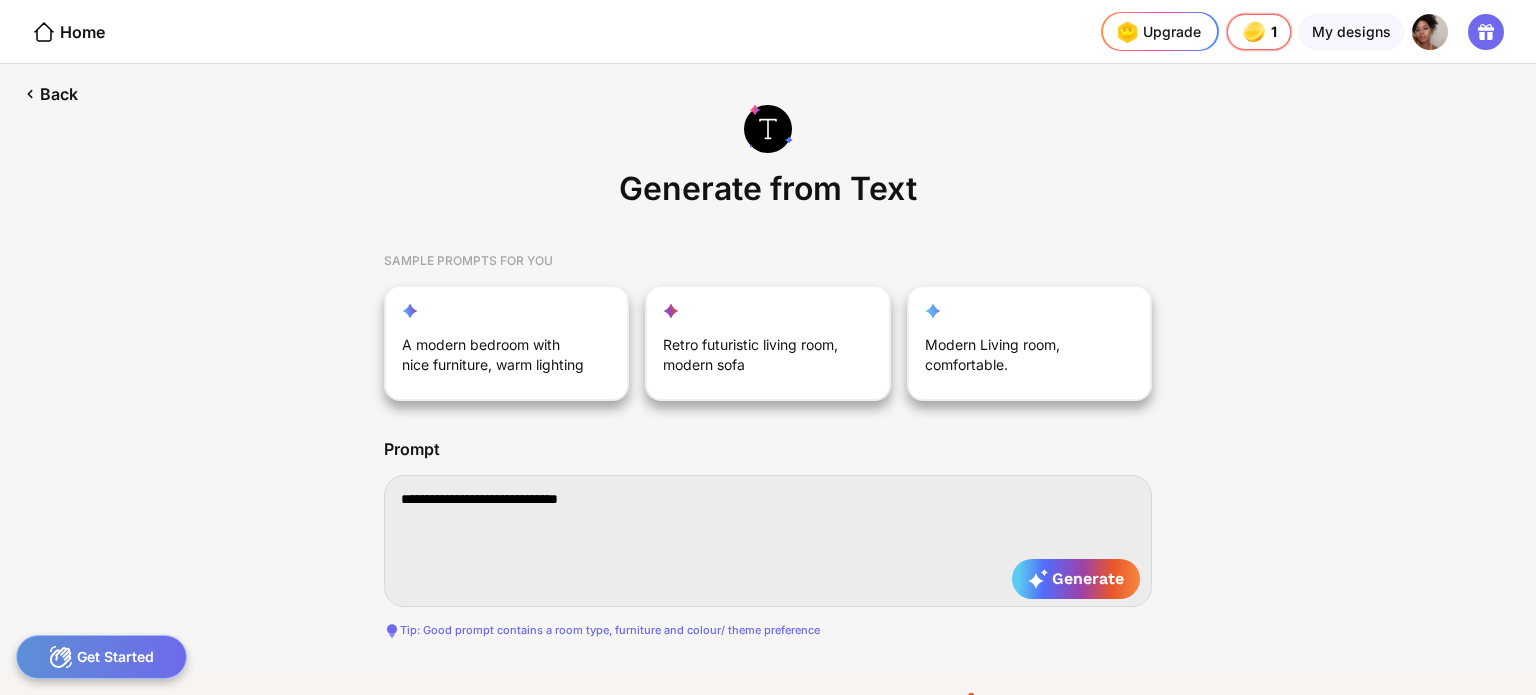 type on "**********" 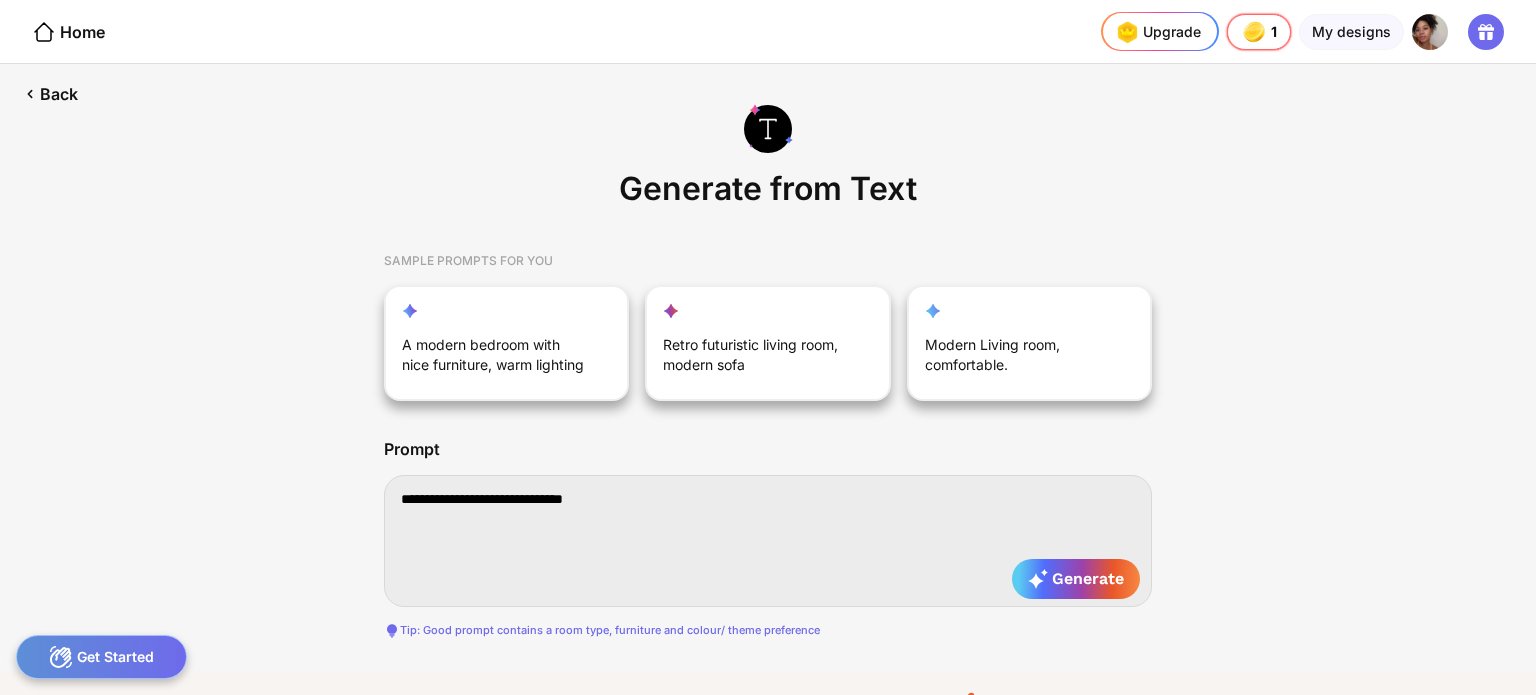 type on "**********" 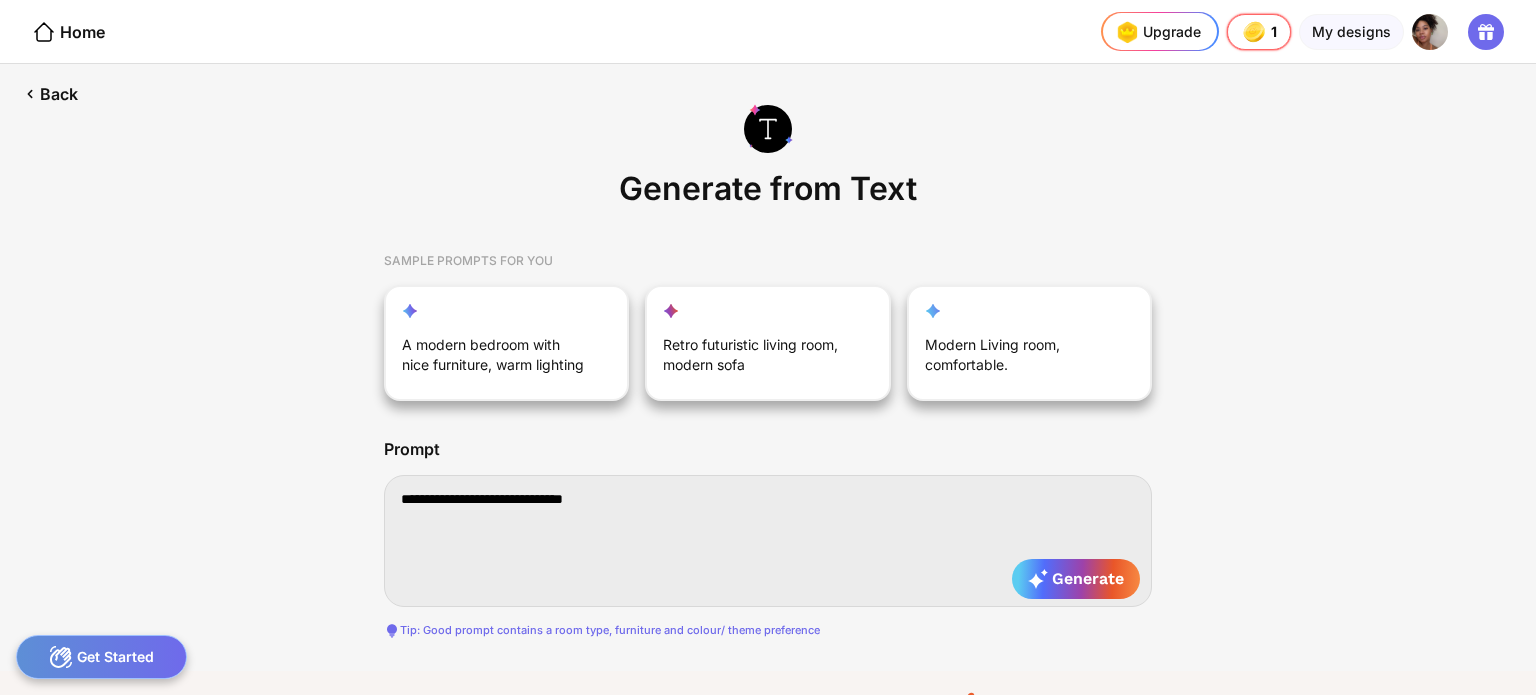 type on "**********" 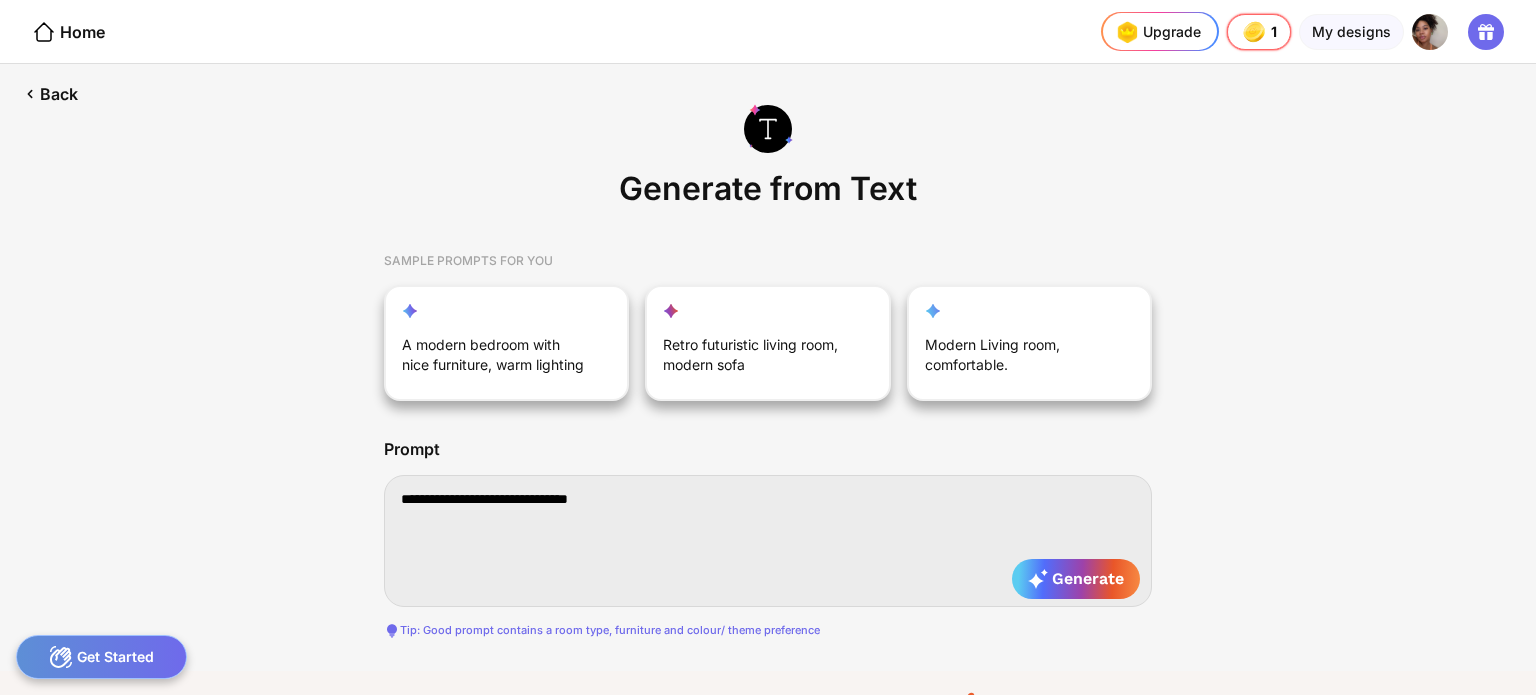 type on "**********" 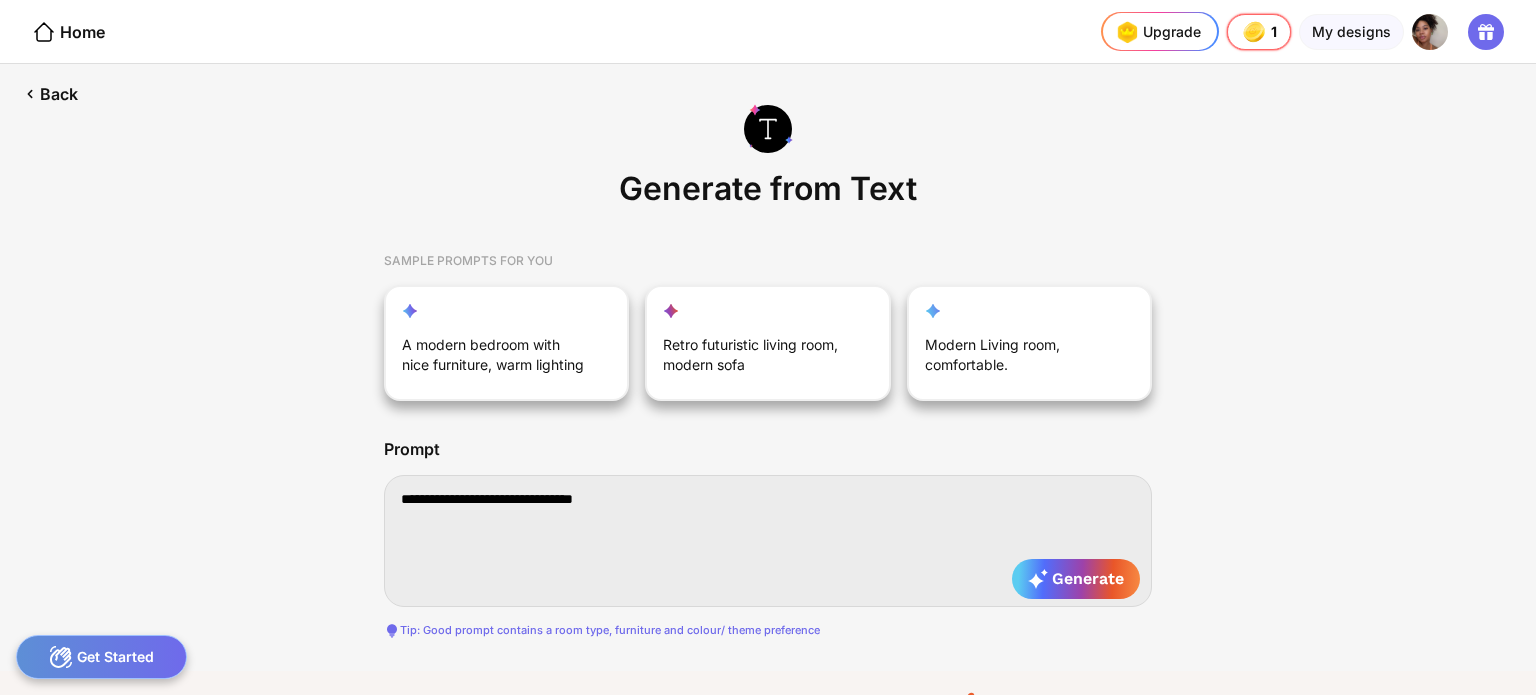 type on "**********" 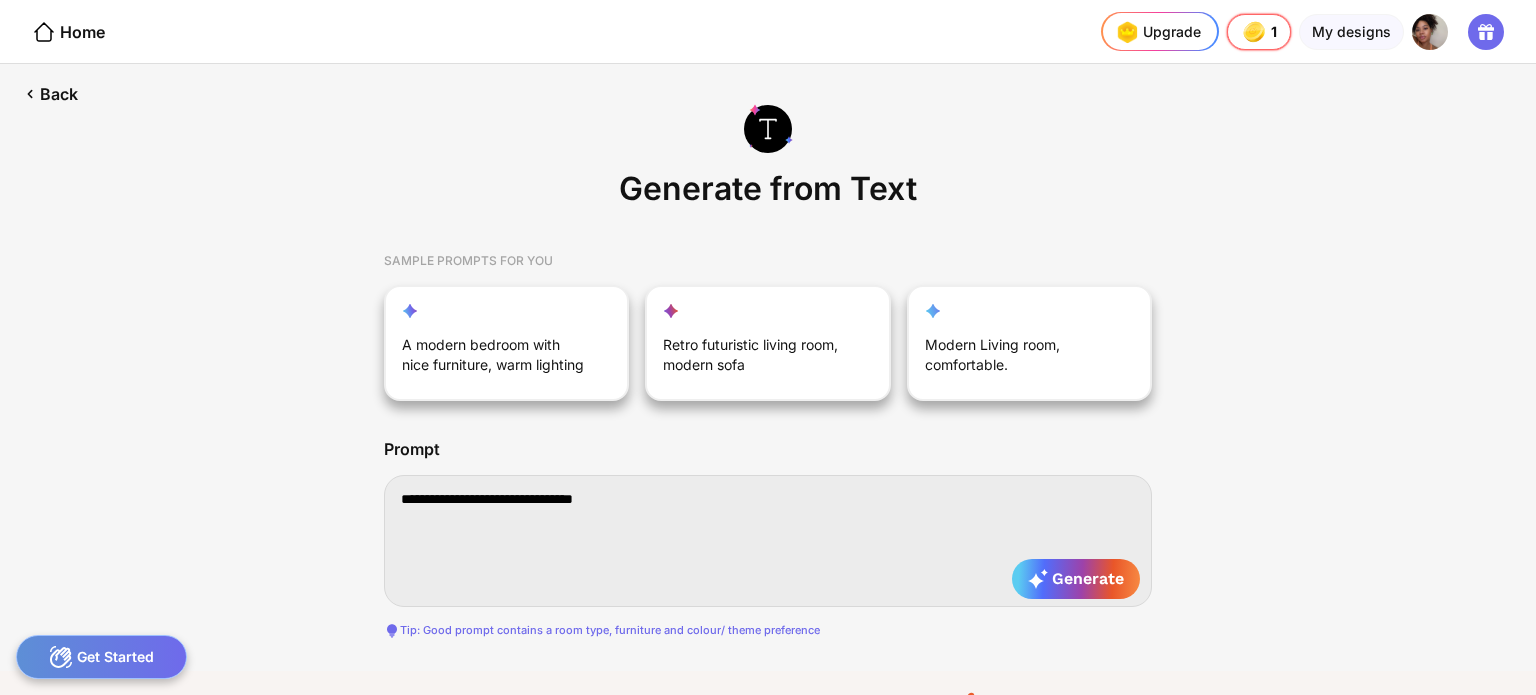 type on "**********" 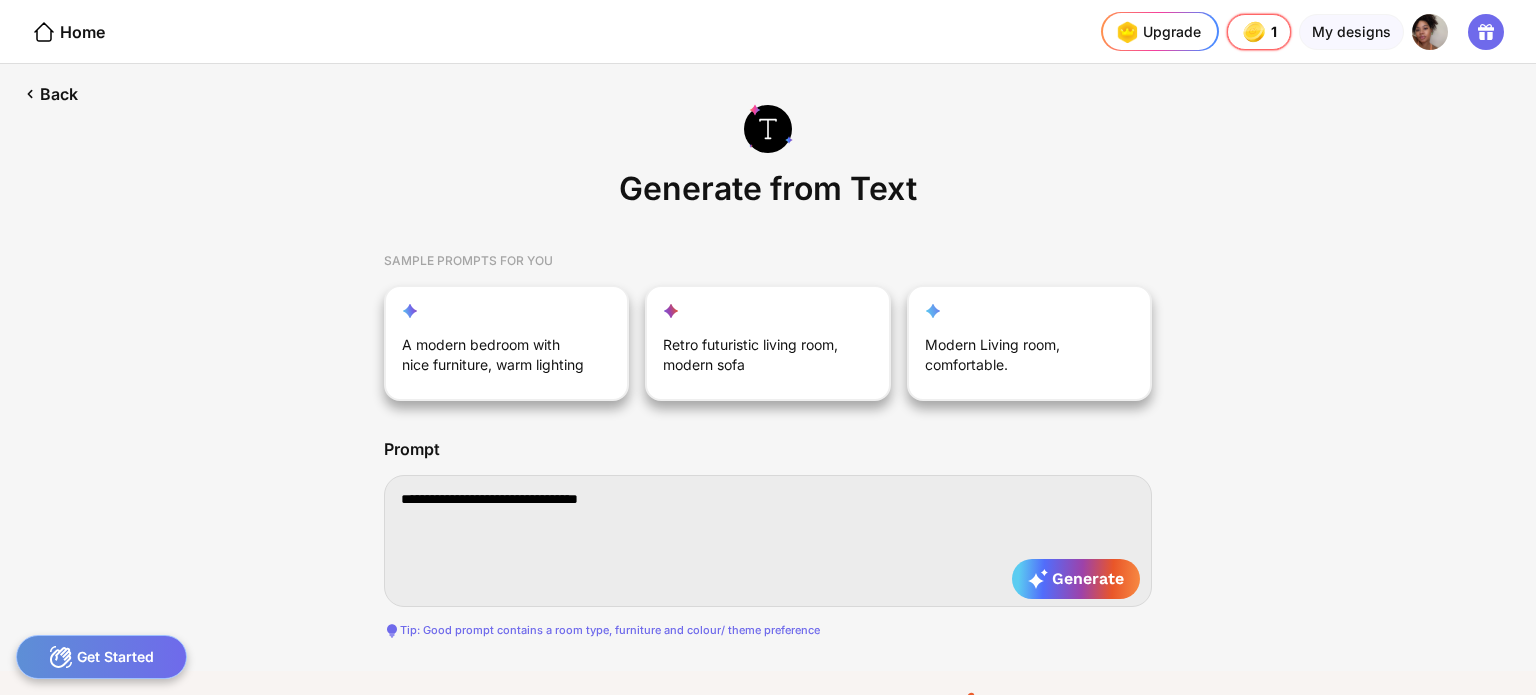 type on "**********" 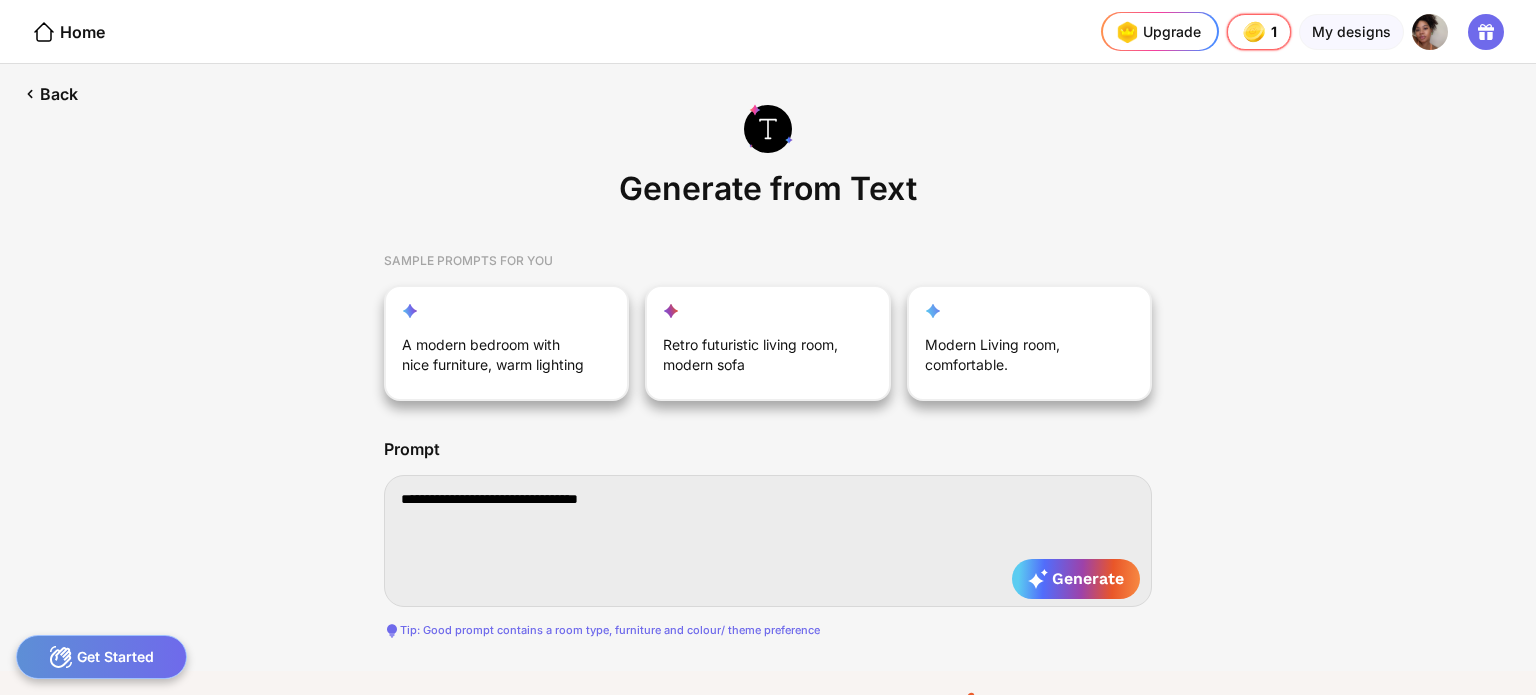 type on "**********" 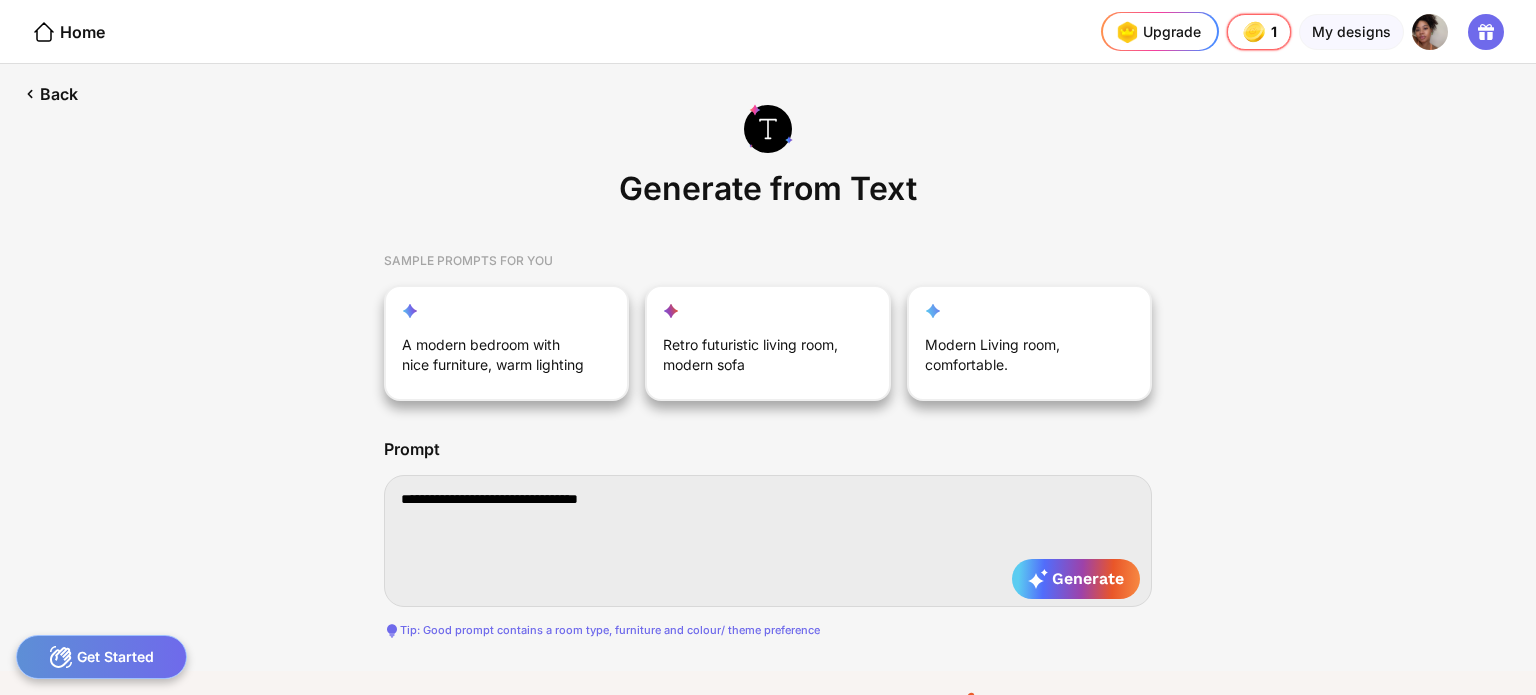 type on "**********" 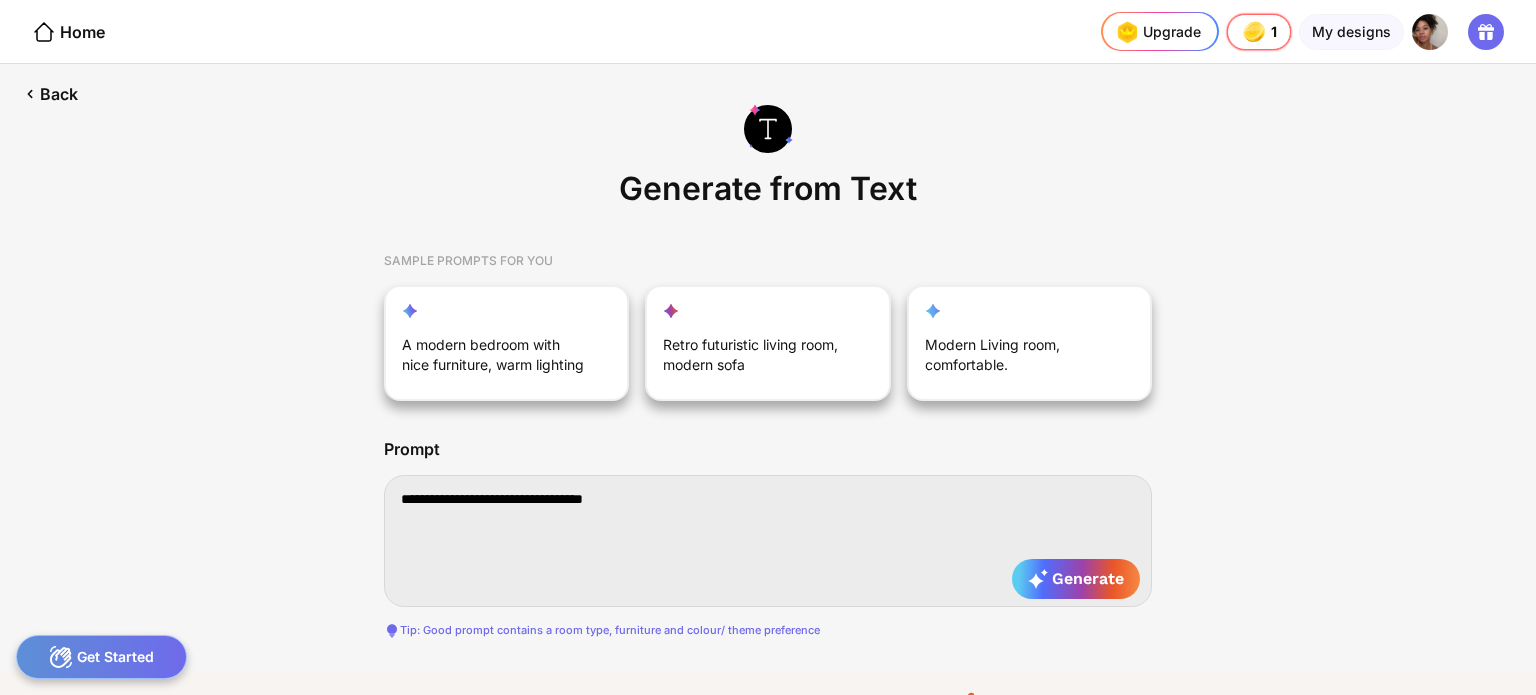type on "**********" 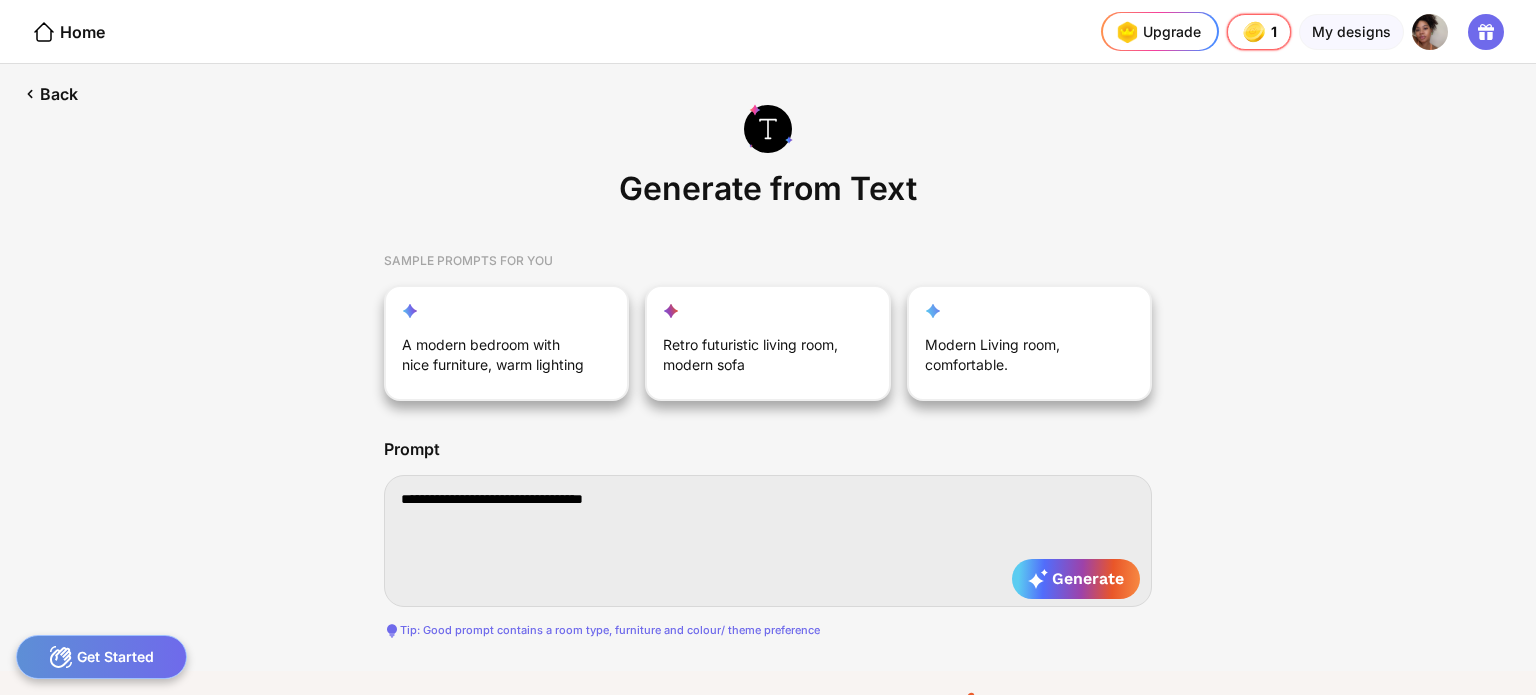type on "**********" 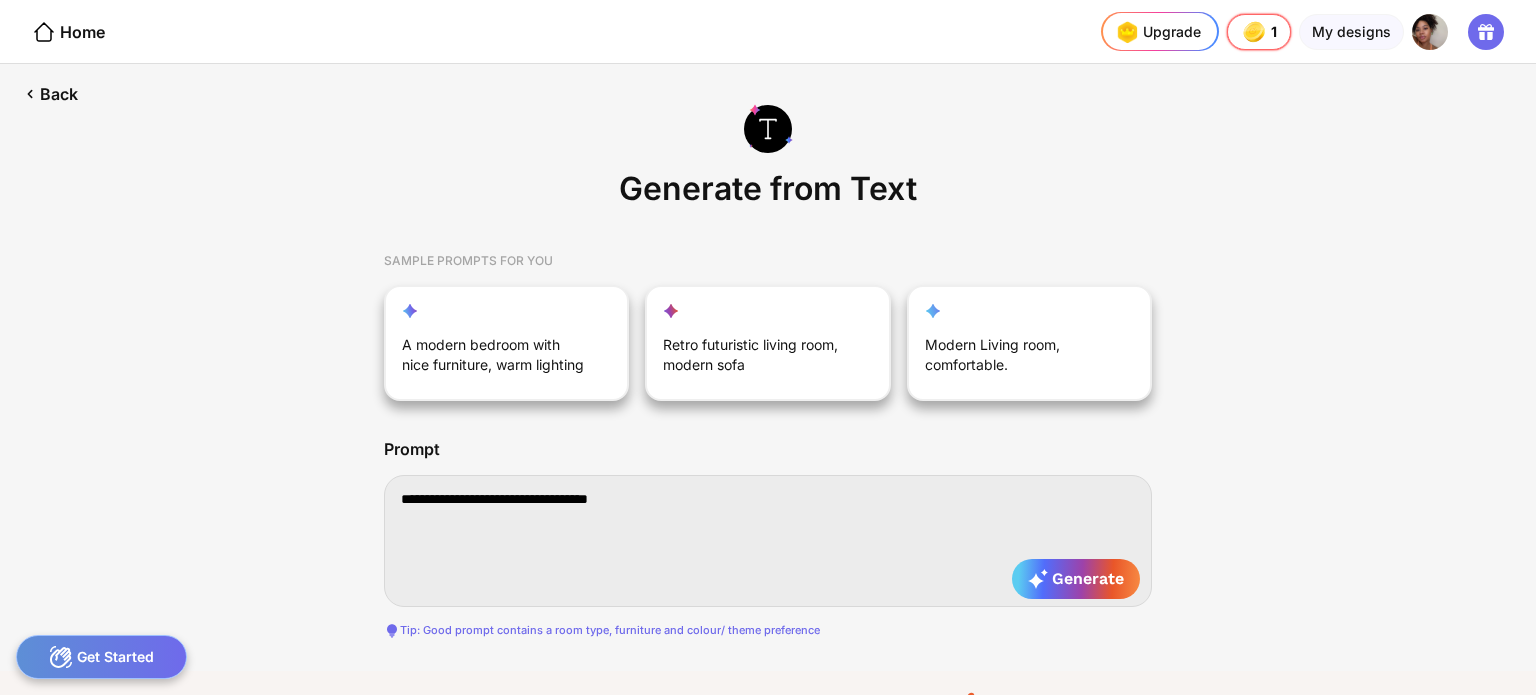 type on "**********" 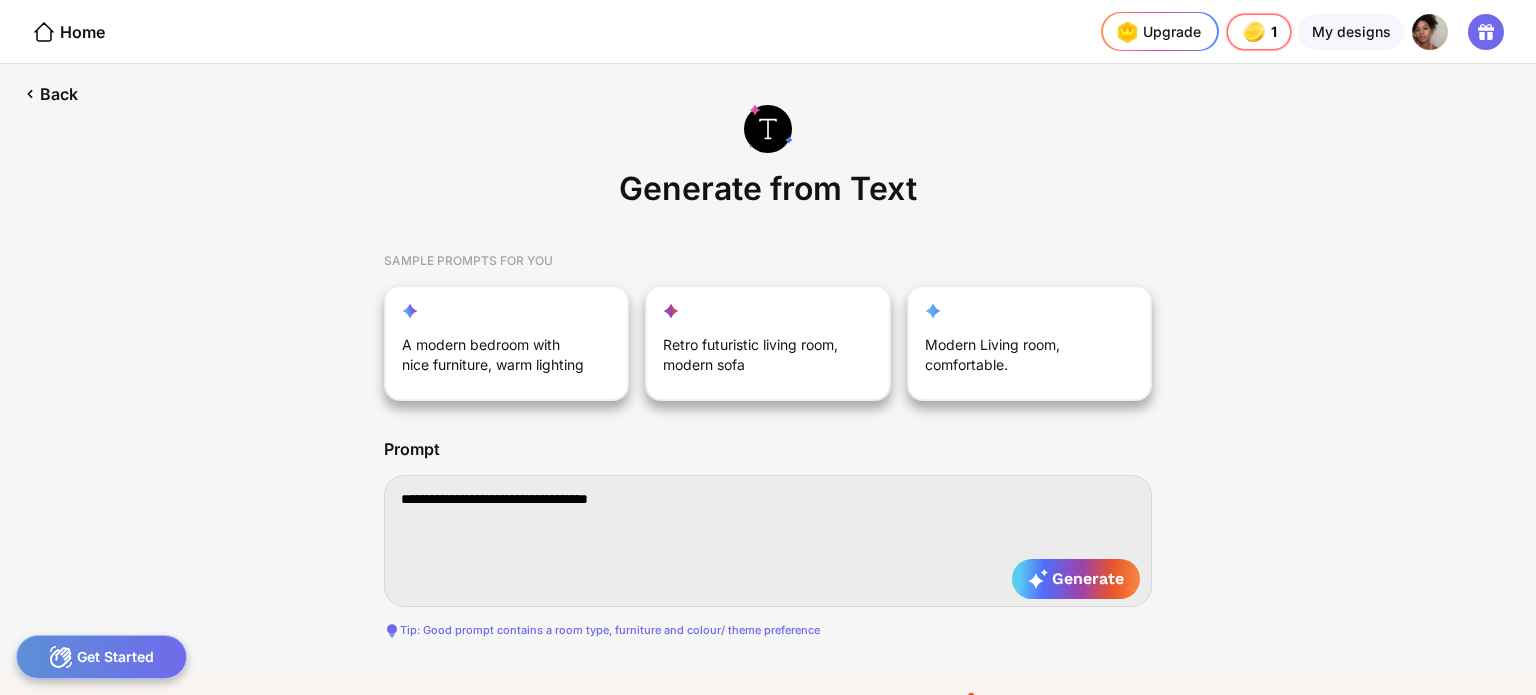 type on "**********" 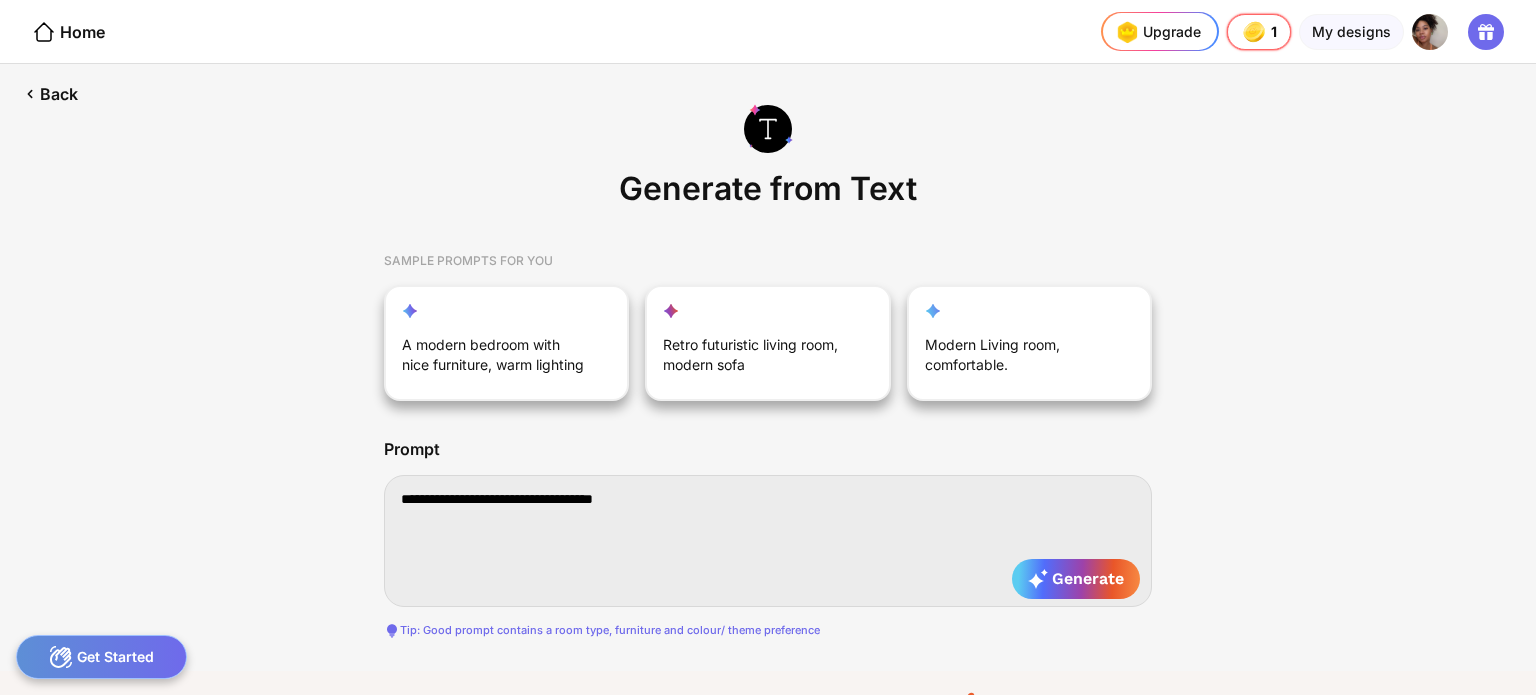 type on "**********" 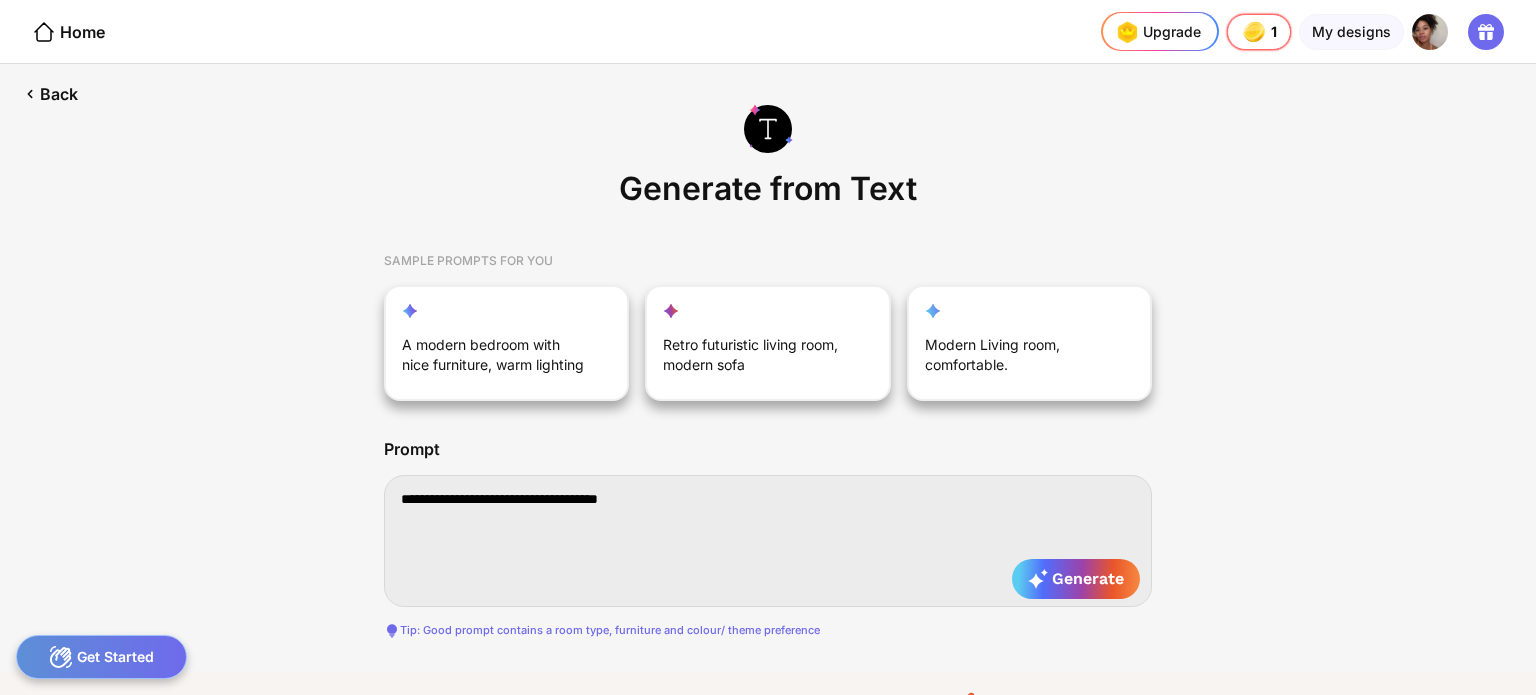 type on "**********" 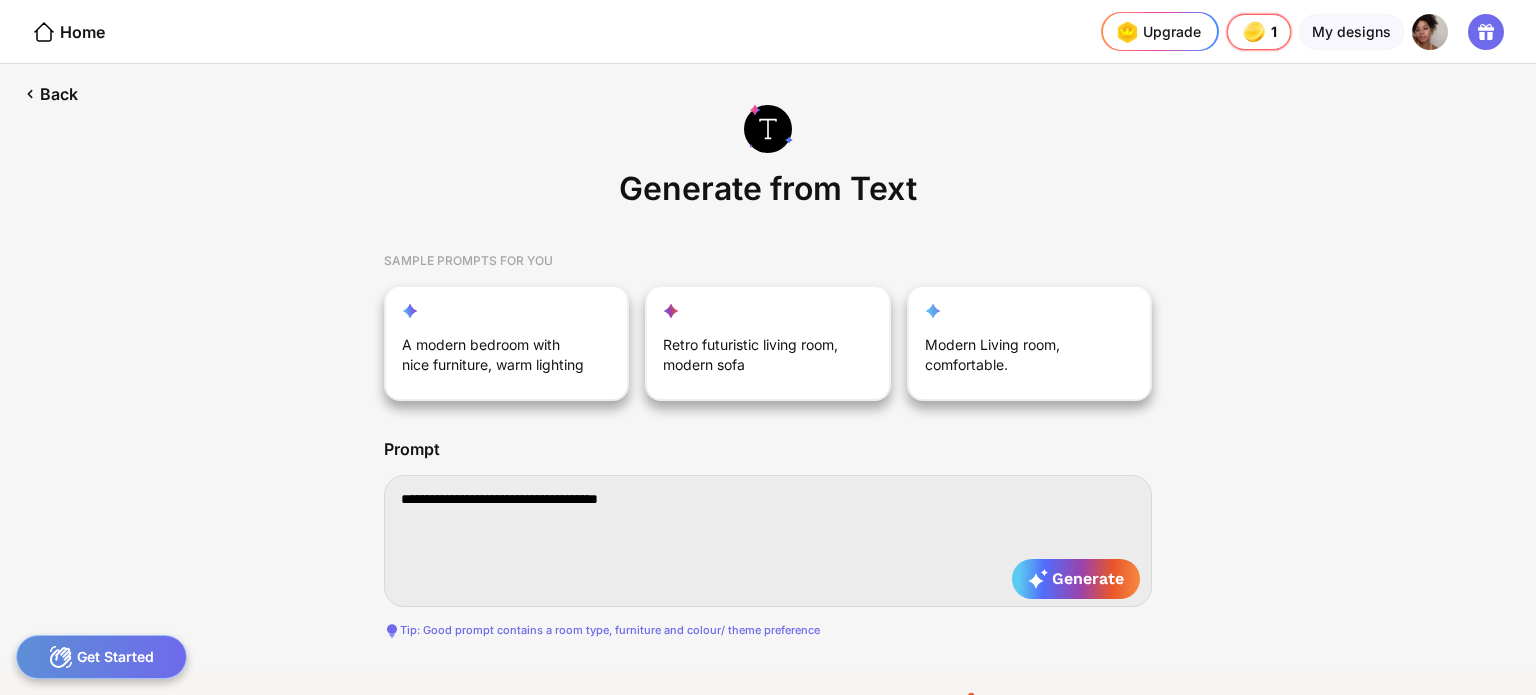 type on "**********" 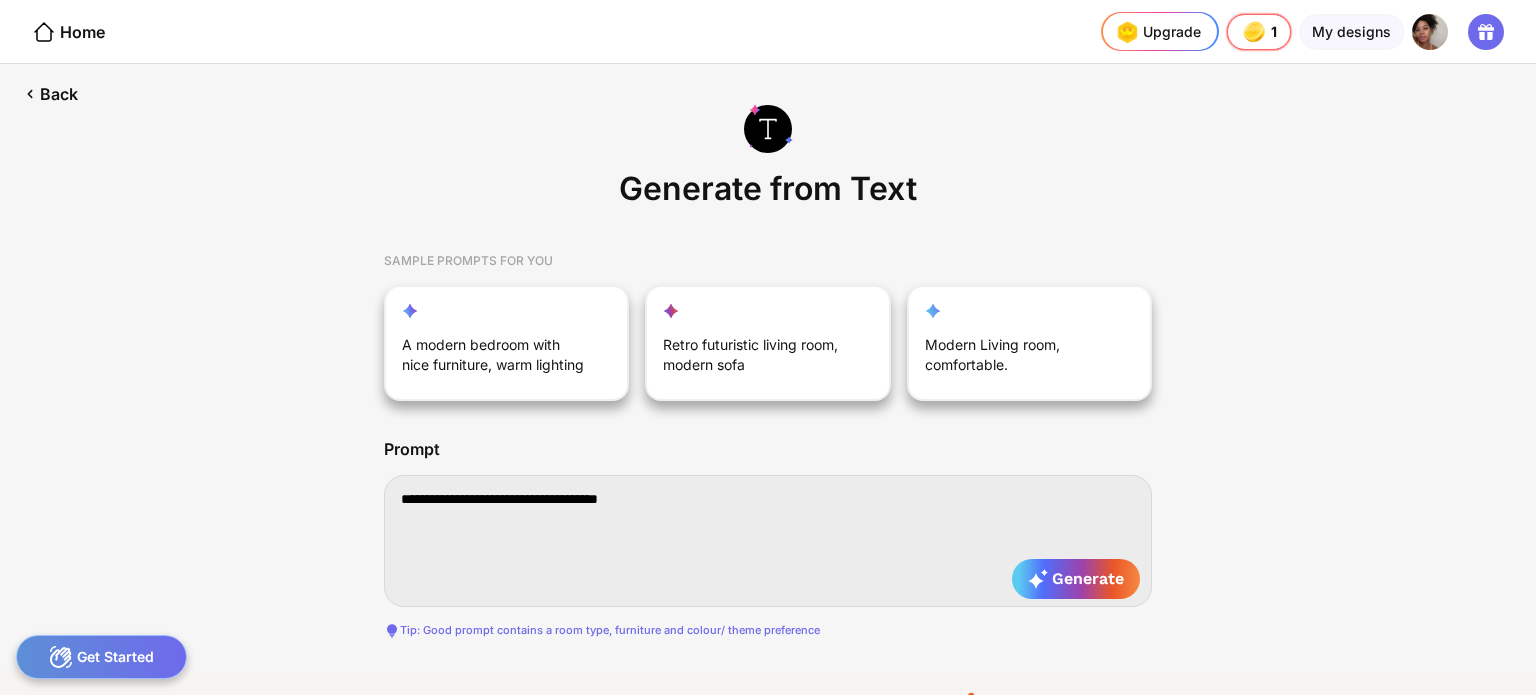 type on "**********" 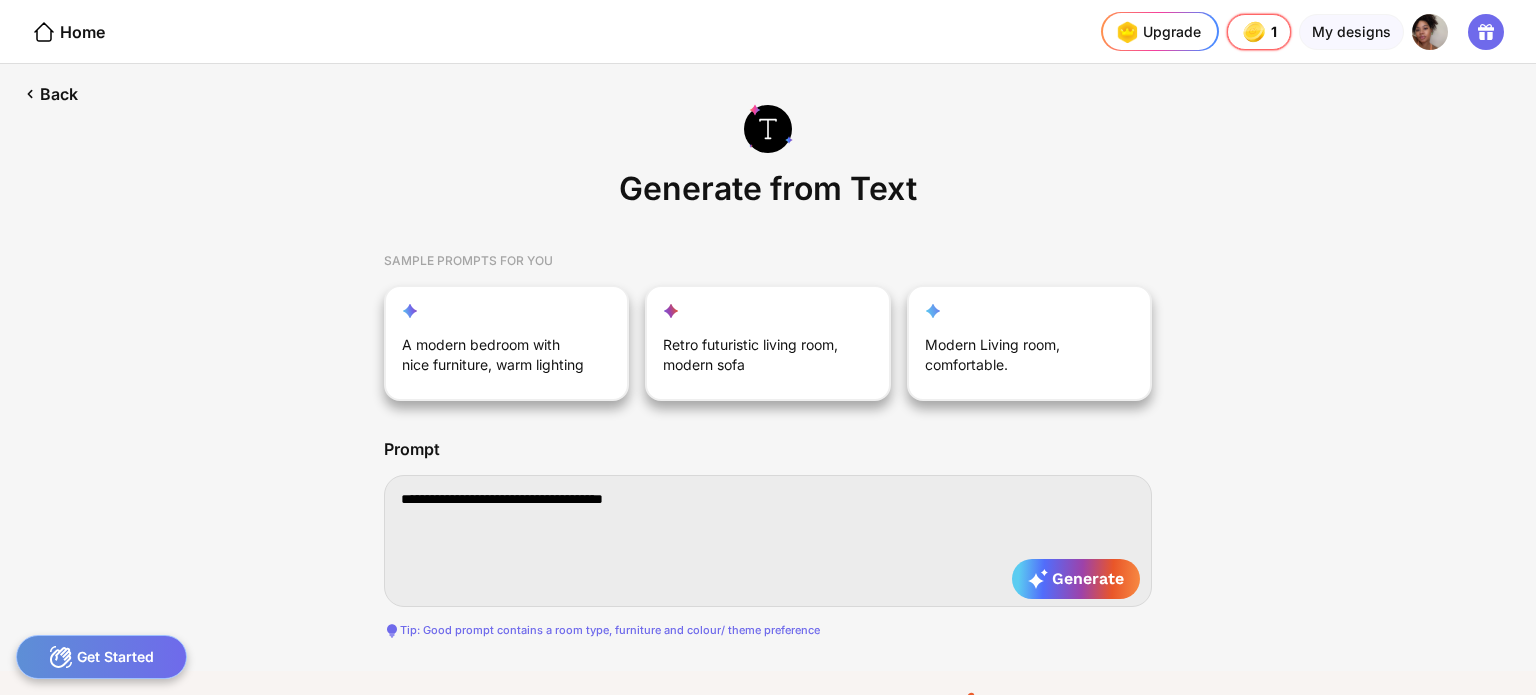 type on "**********" 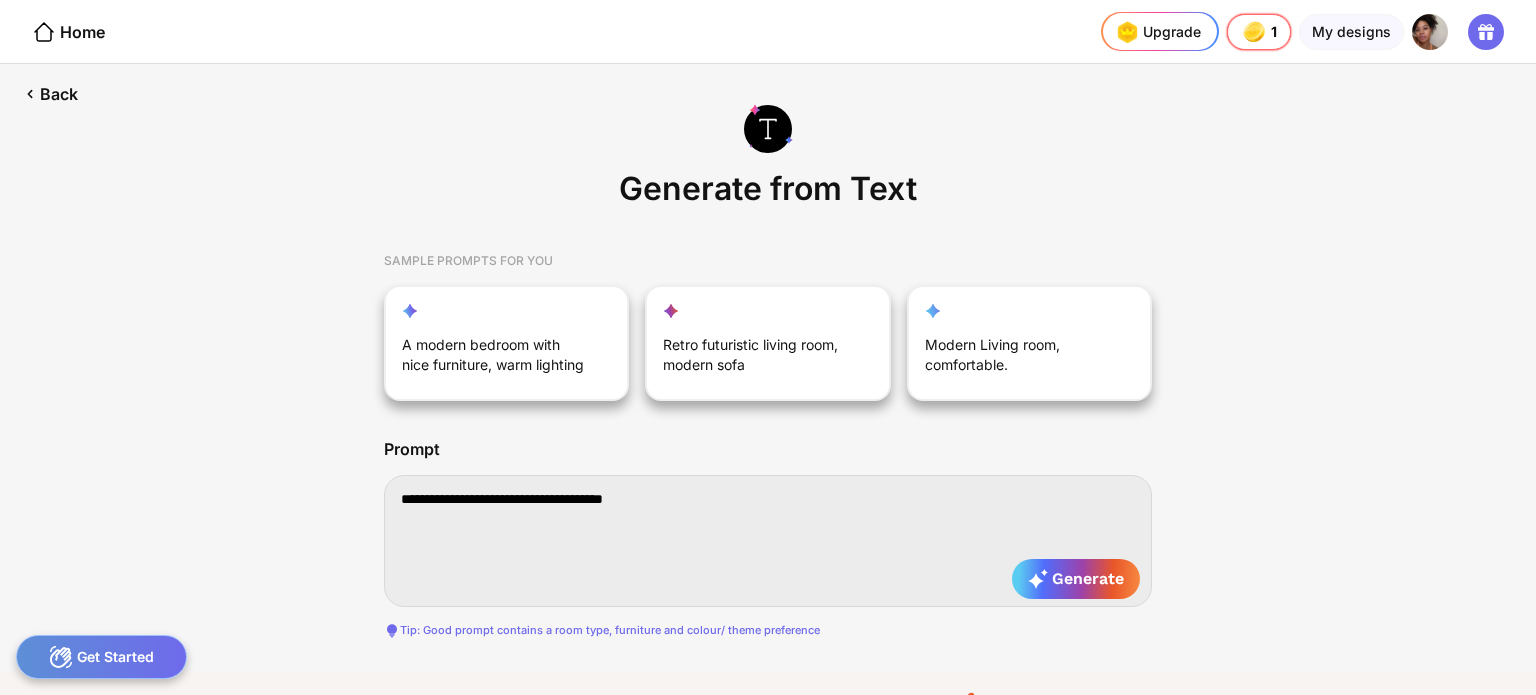 type on "**********" 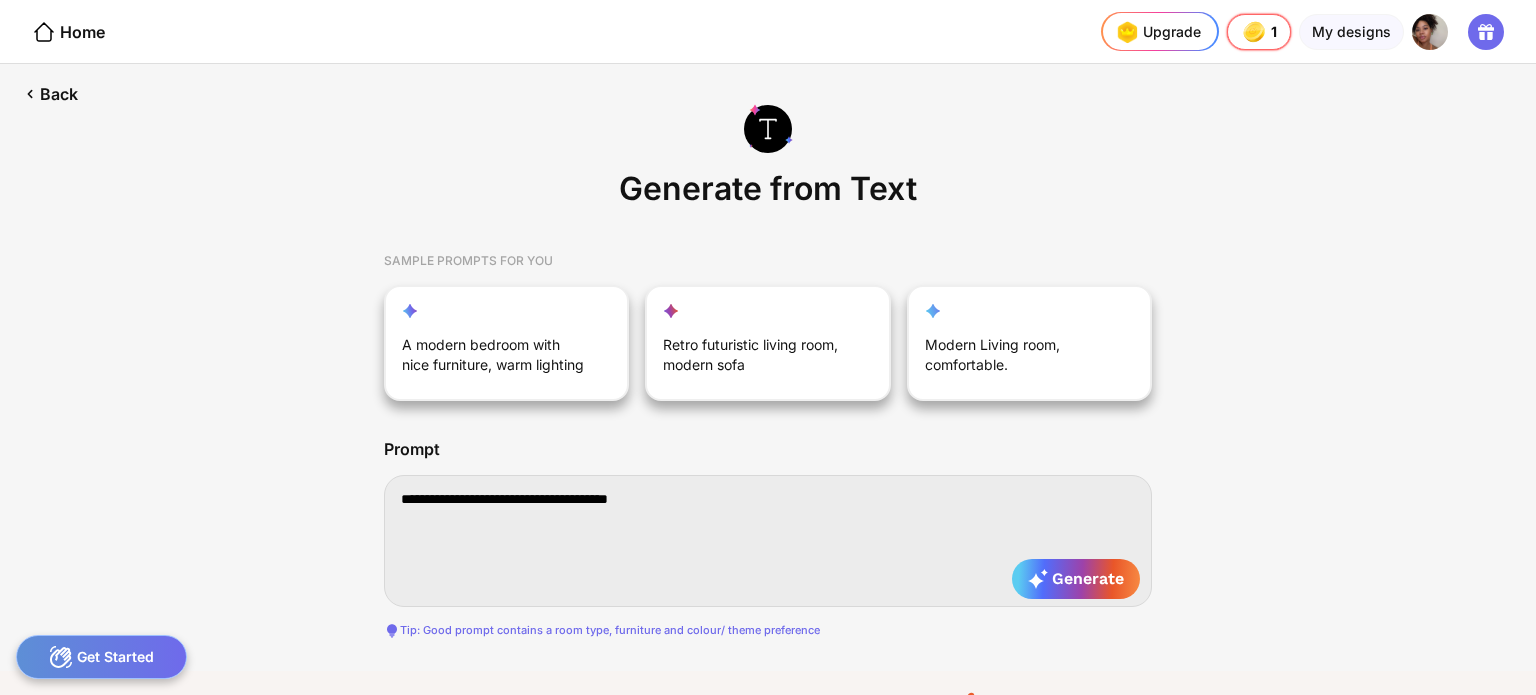 type on "**********" 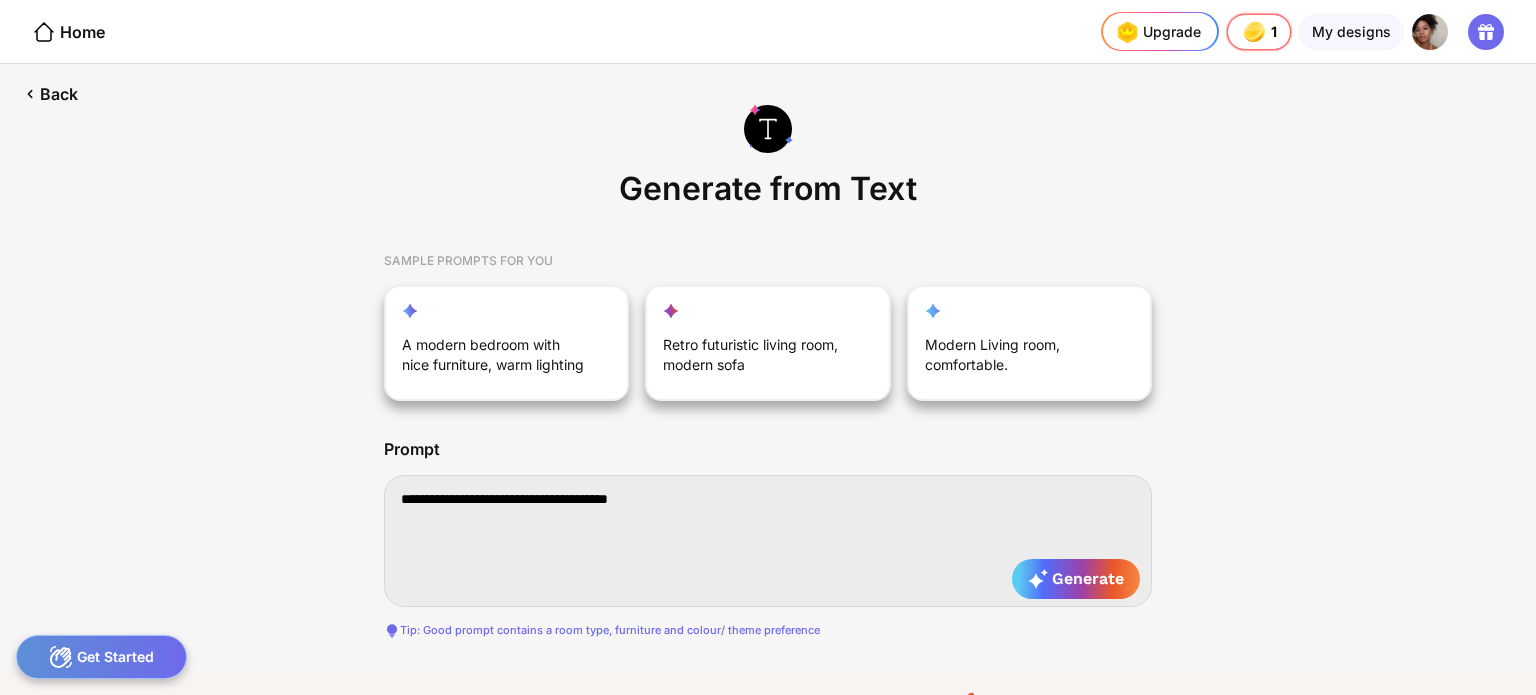 type on "**********" 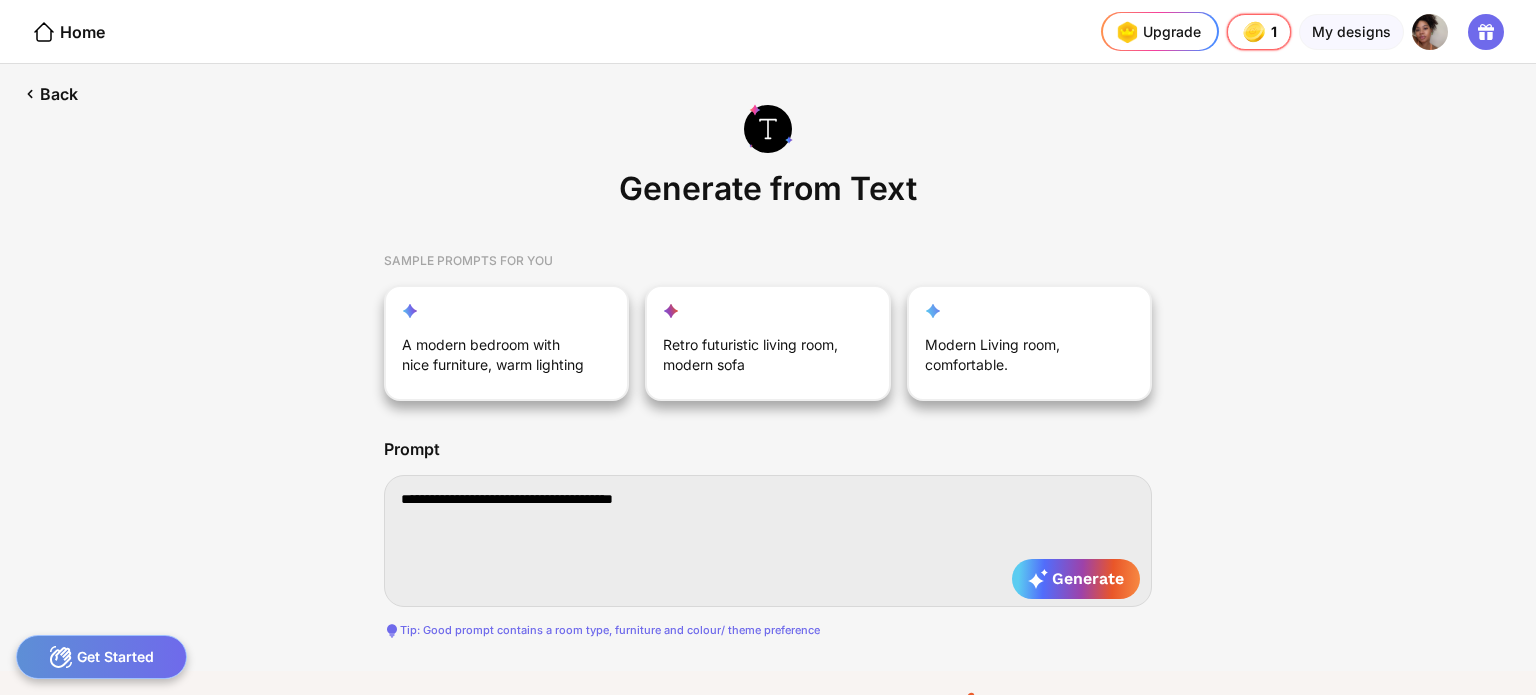 type on "**********" 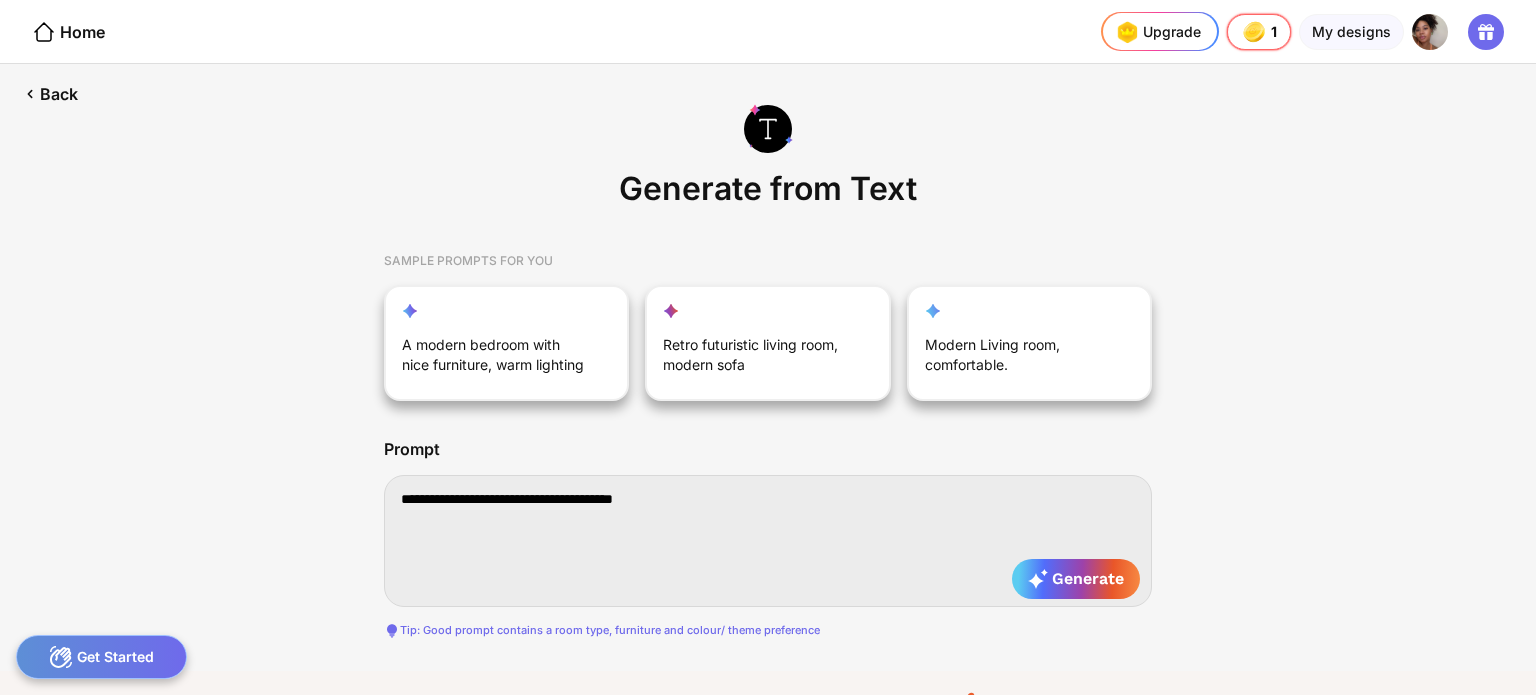 type on "**********" 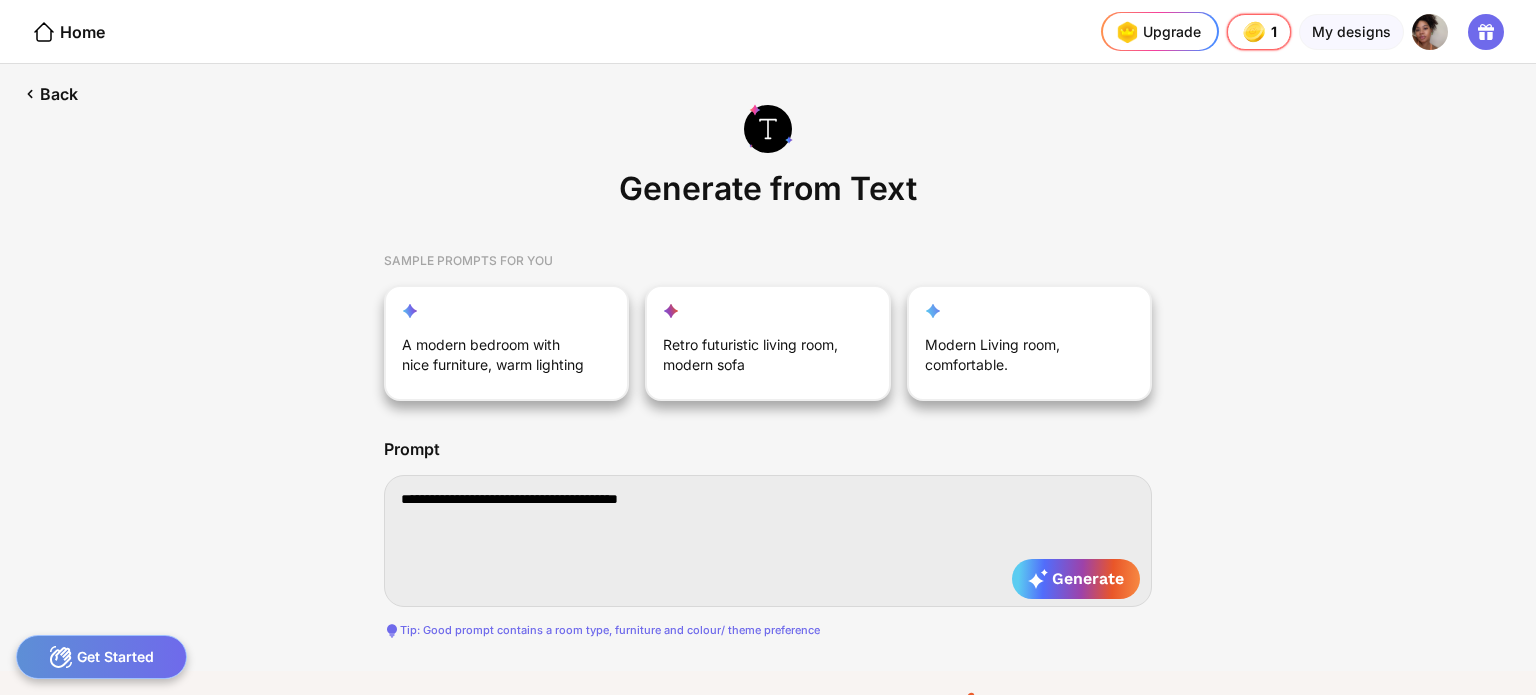 type on "**********" 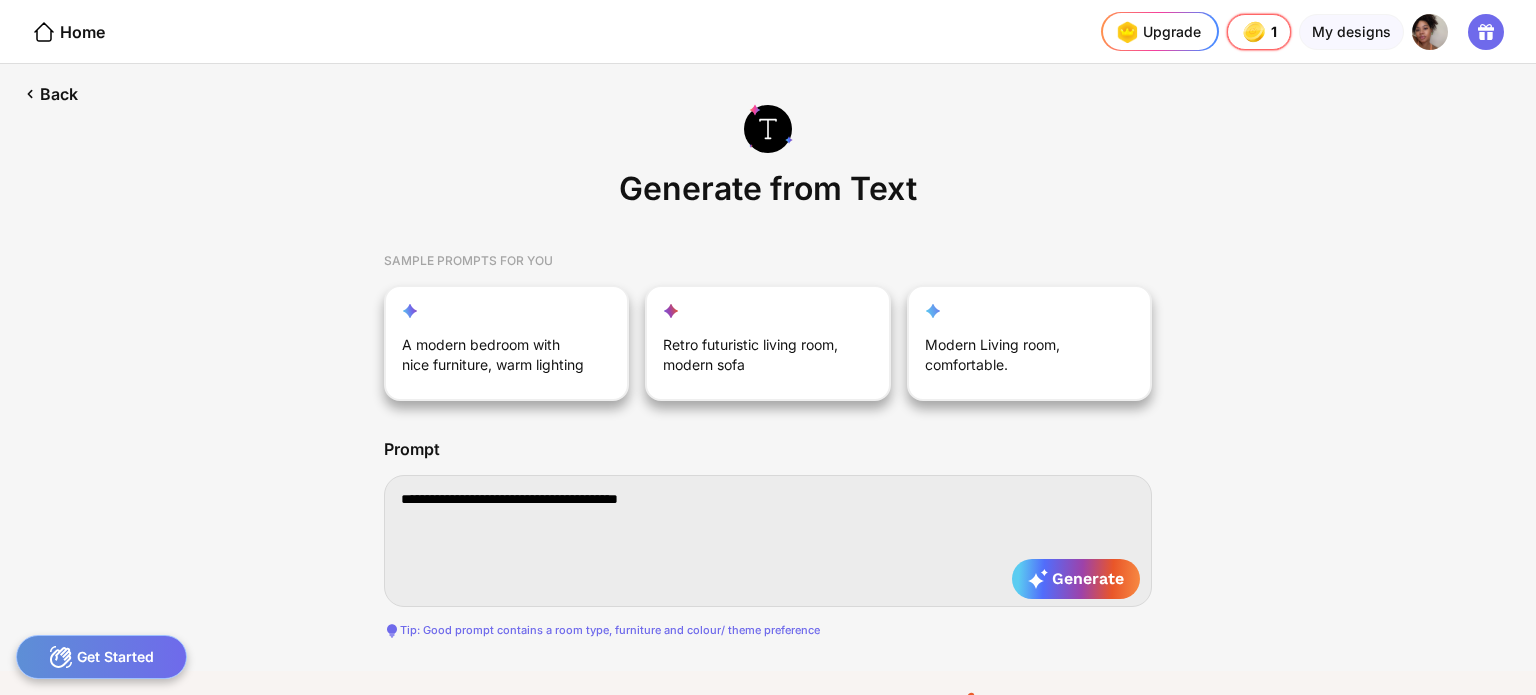 type on "**********" 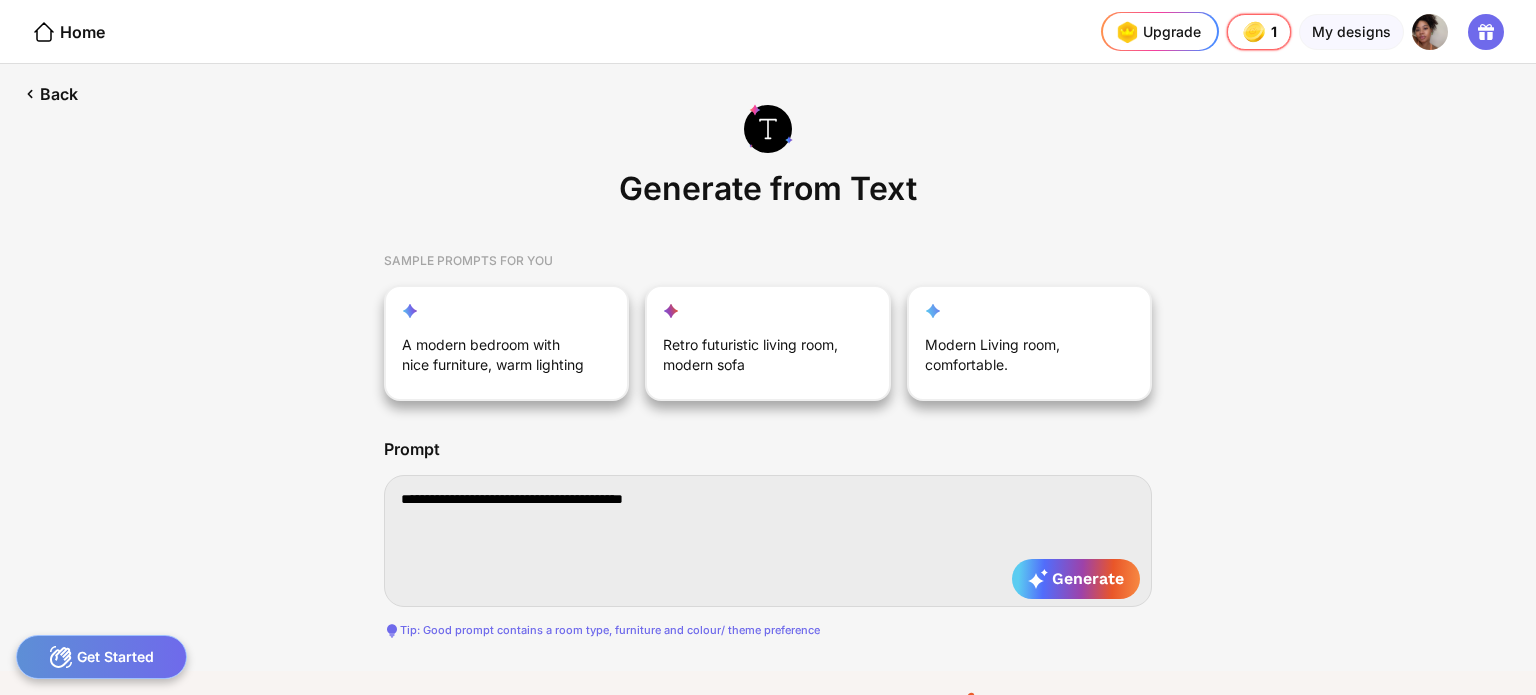 type on "**********" 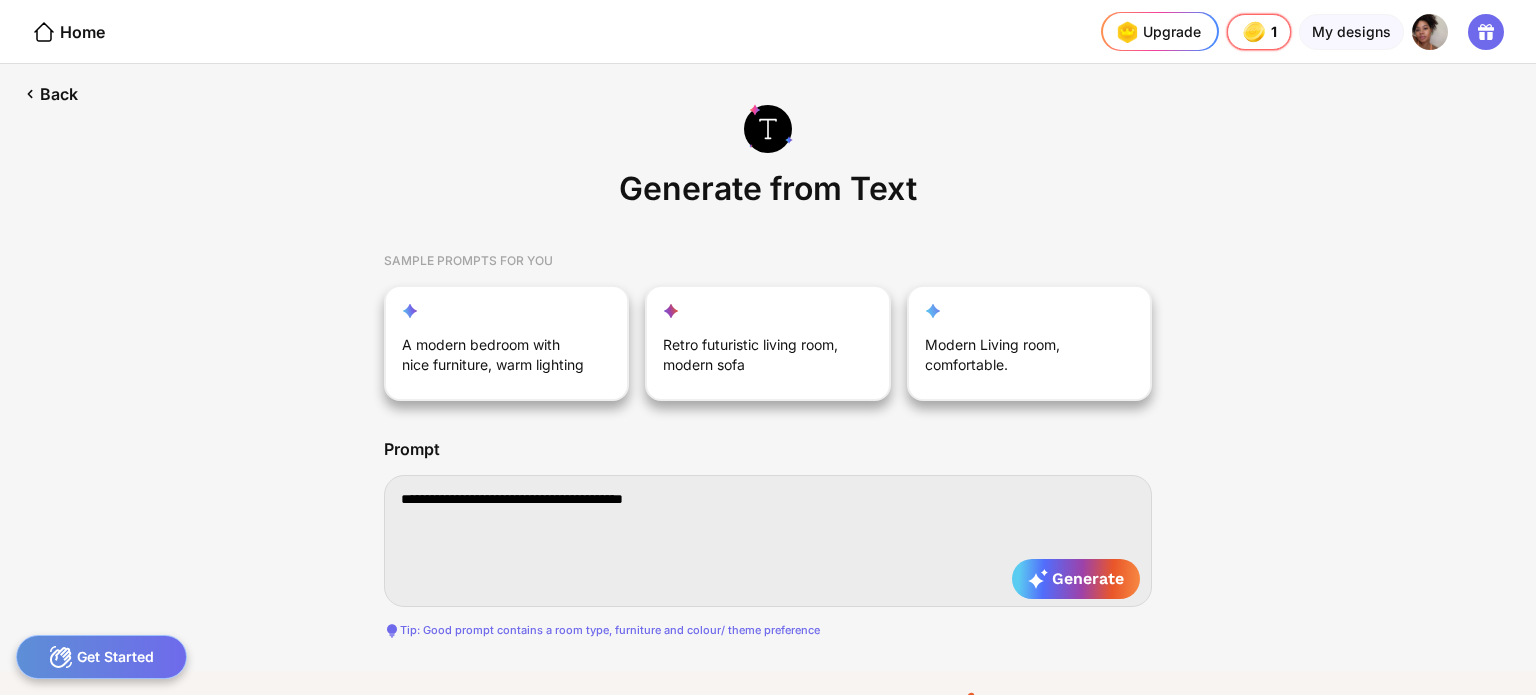type on "**********" 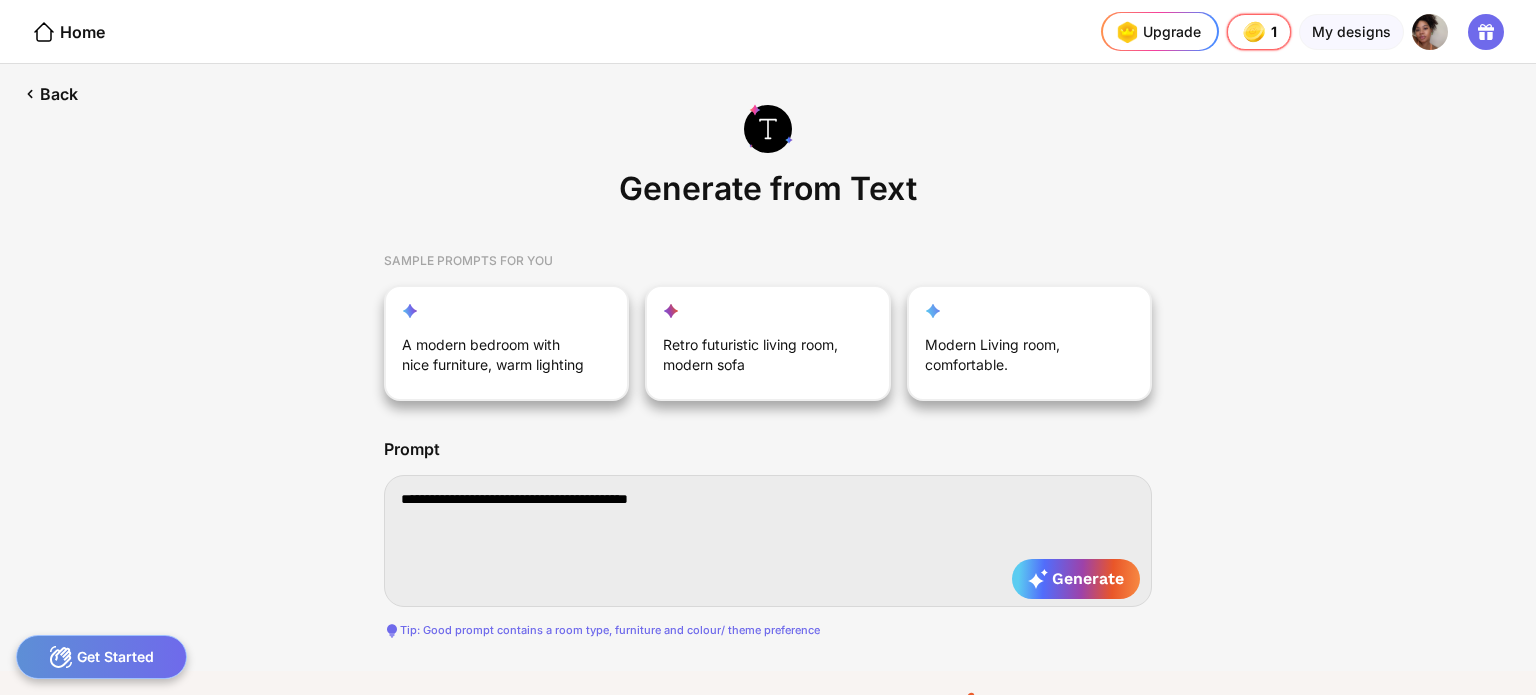 type on "**********" 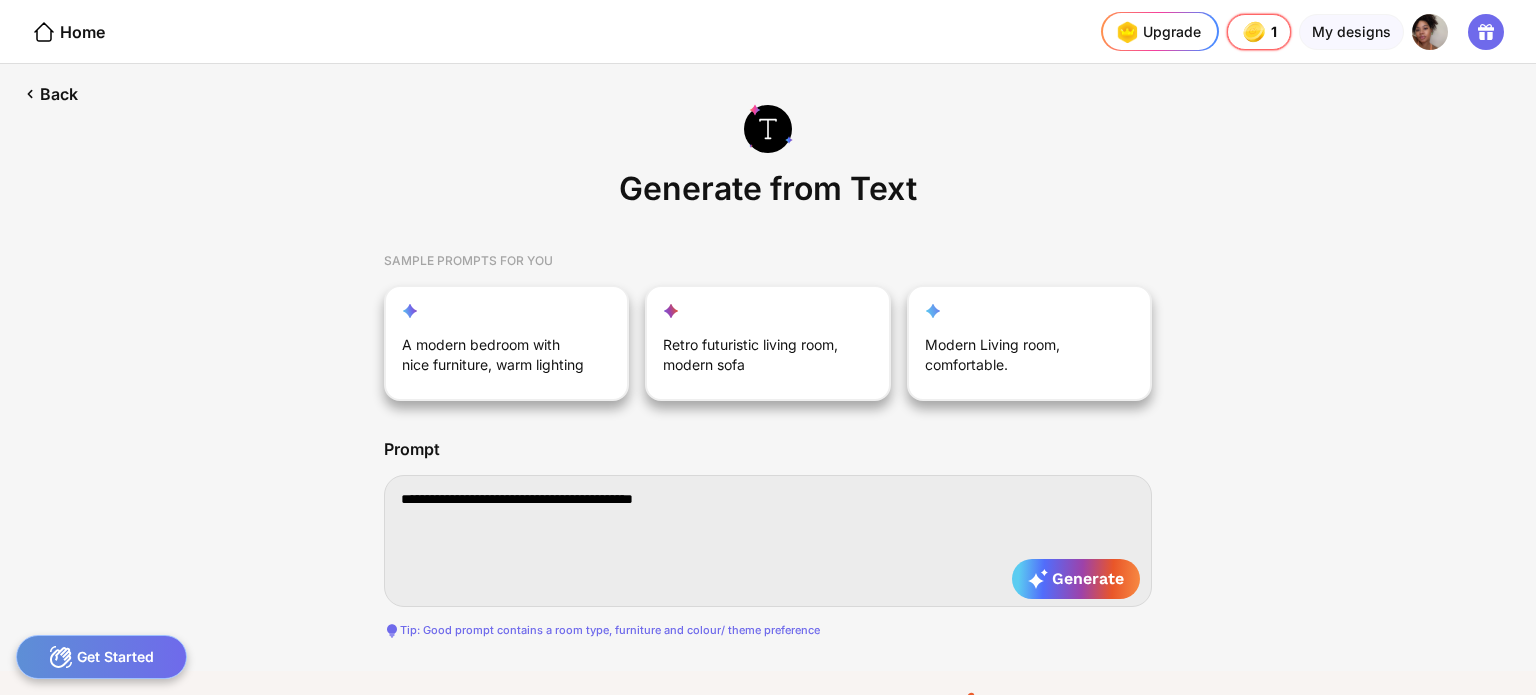type on "**********" 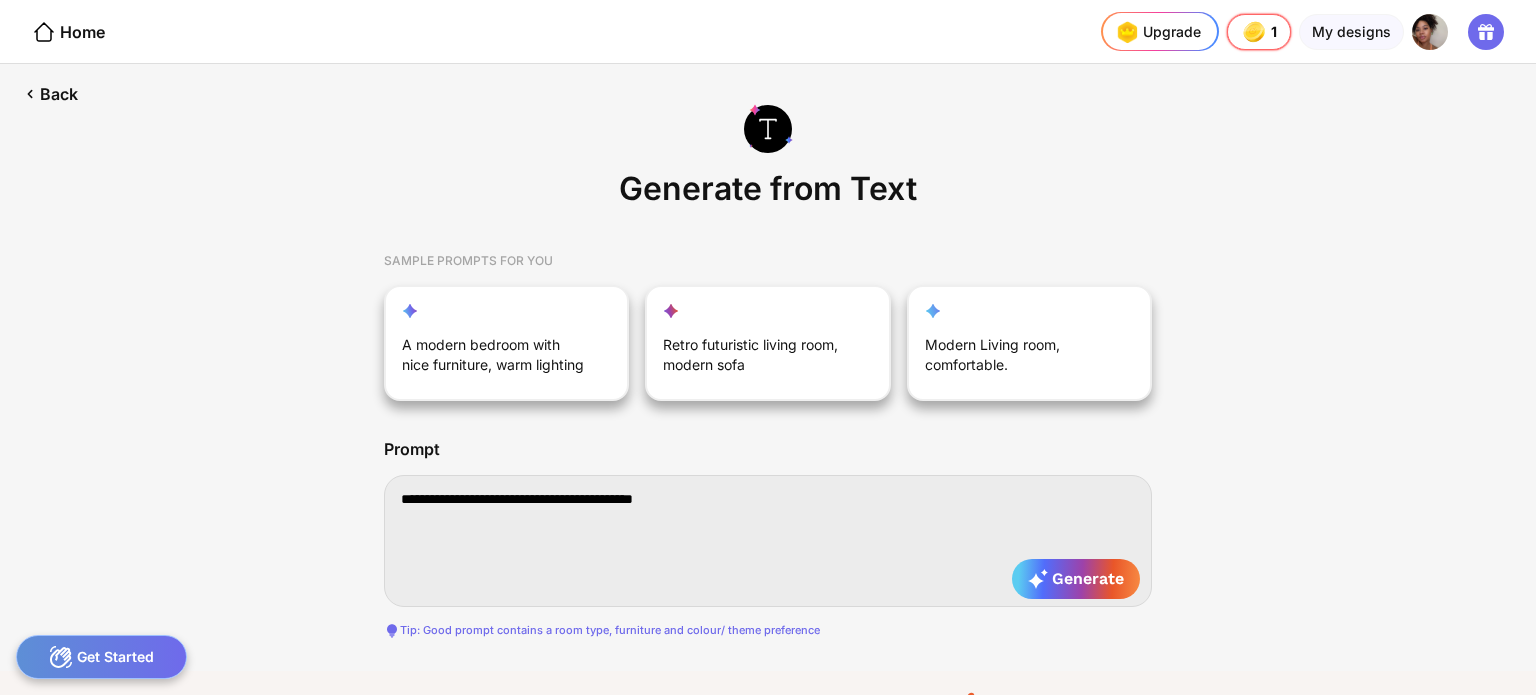 type on "**********" 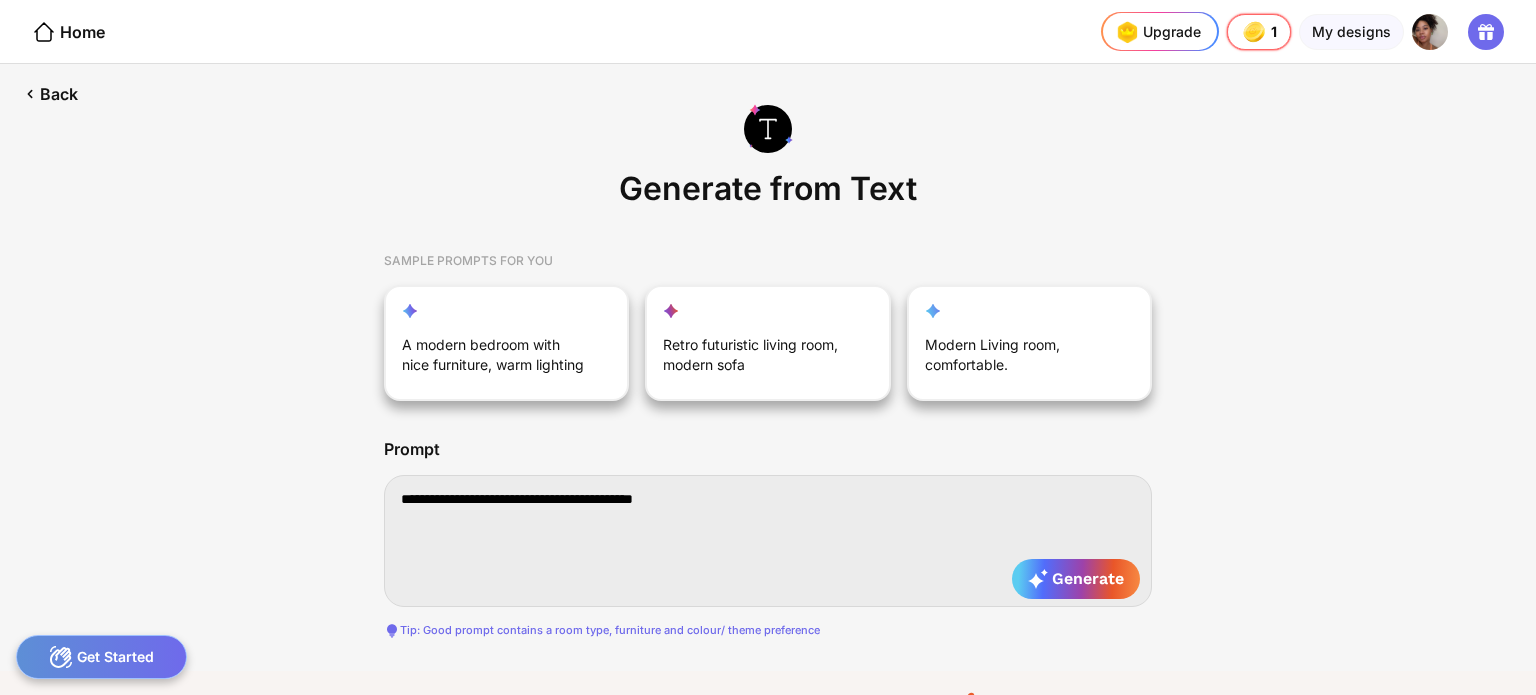 type on "**********" 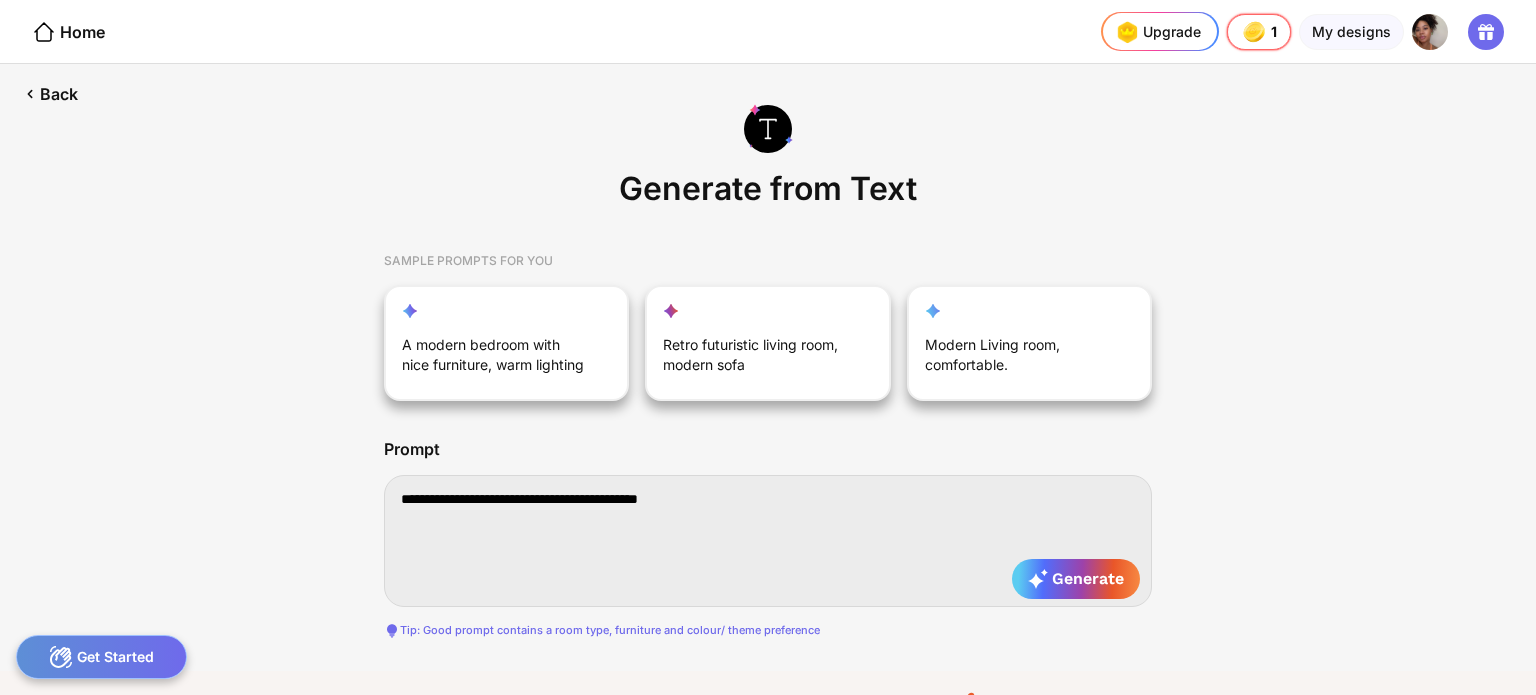 type on "**********" 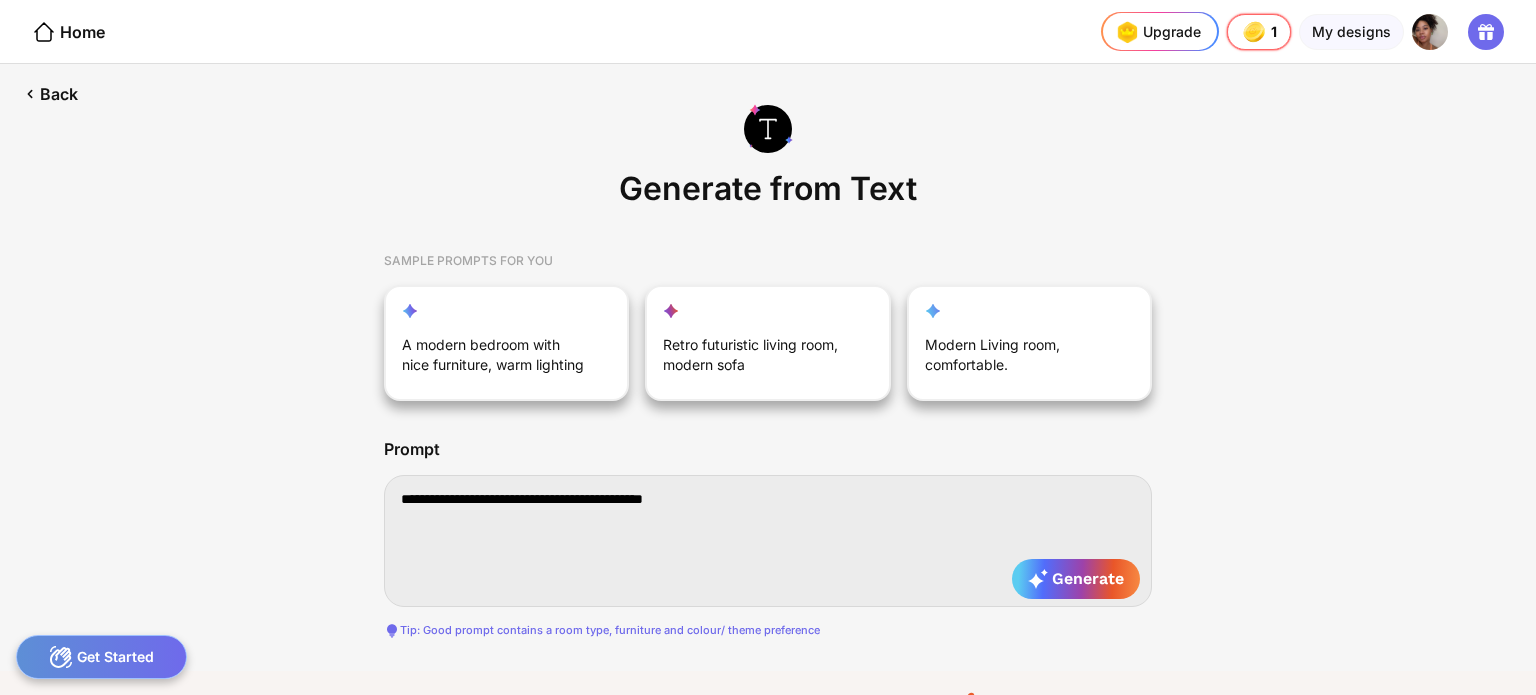 type on "**********" 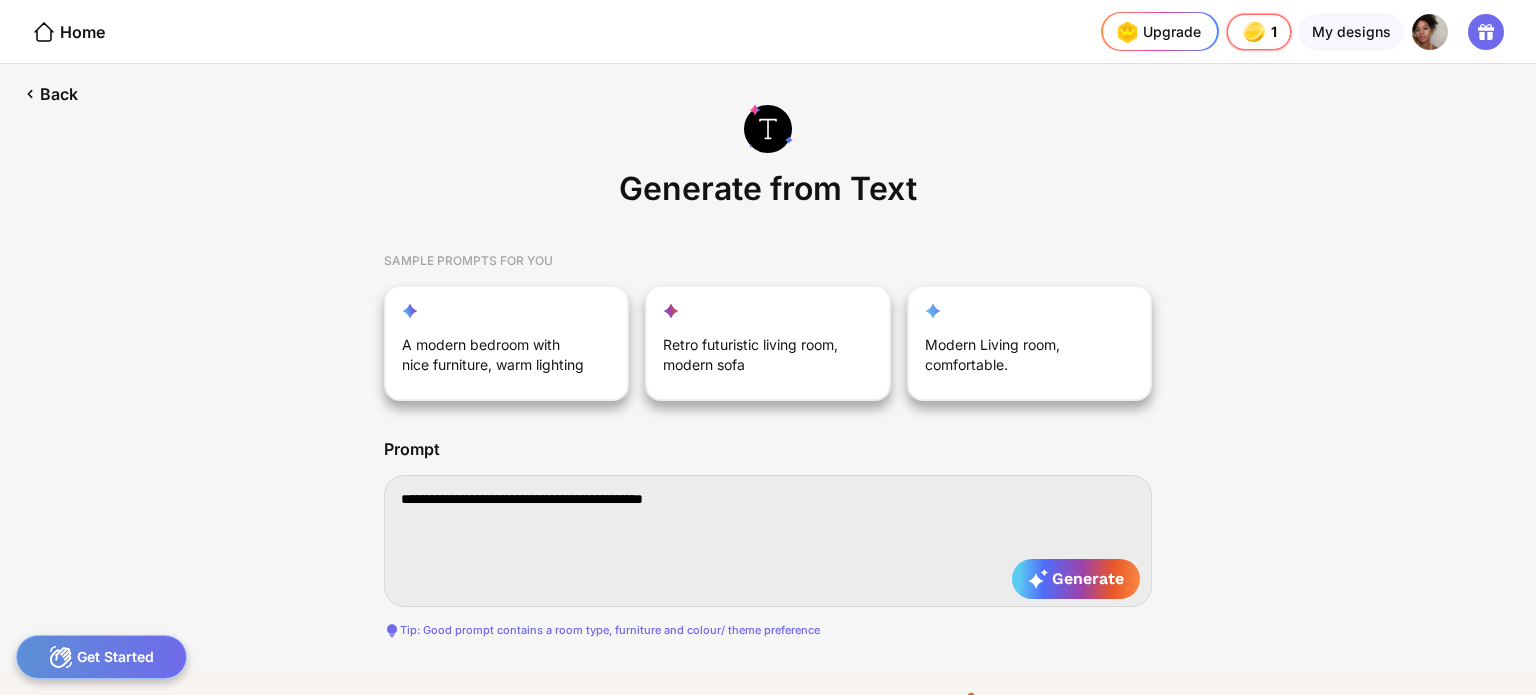 type on "**********" 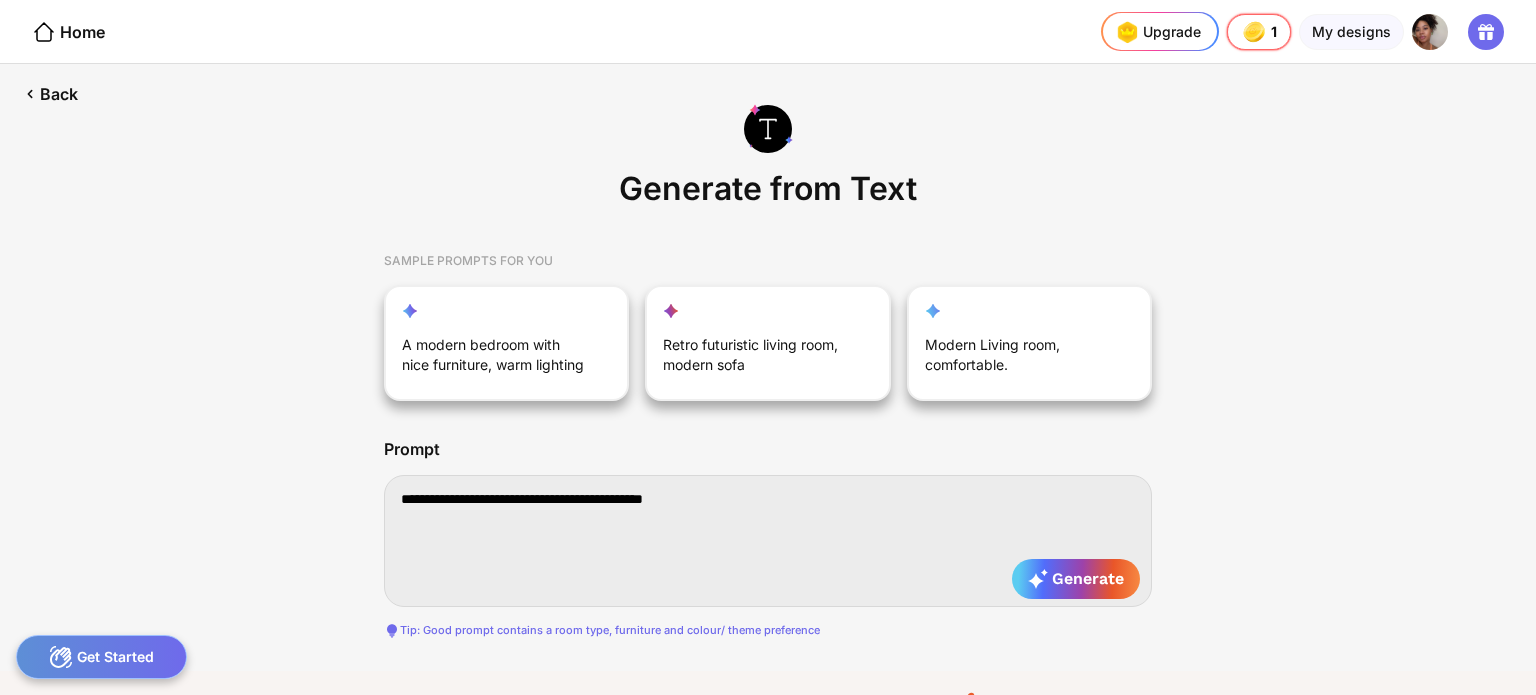 type on "**********" 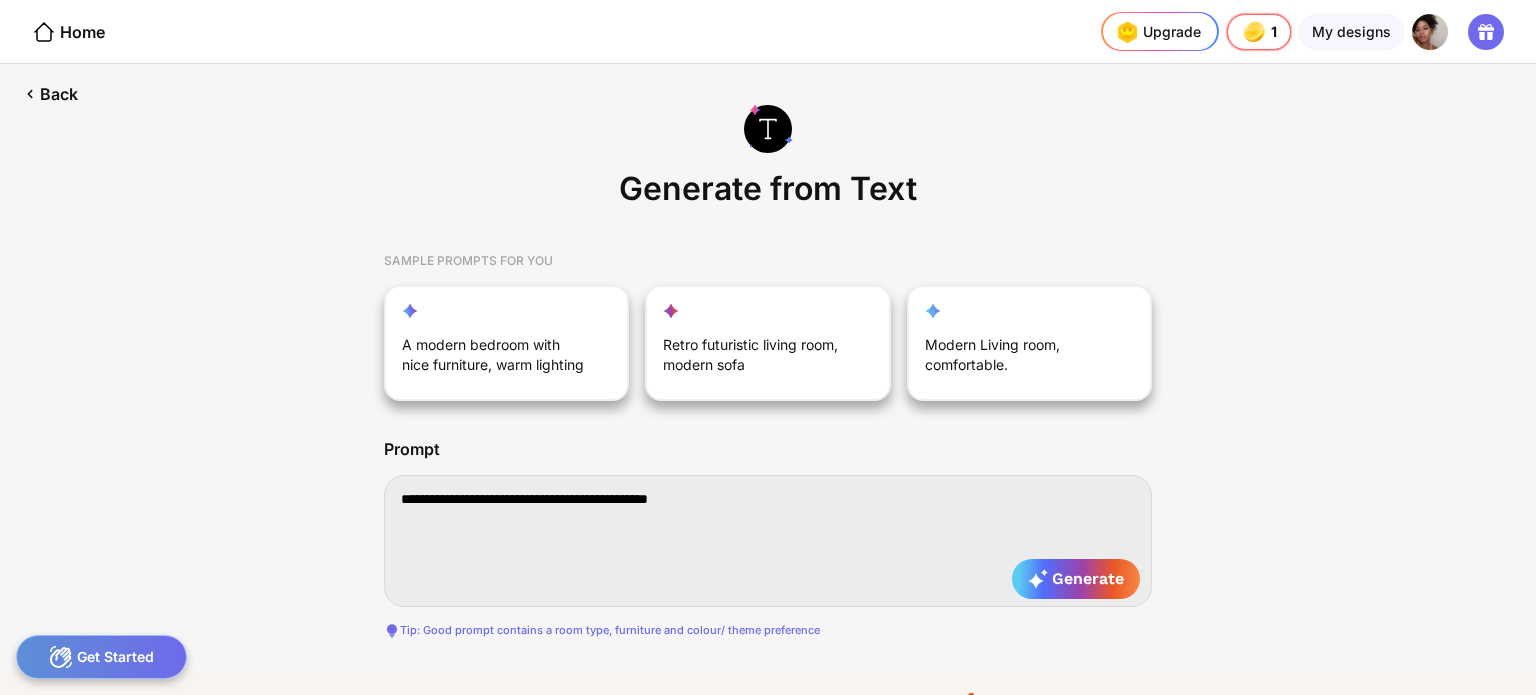 type on "**********" 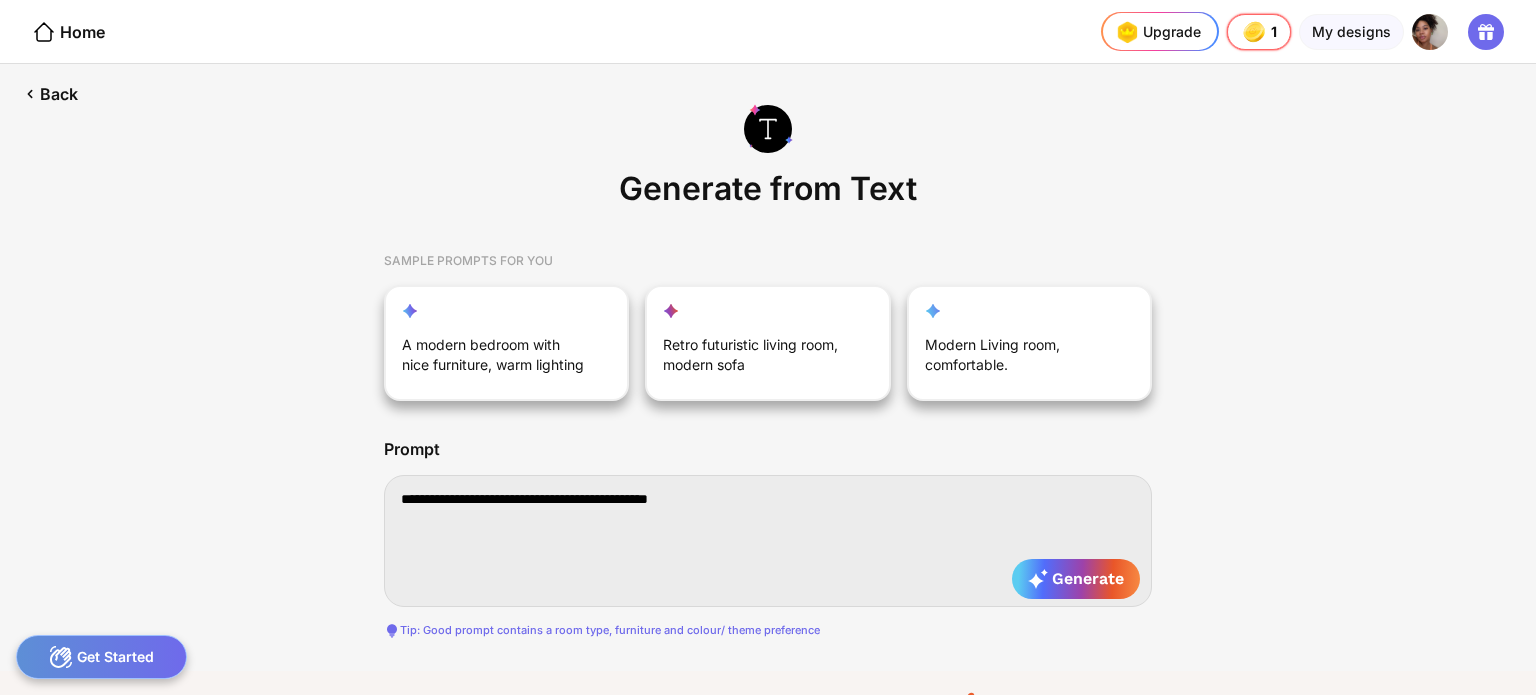type on "**********" 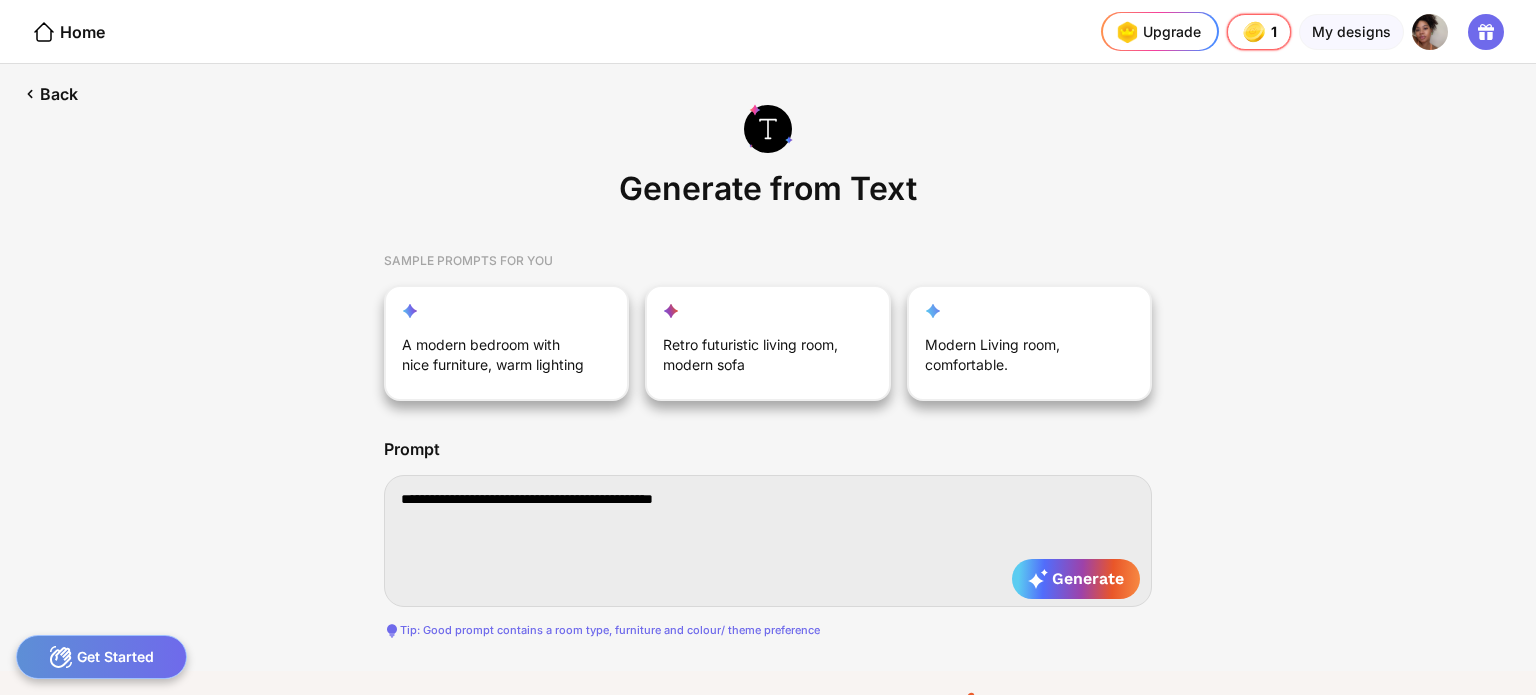 type on "**********" 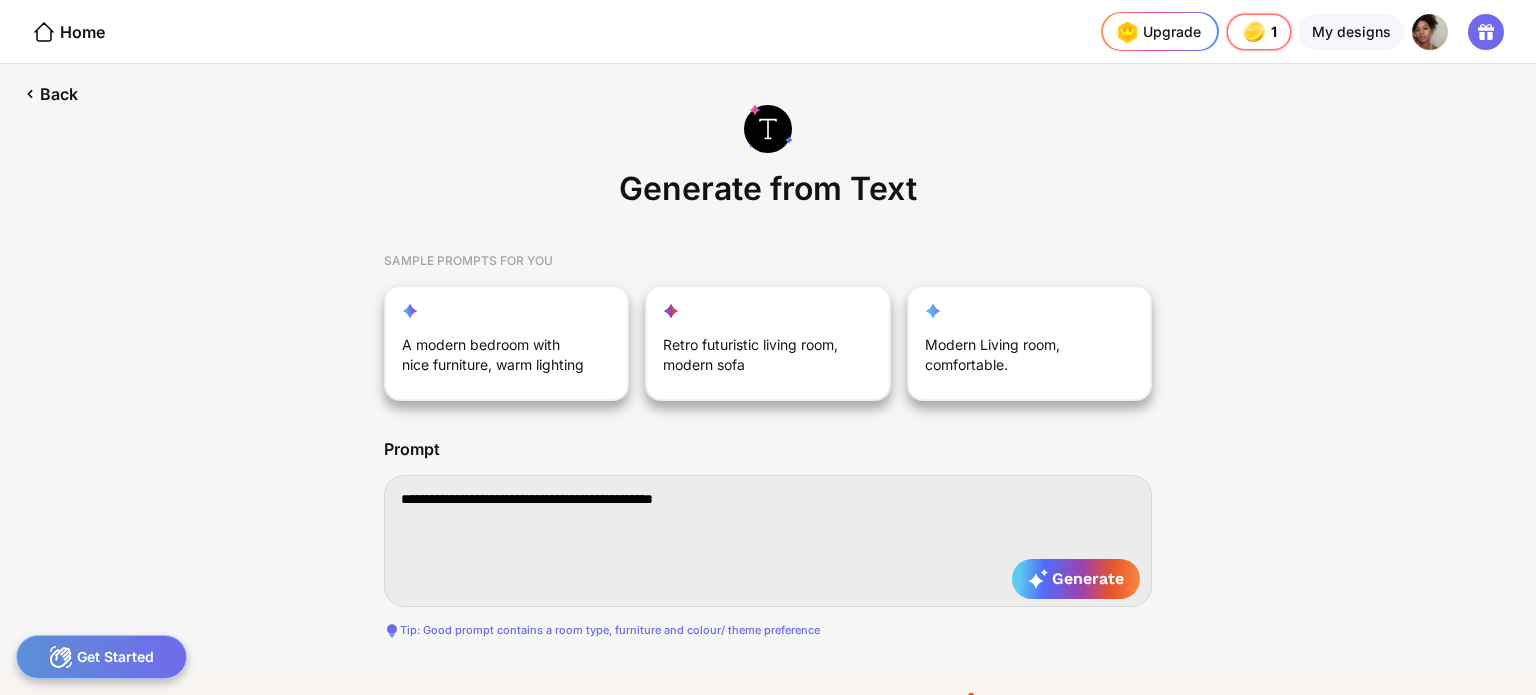 type on "**********" 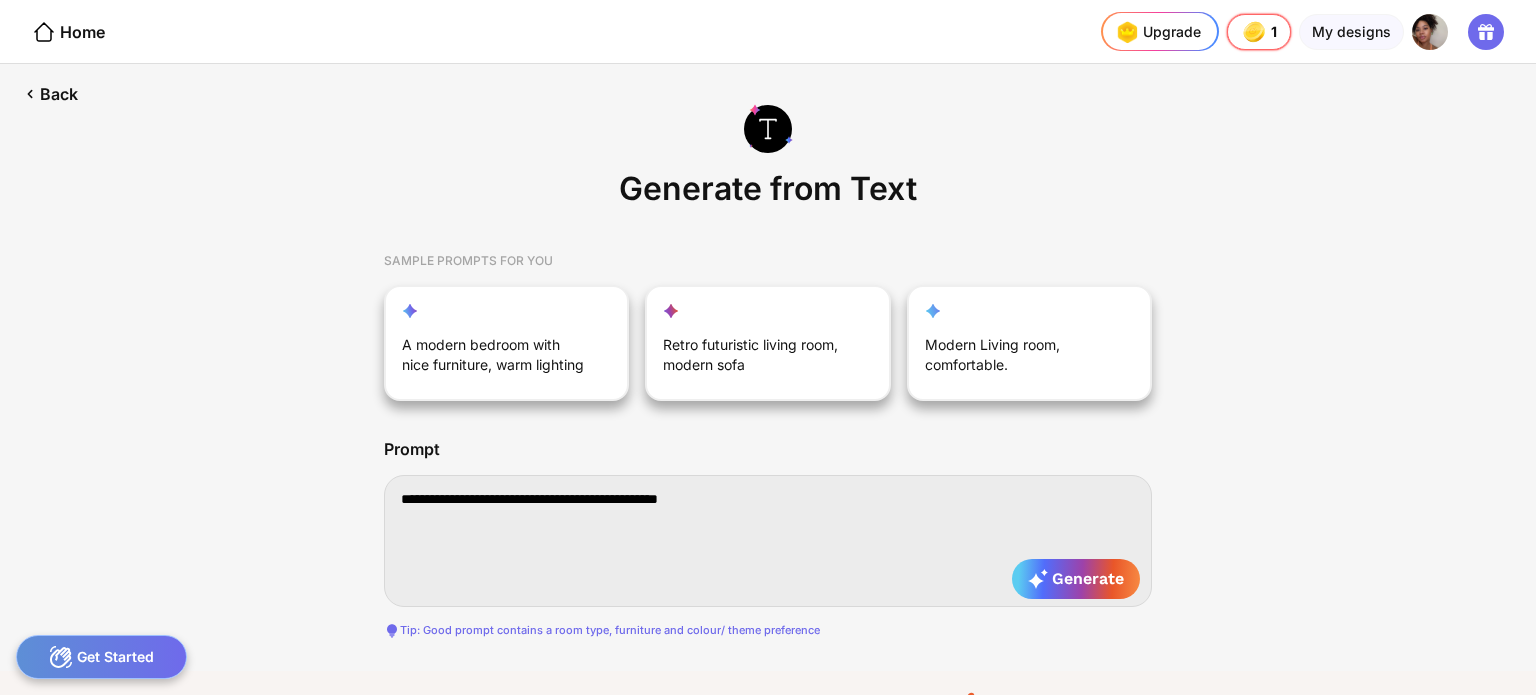 type on "**********" 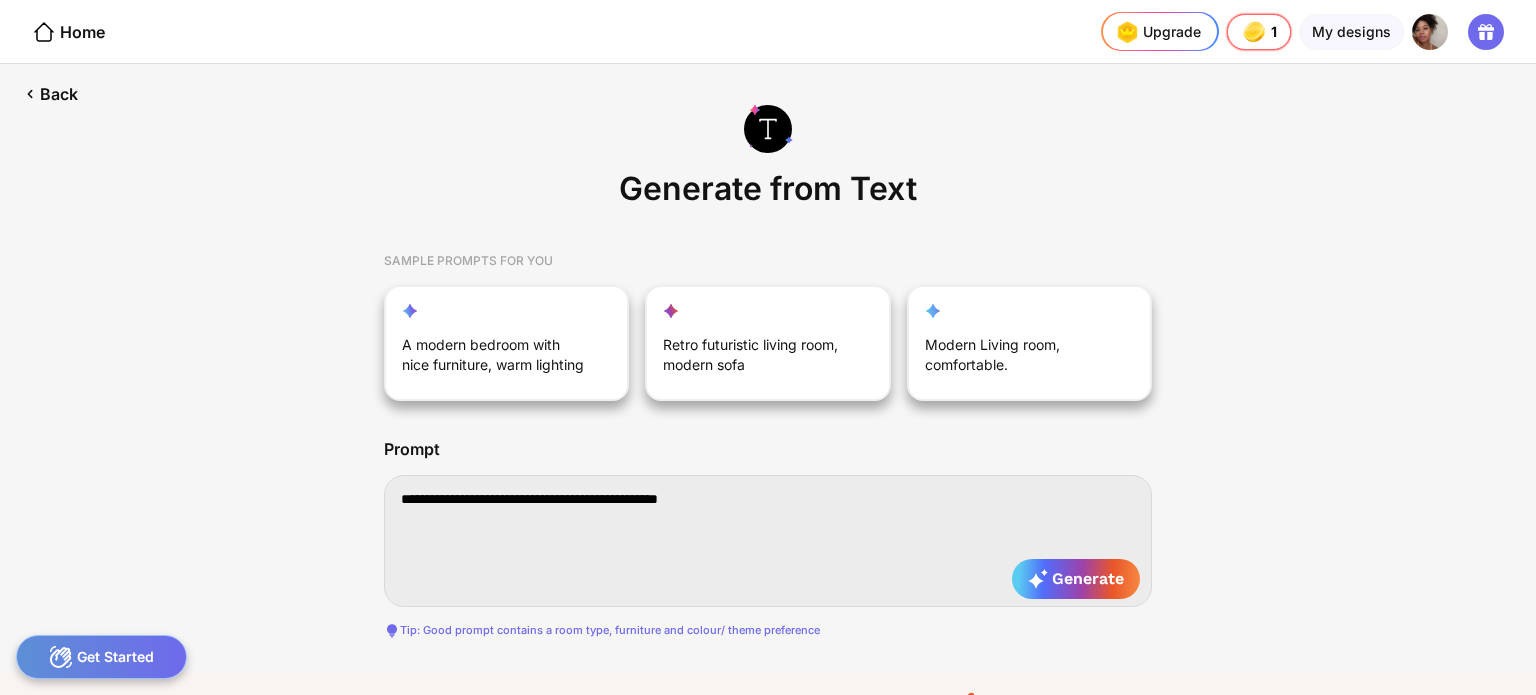 type on "**********" 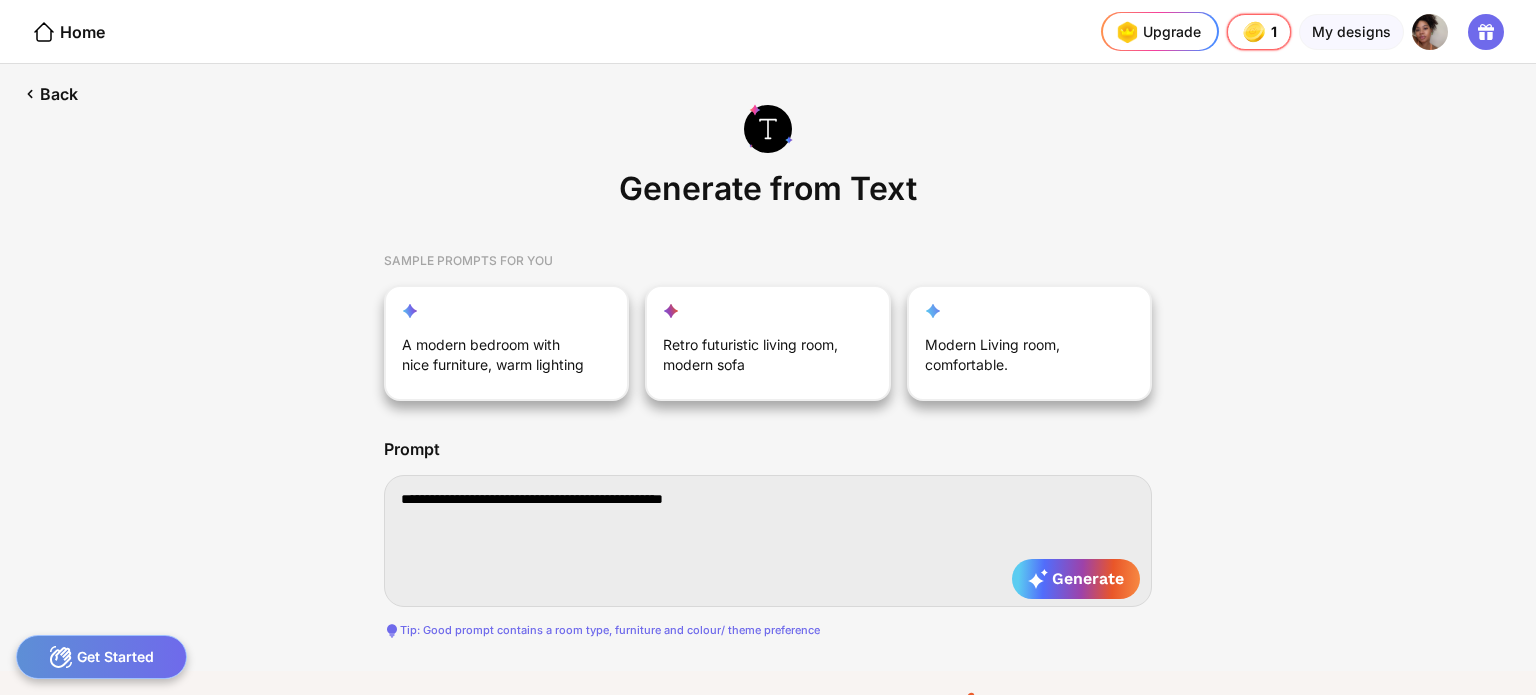 type on "**********" 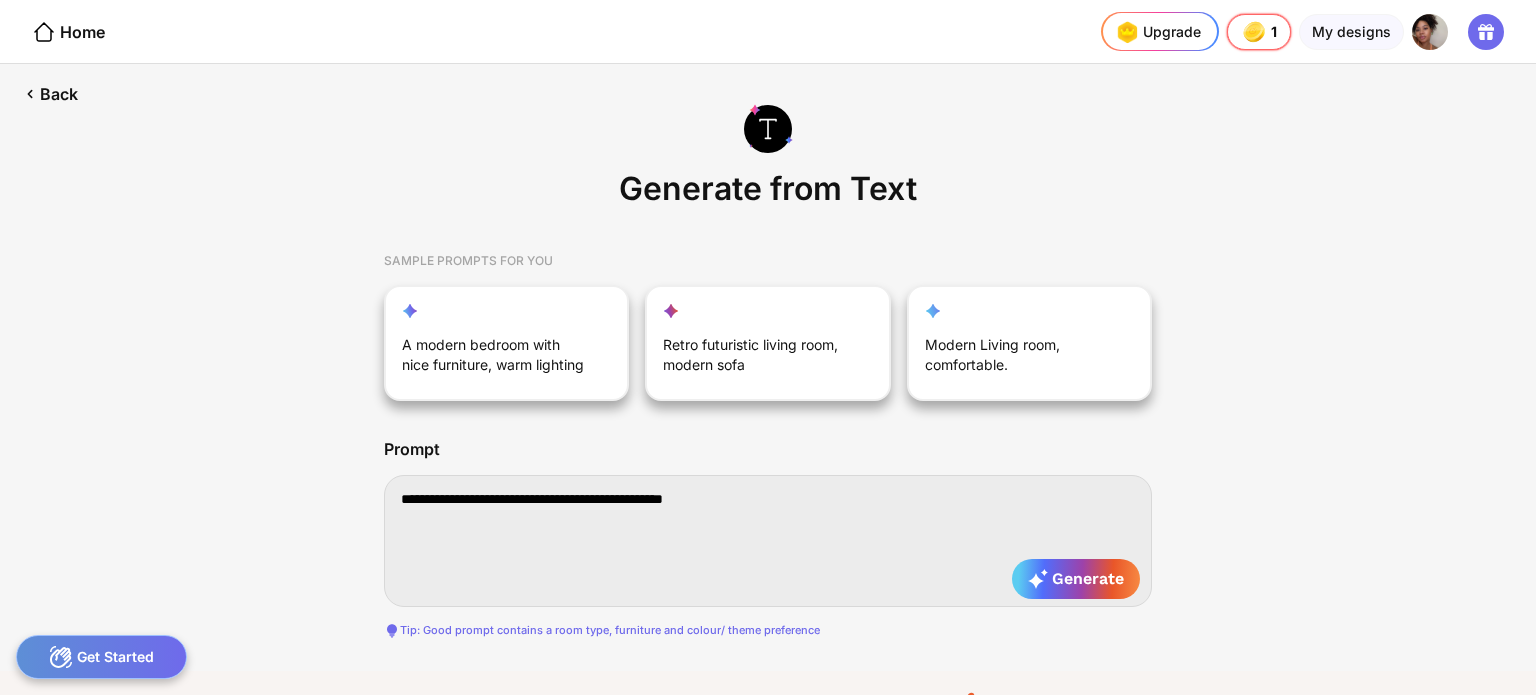 type on "**********" 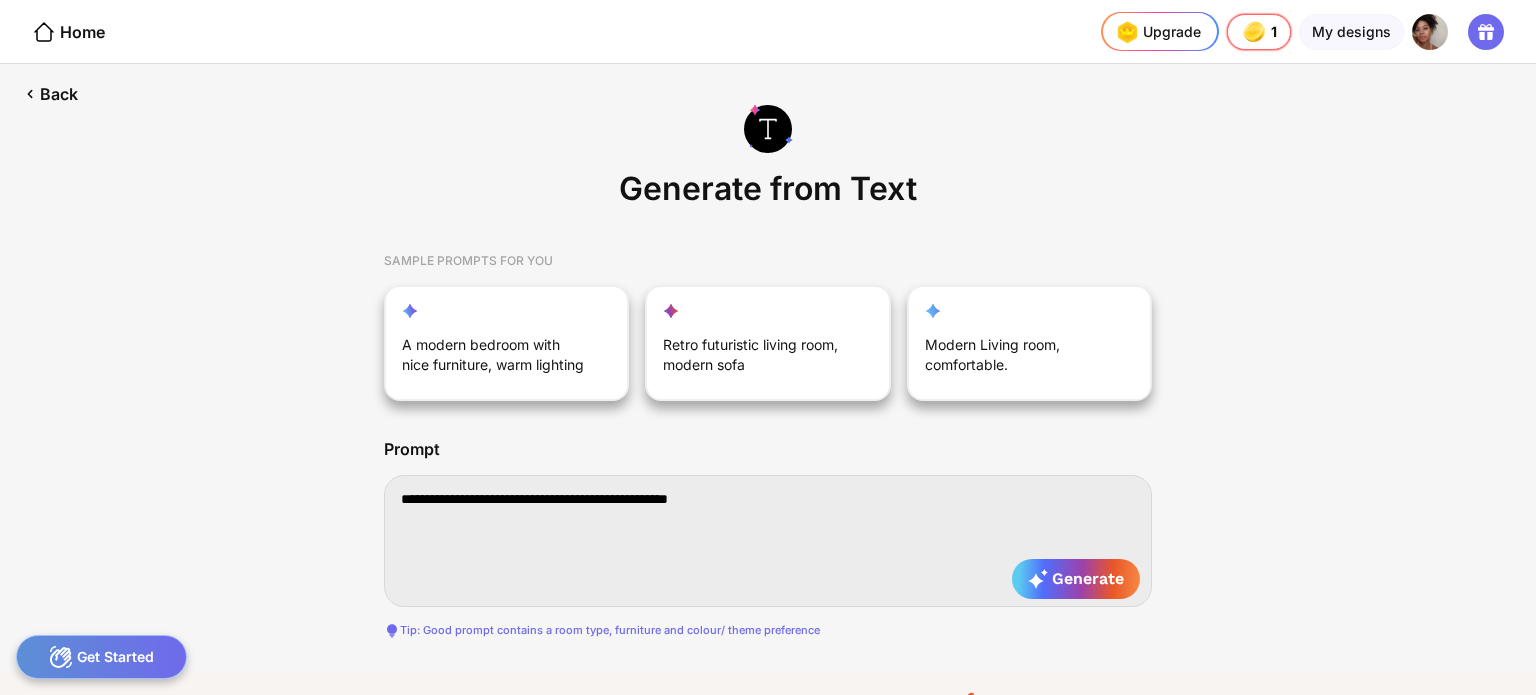 type on "**********" 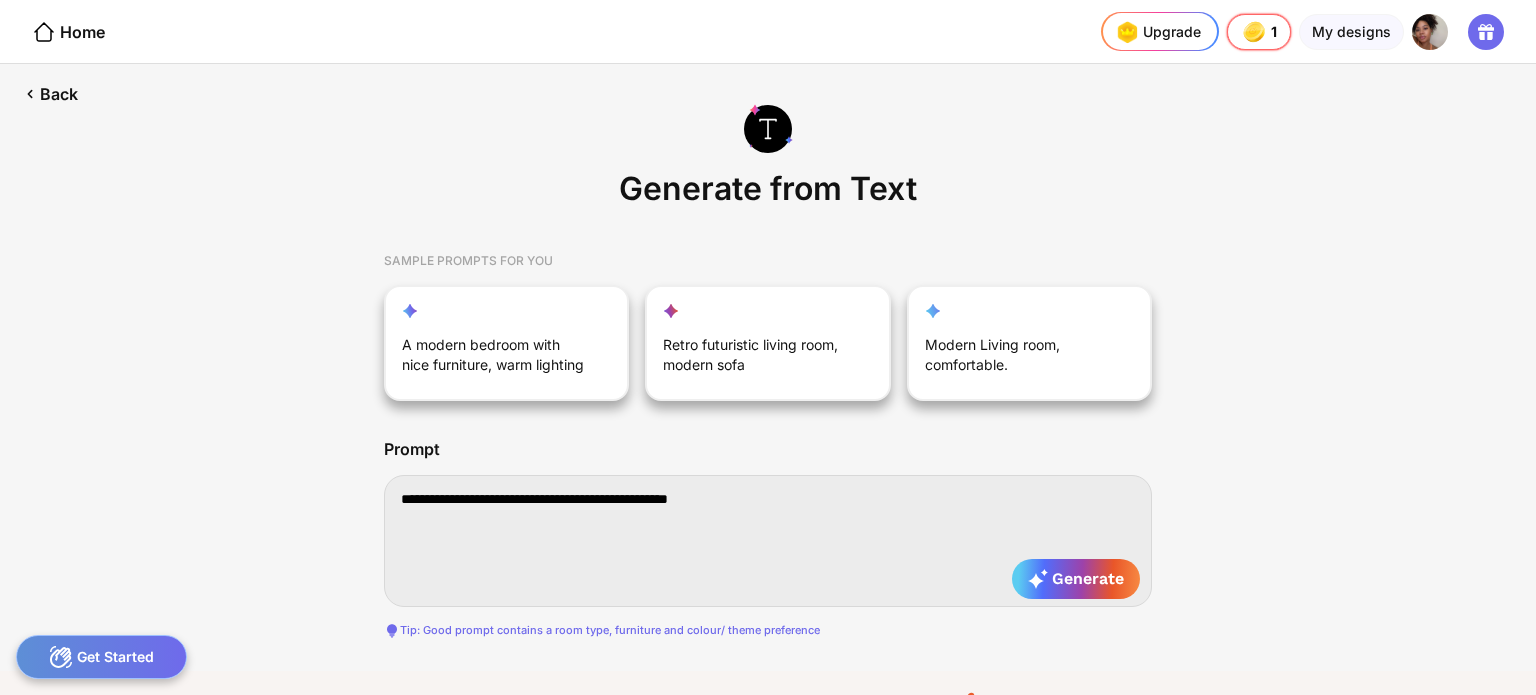 type on "**********" 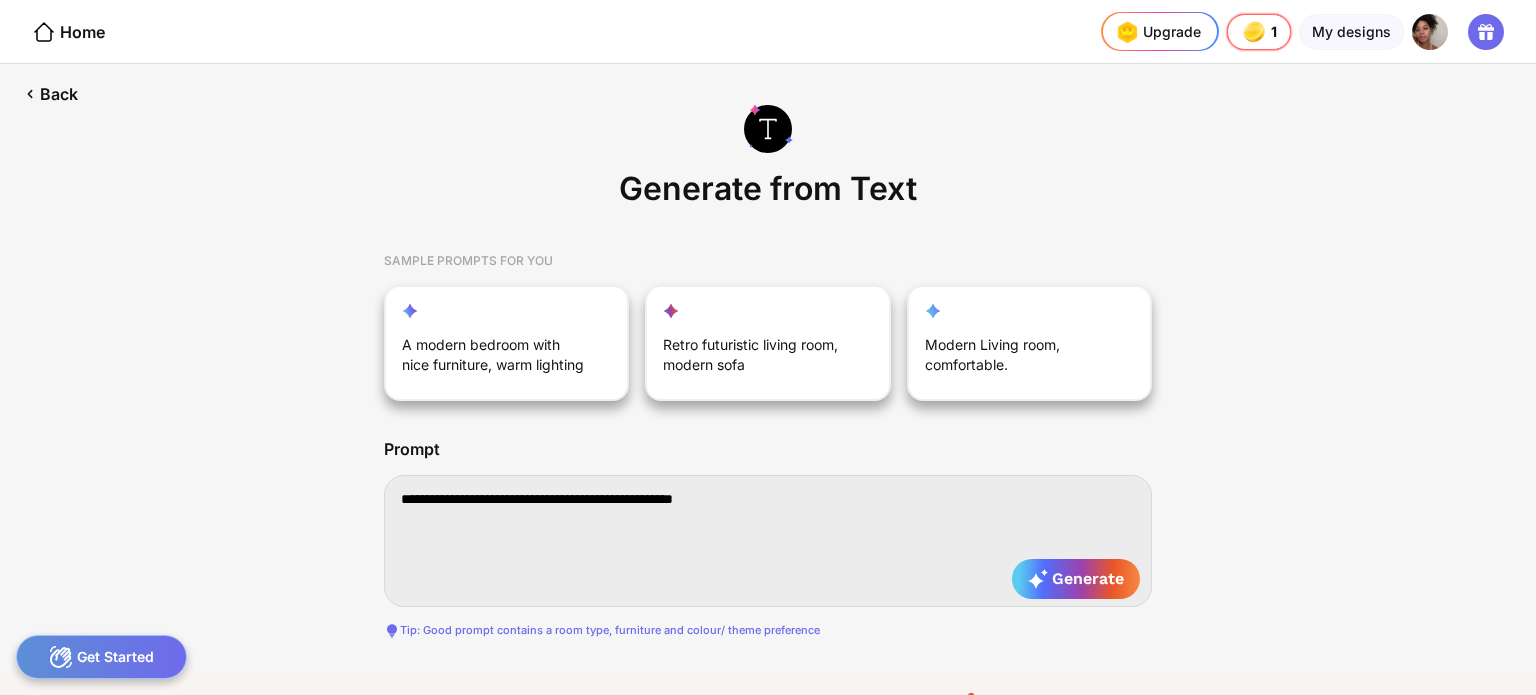 type on "**********" 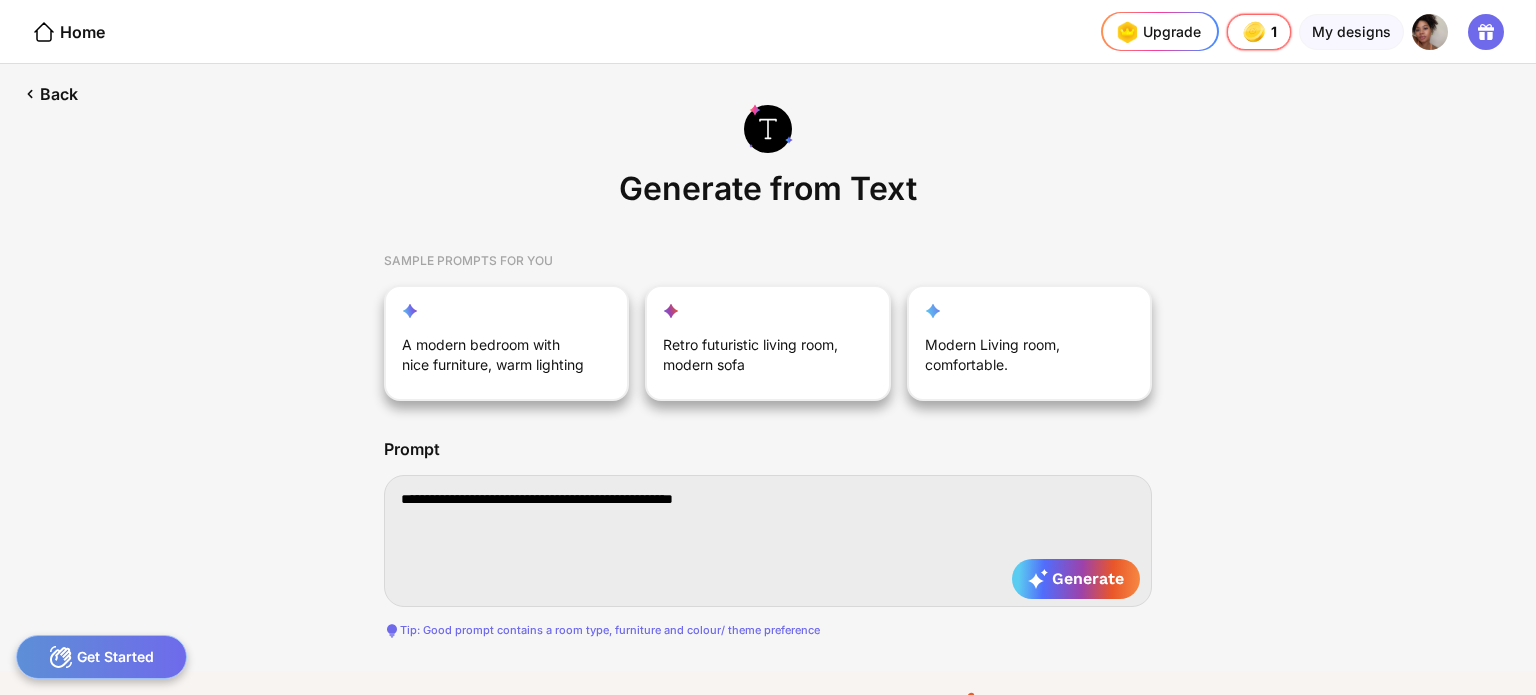 type on "**********" 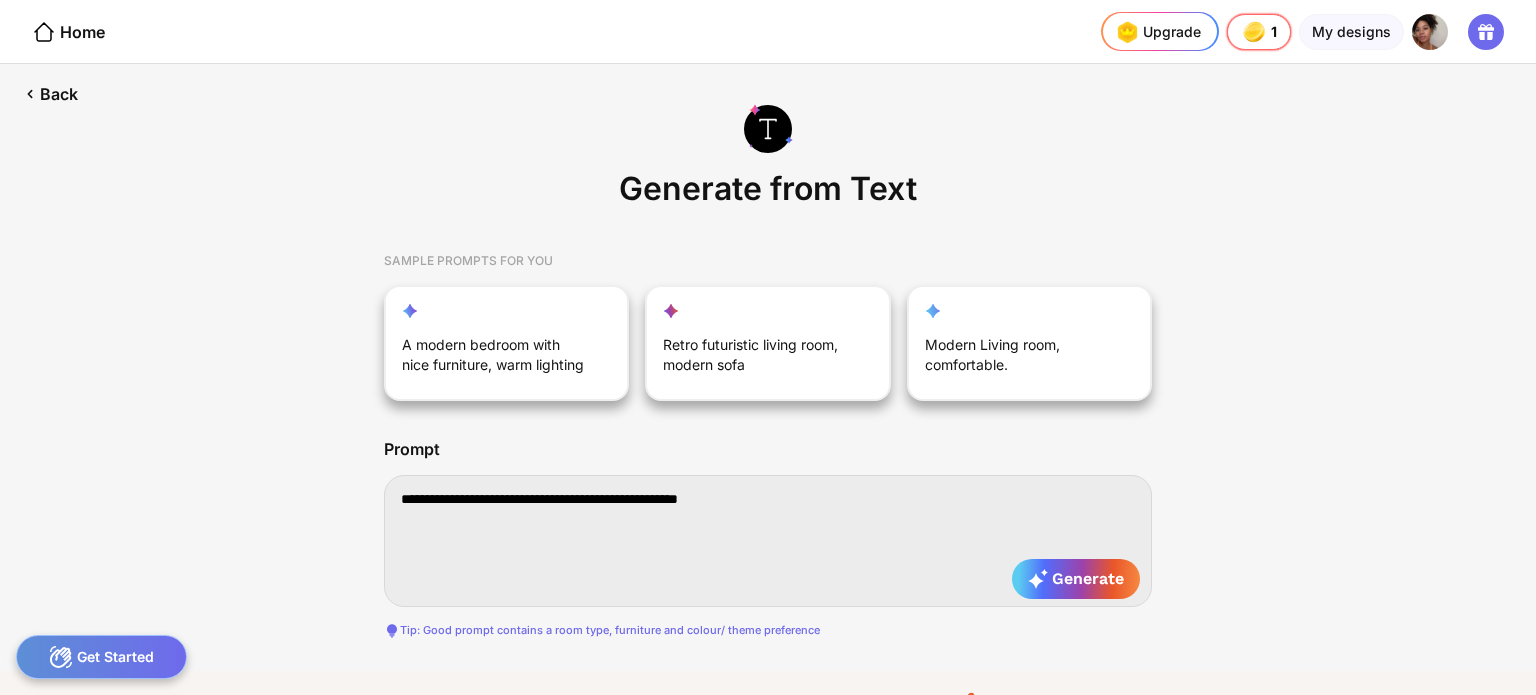 type on "**********" 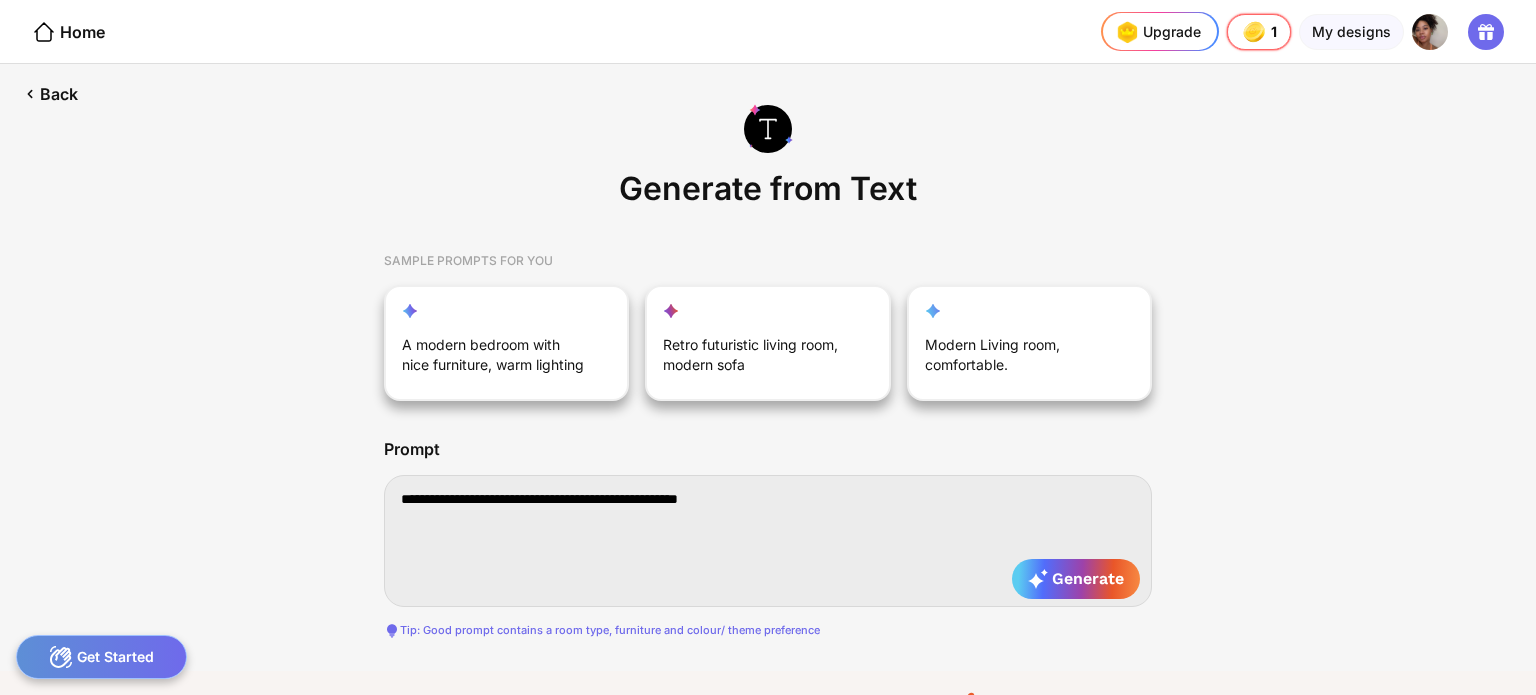 type on "**********" 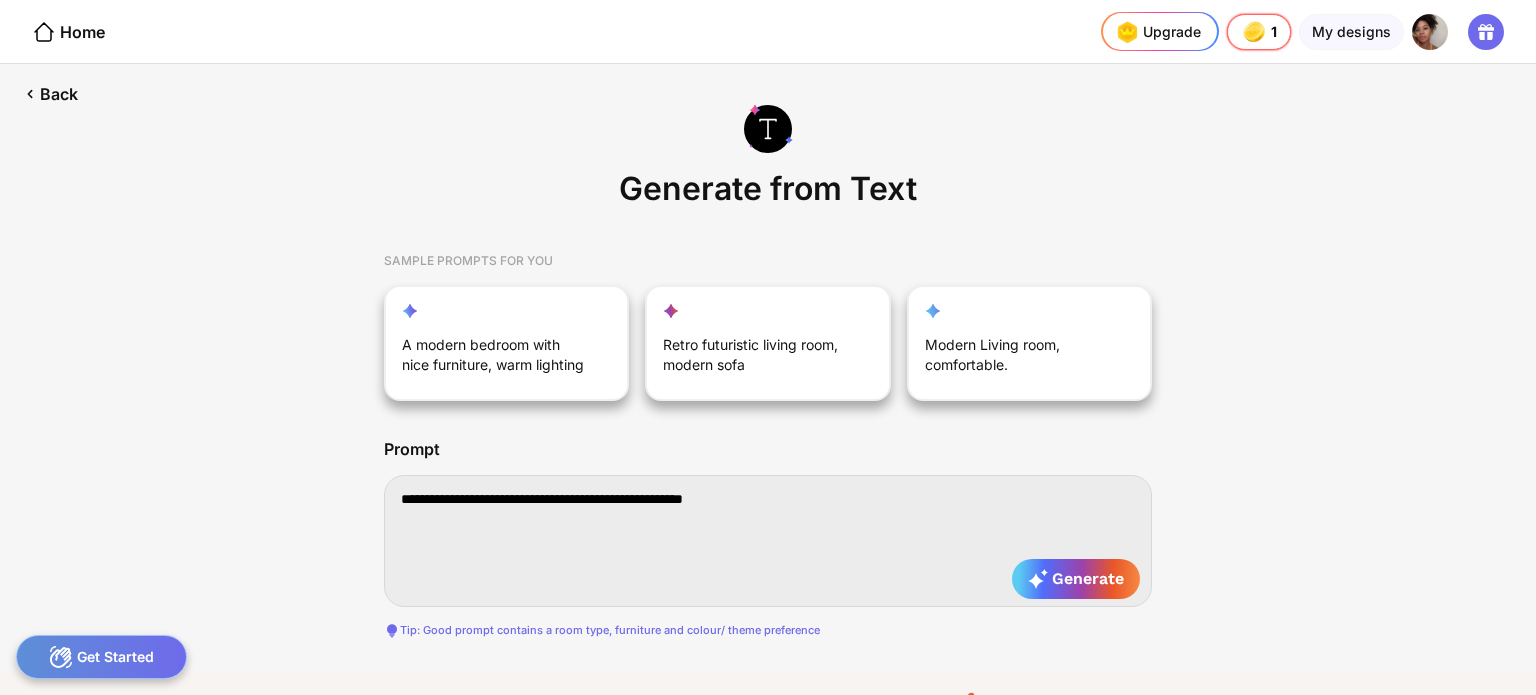 type on "**********" 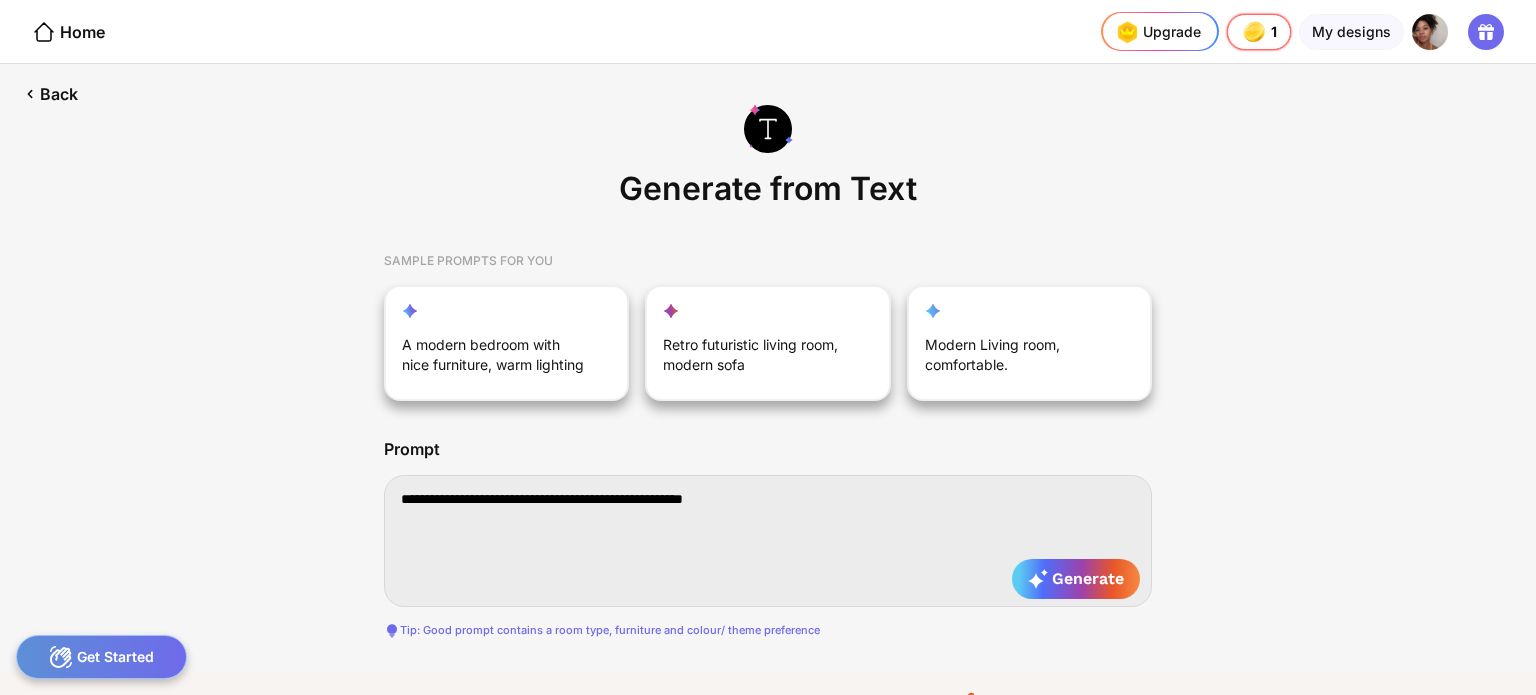 type on "**********" 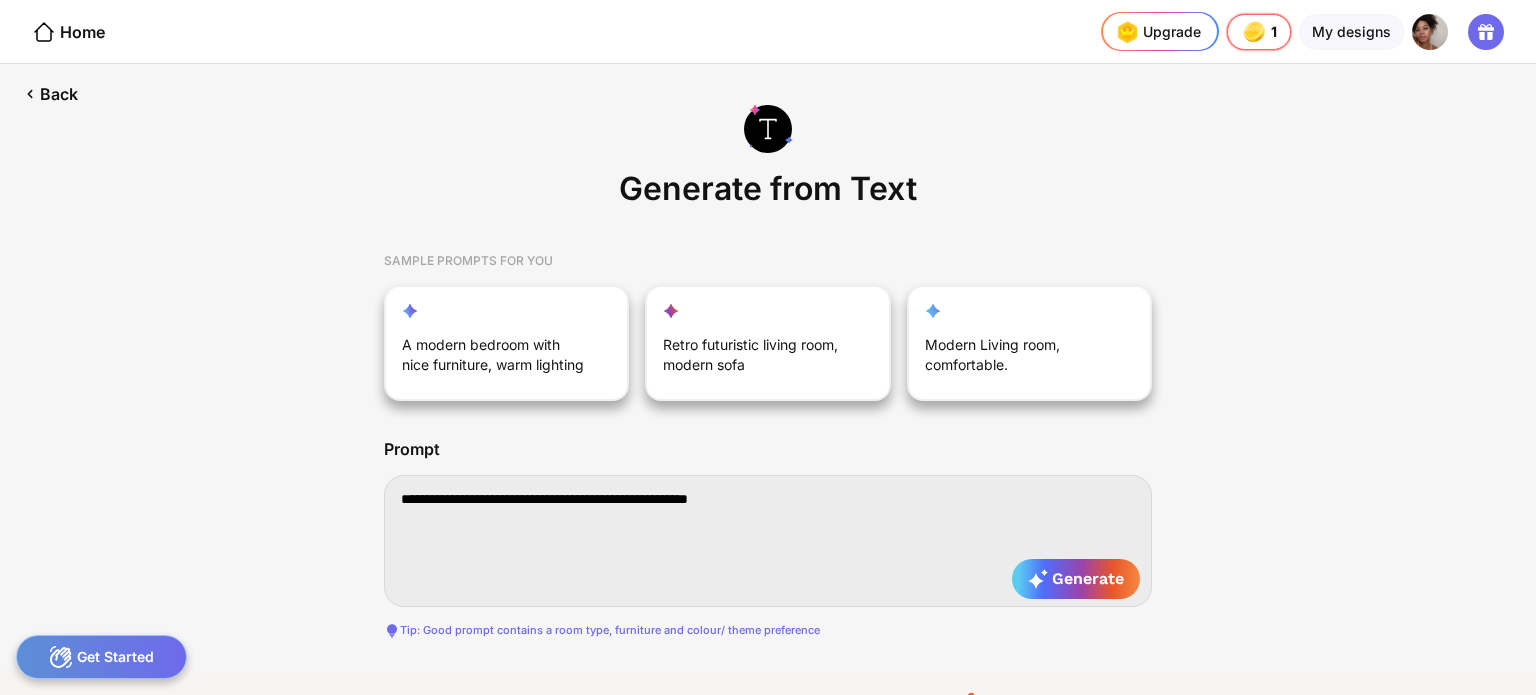 type on "**********" 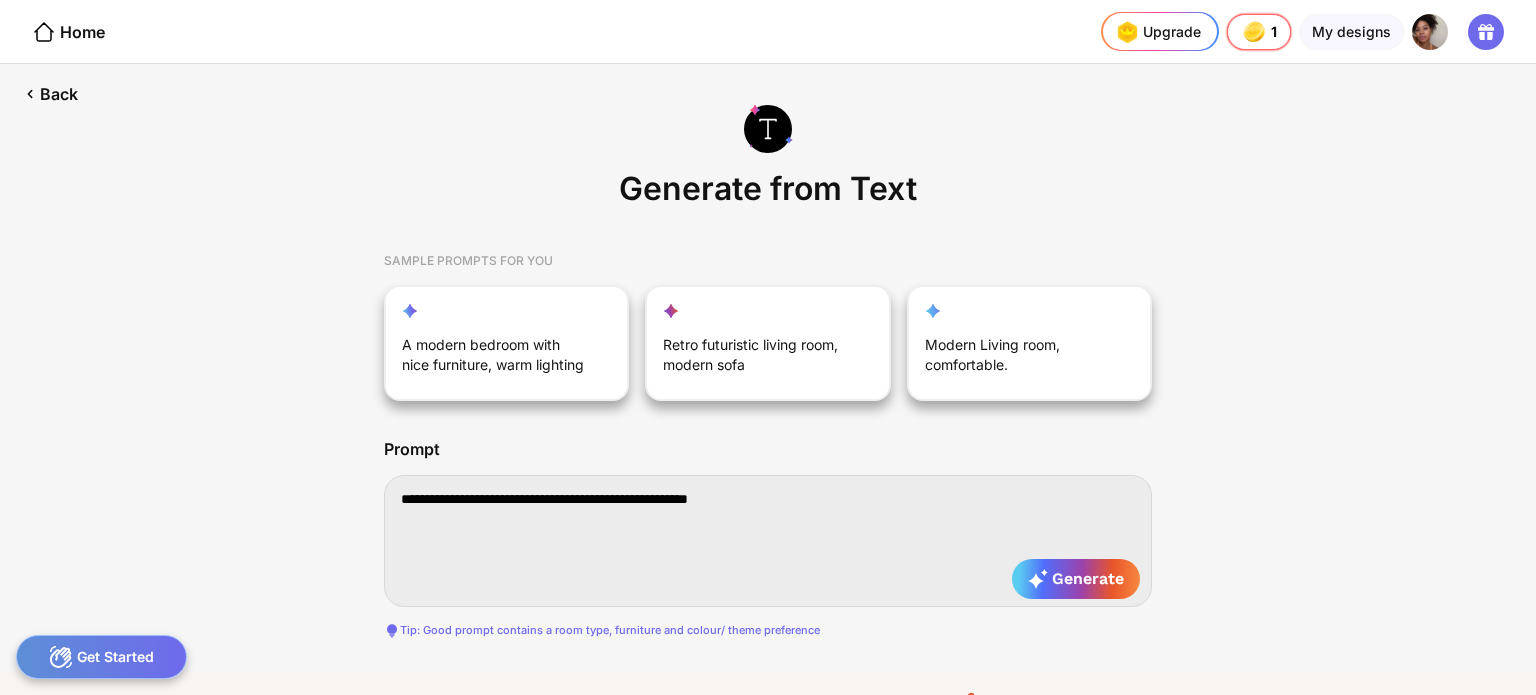 type on "**********" 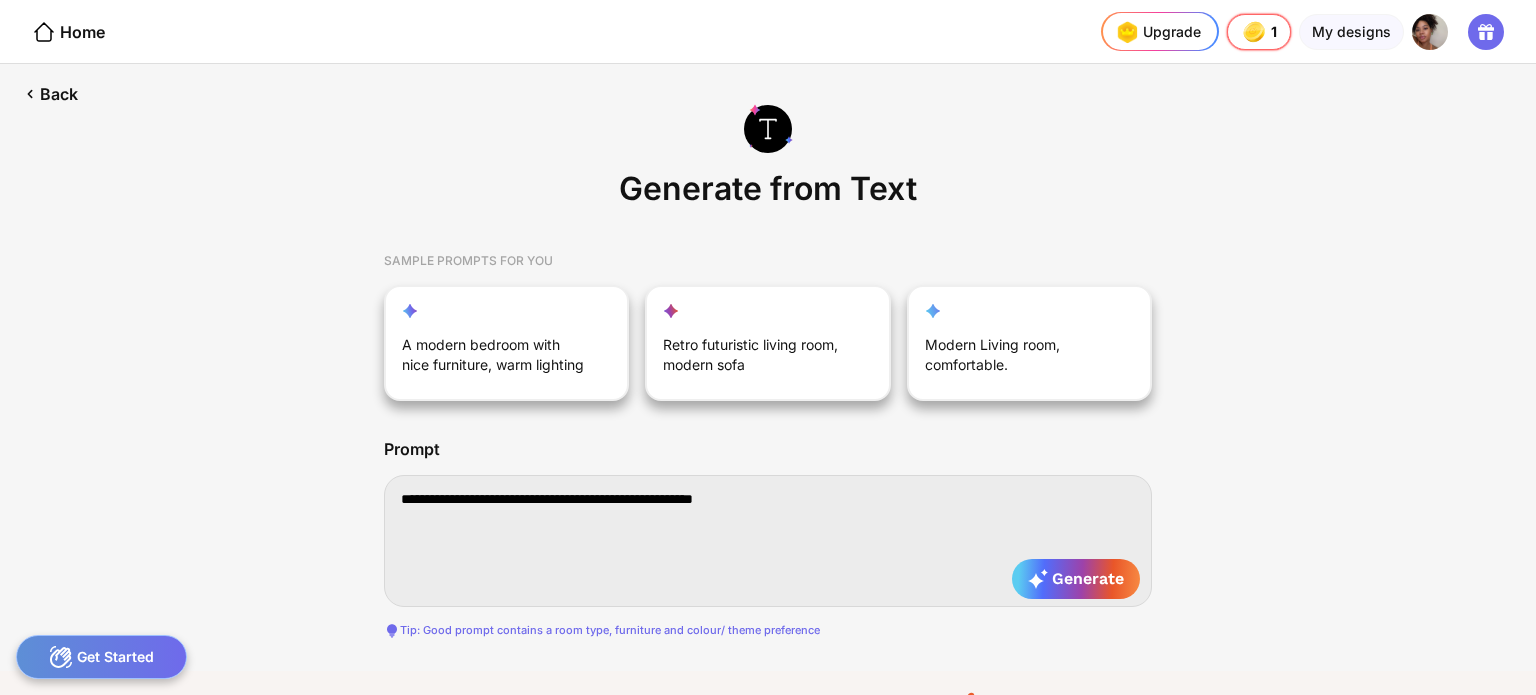 type on "**********" 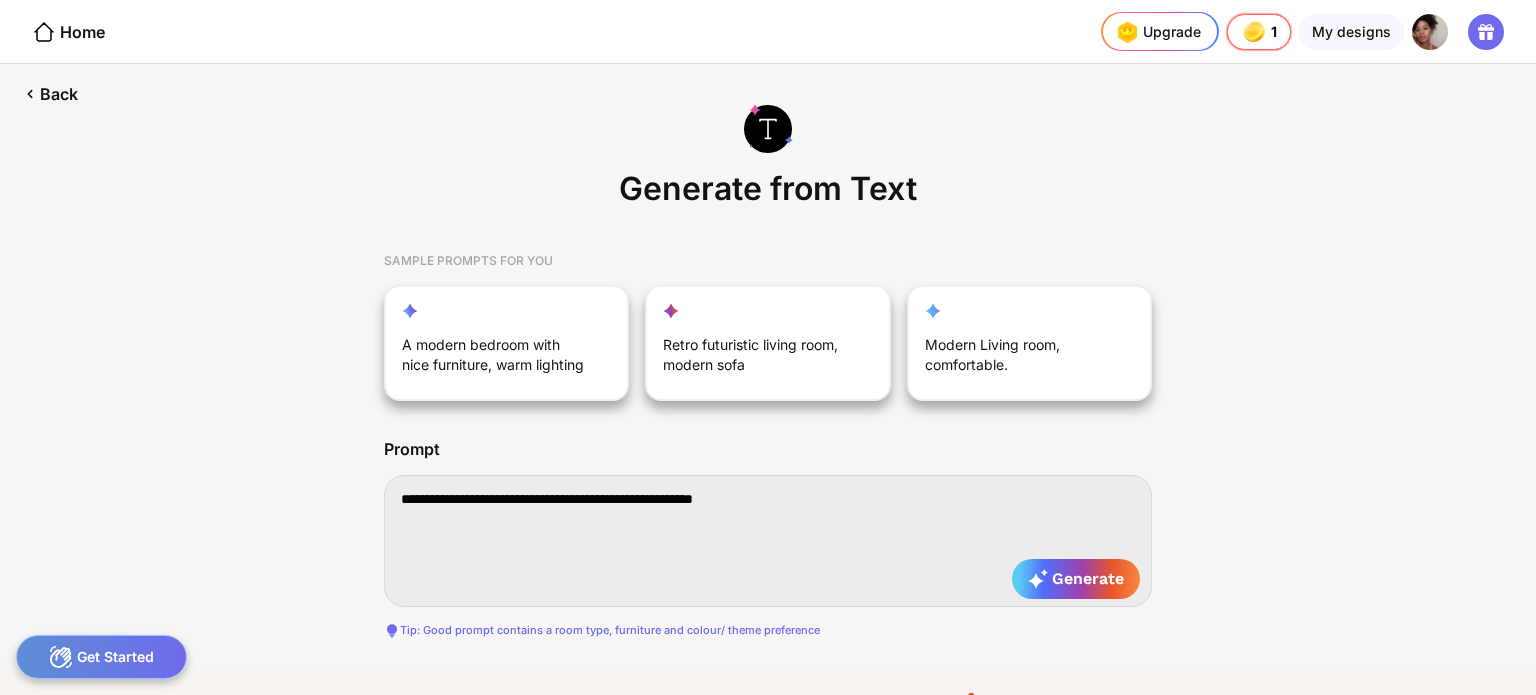 type on "**********" 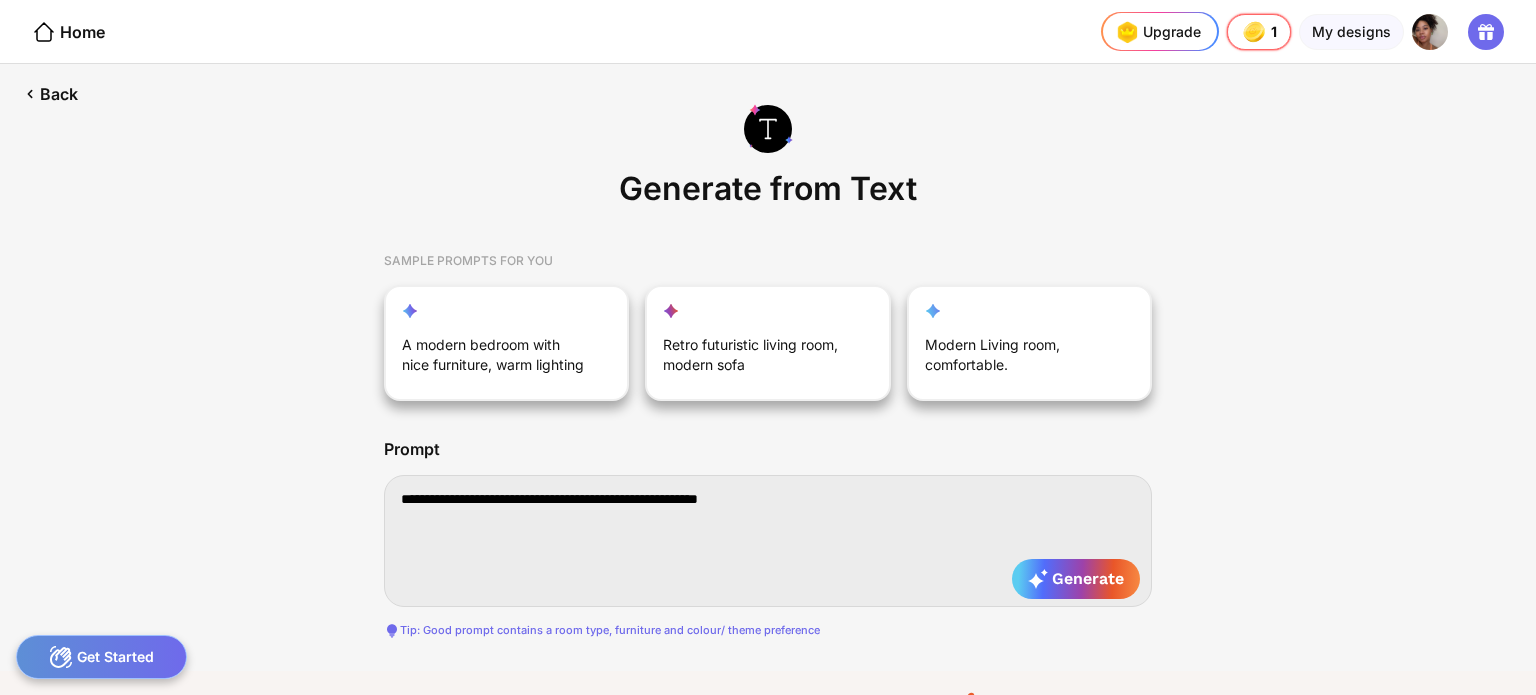 type on "**********" 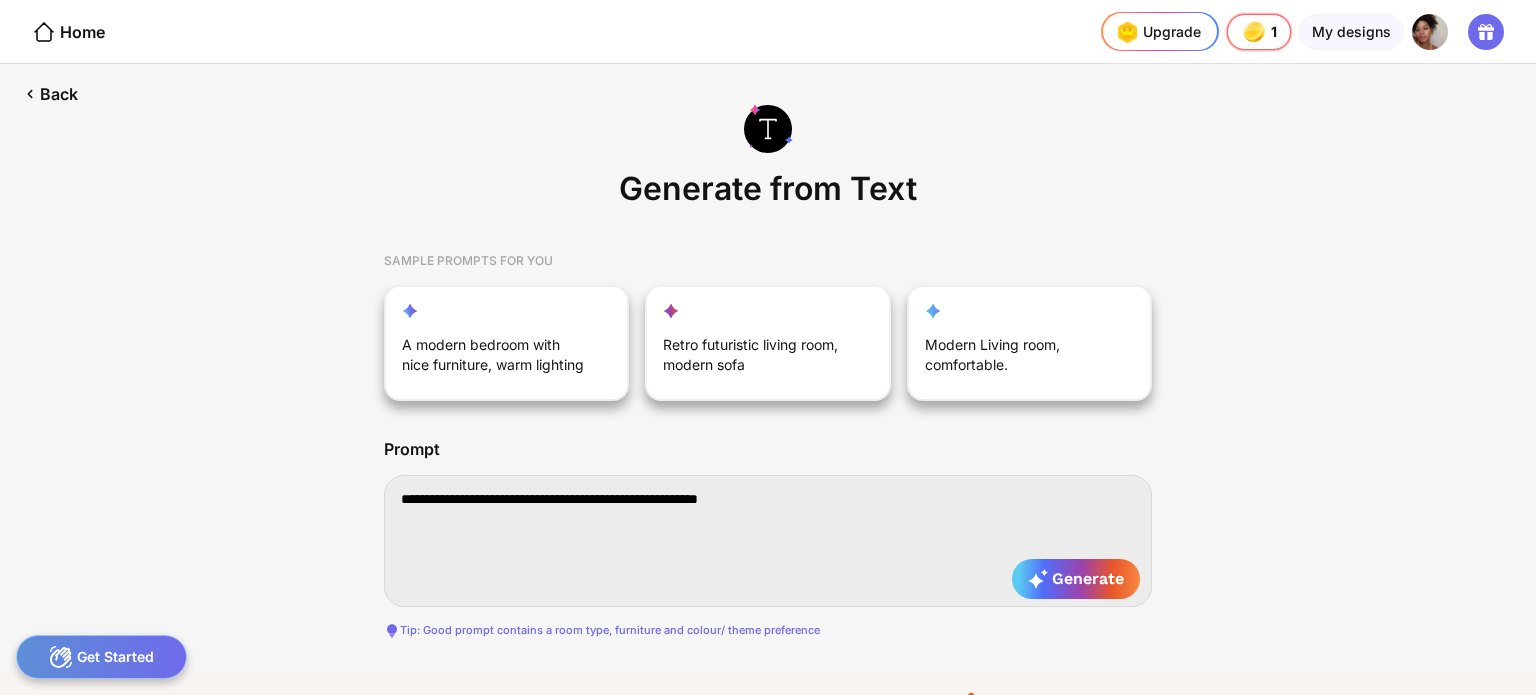 type on "**********" 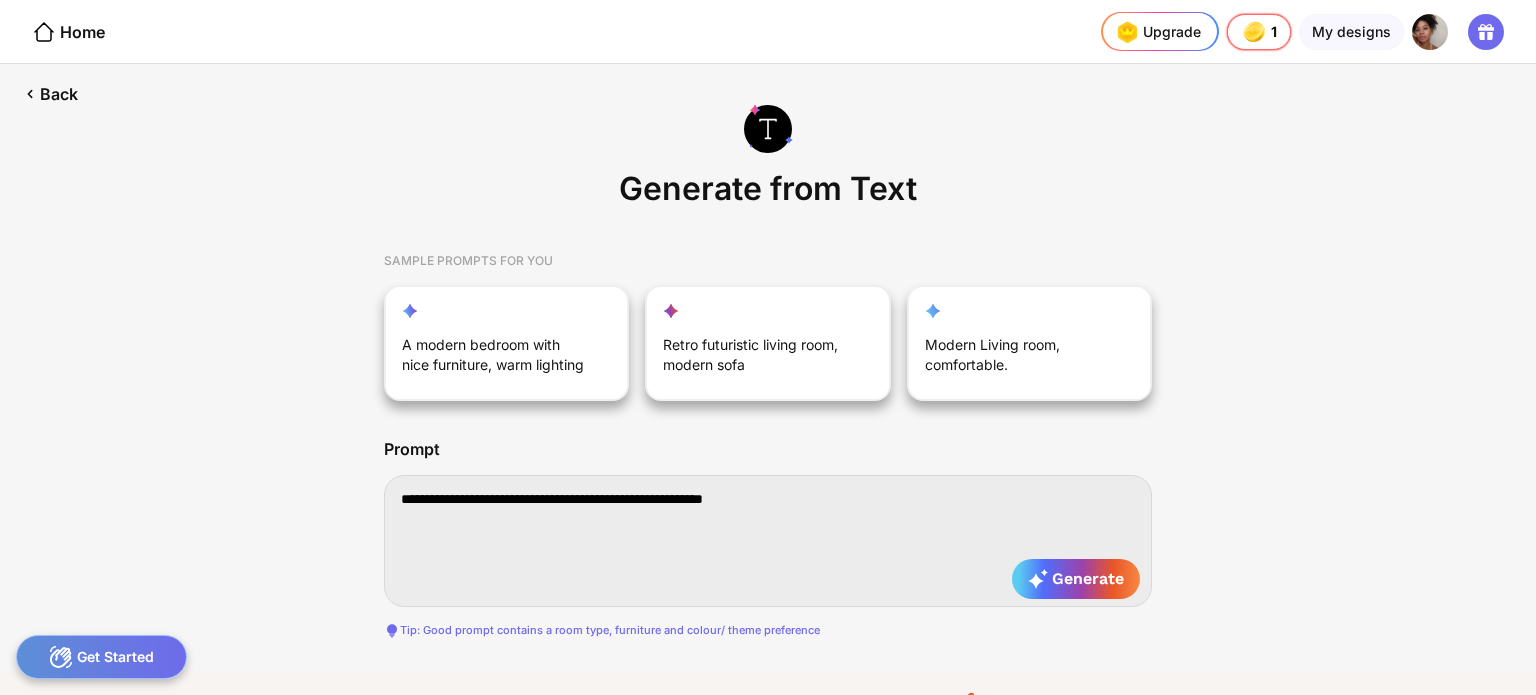 type on "**********" 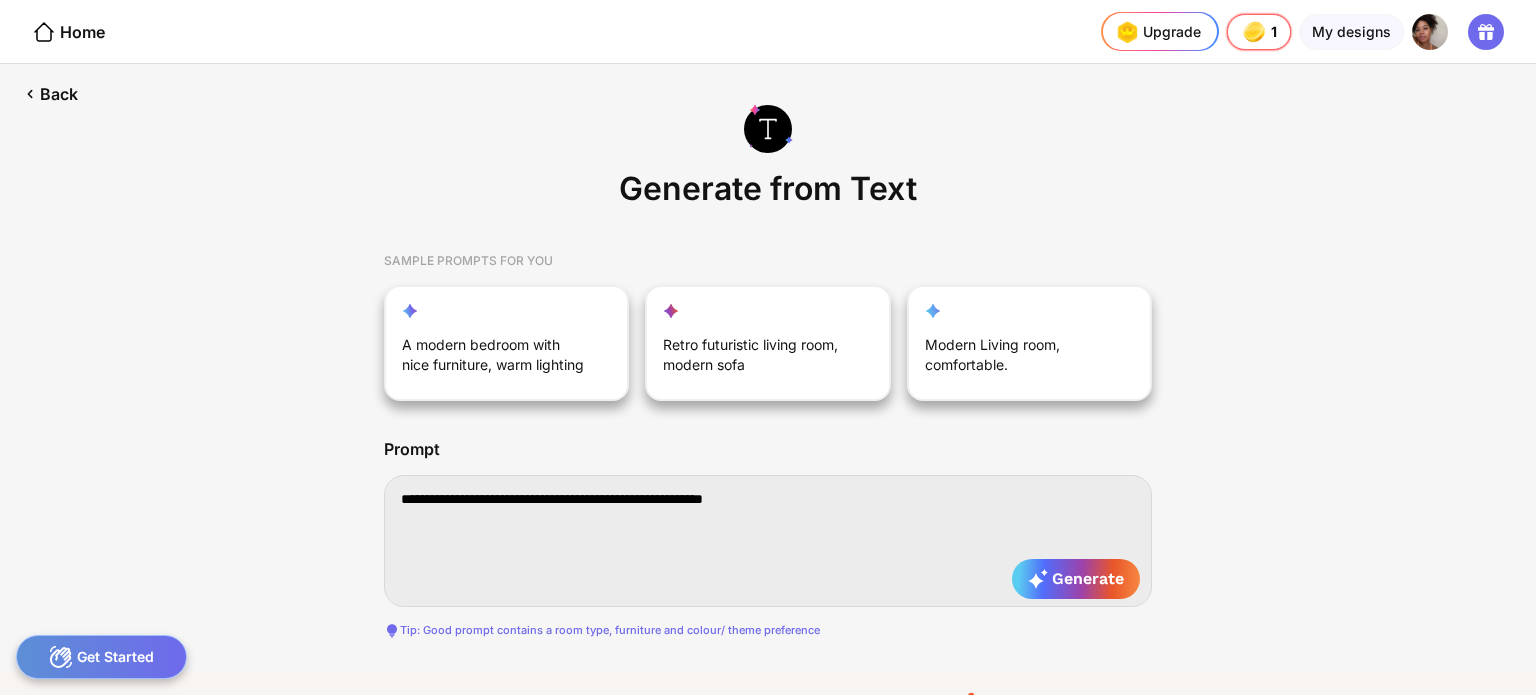 type on "**********" 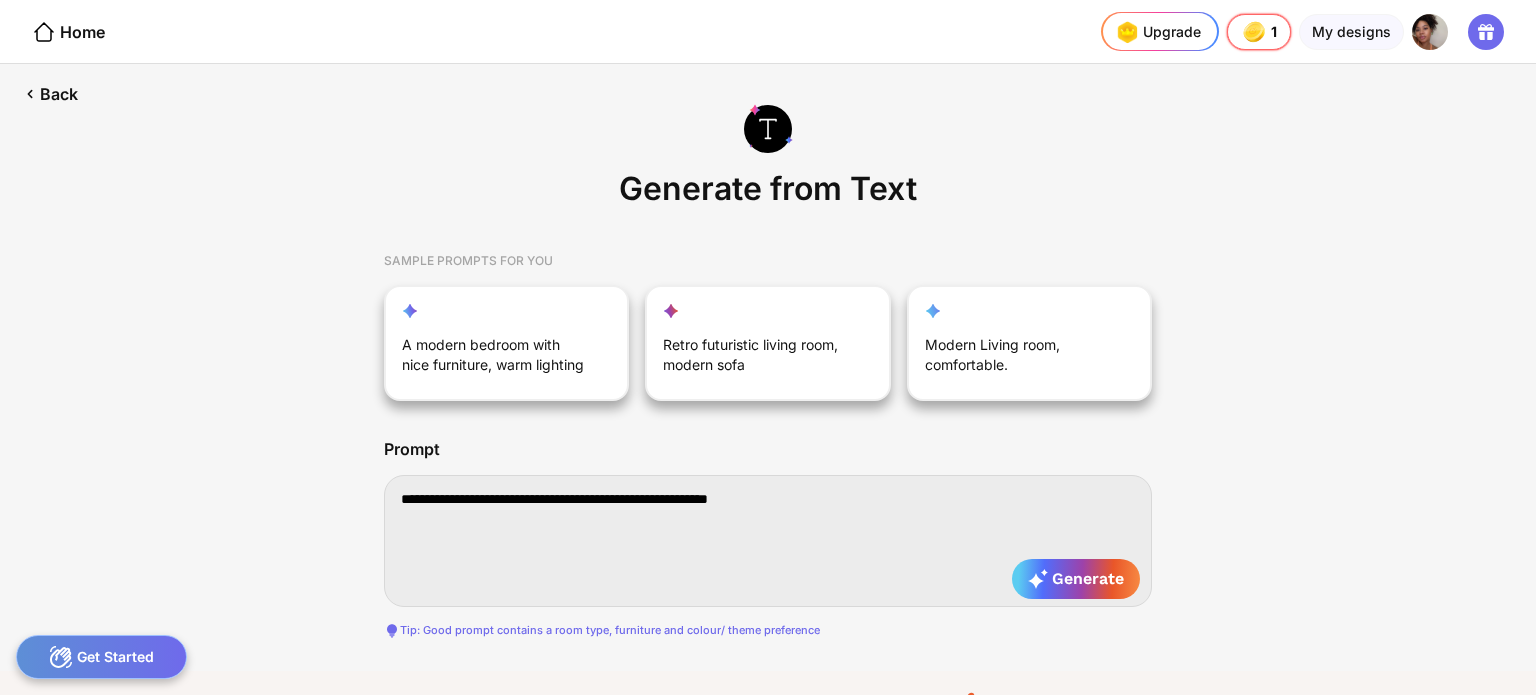 type on "**********" 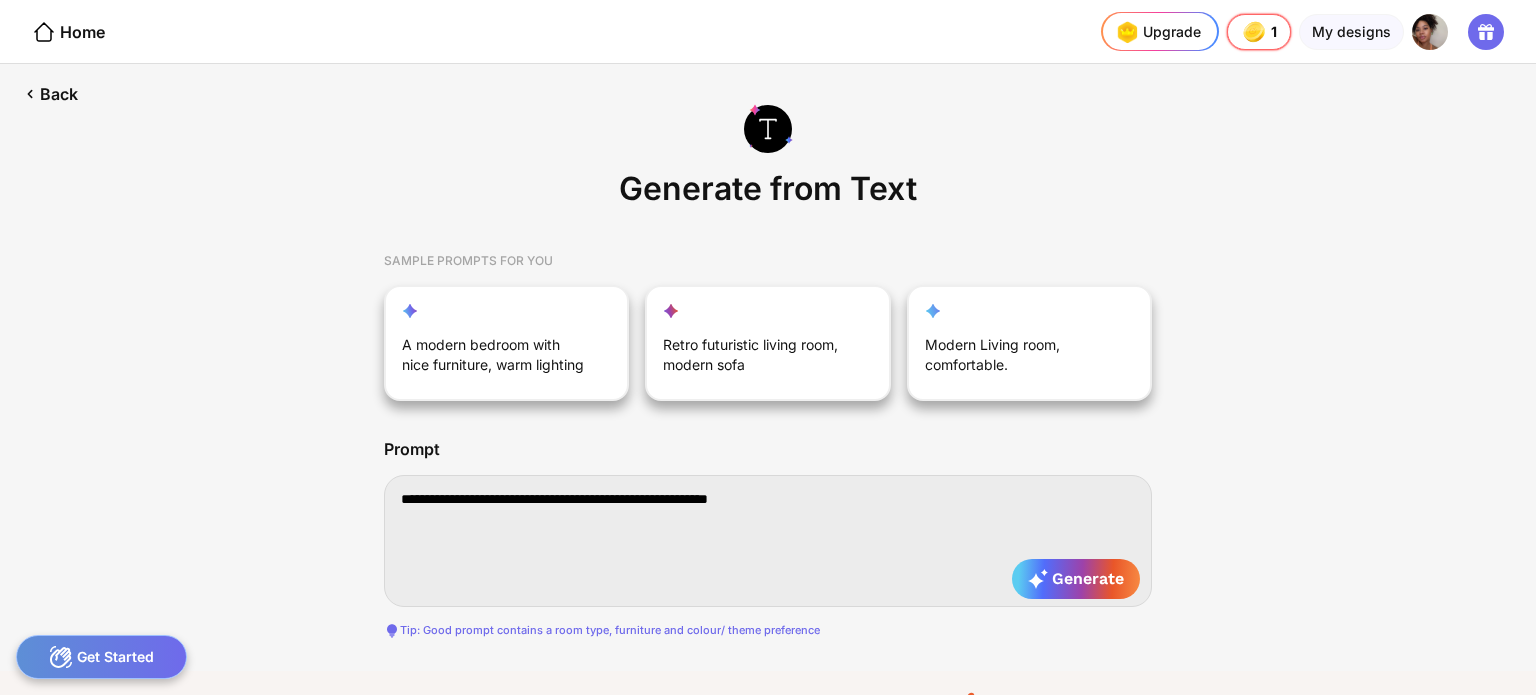 type on "**********" 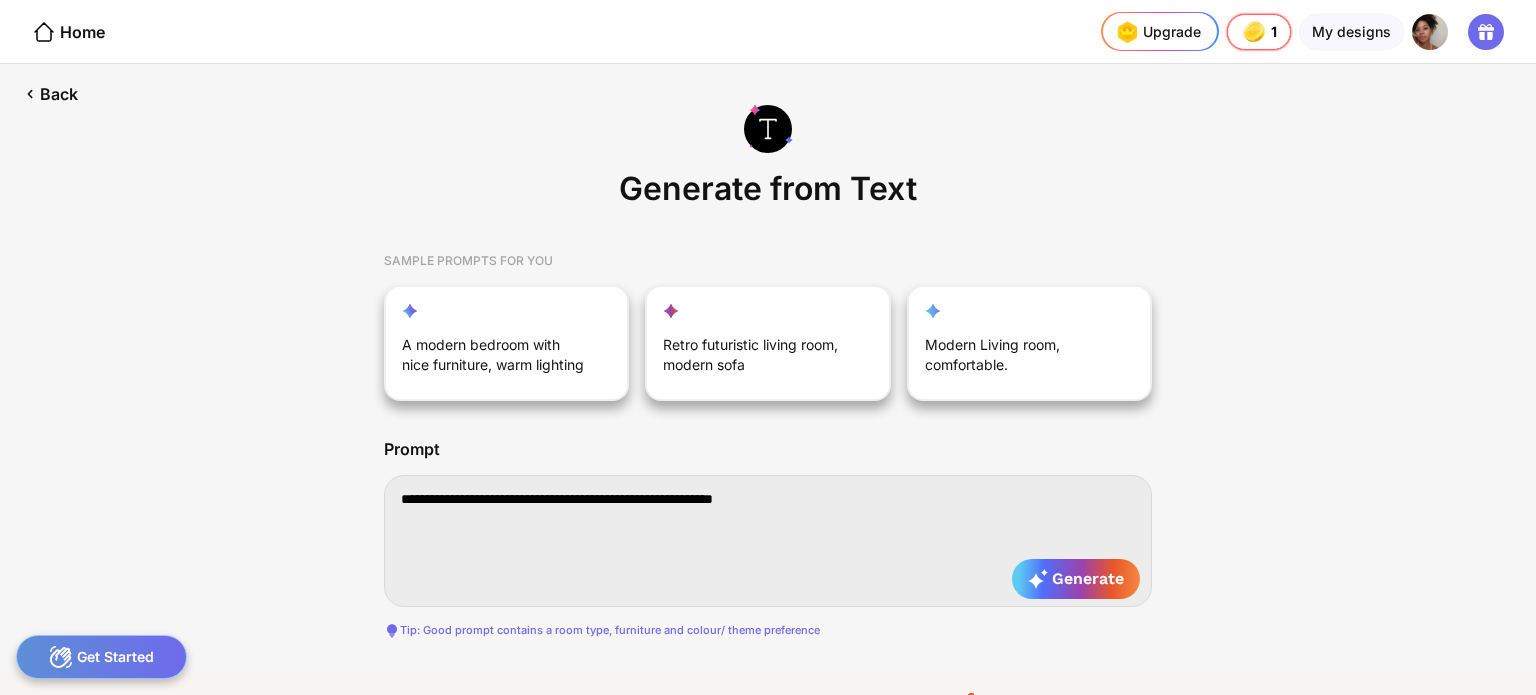 type on "**********" 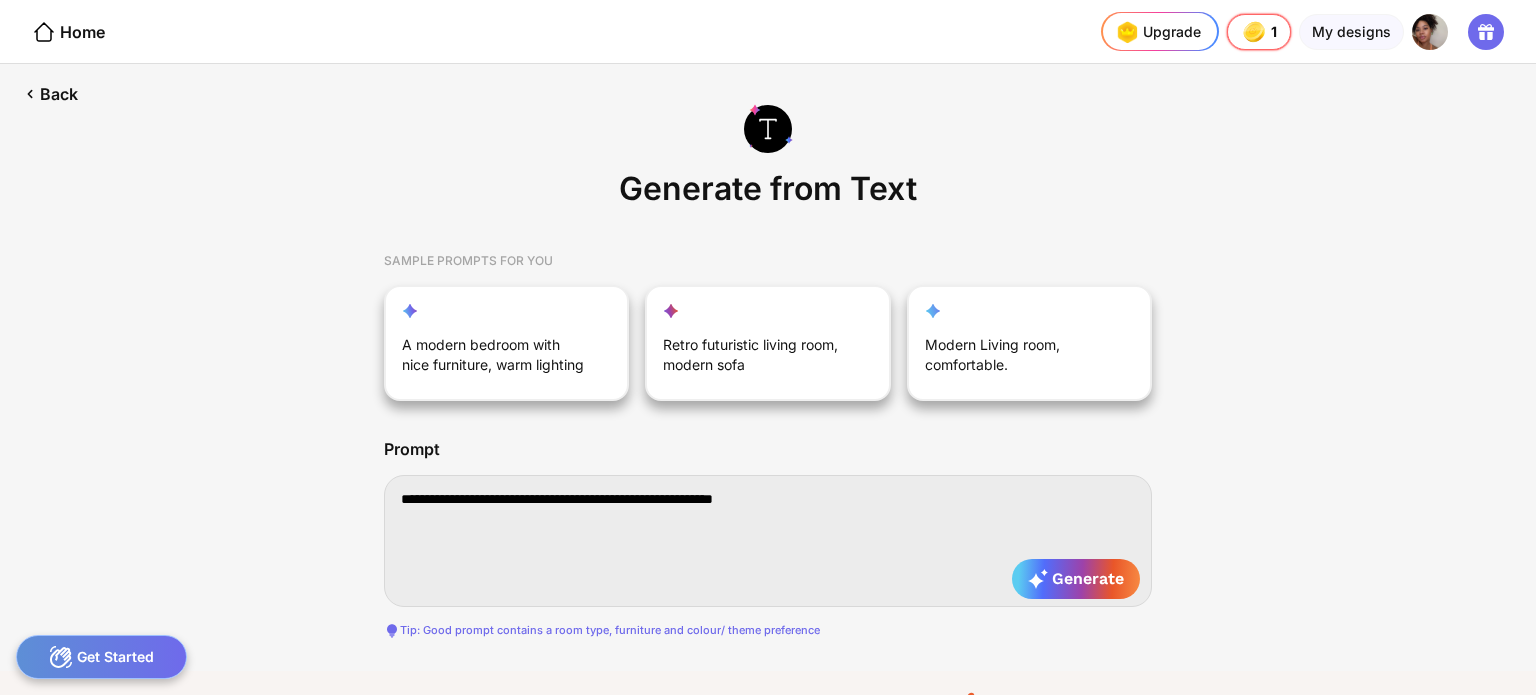 type on "**********" 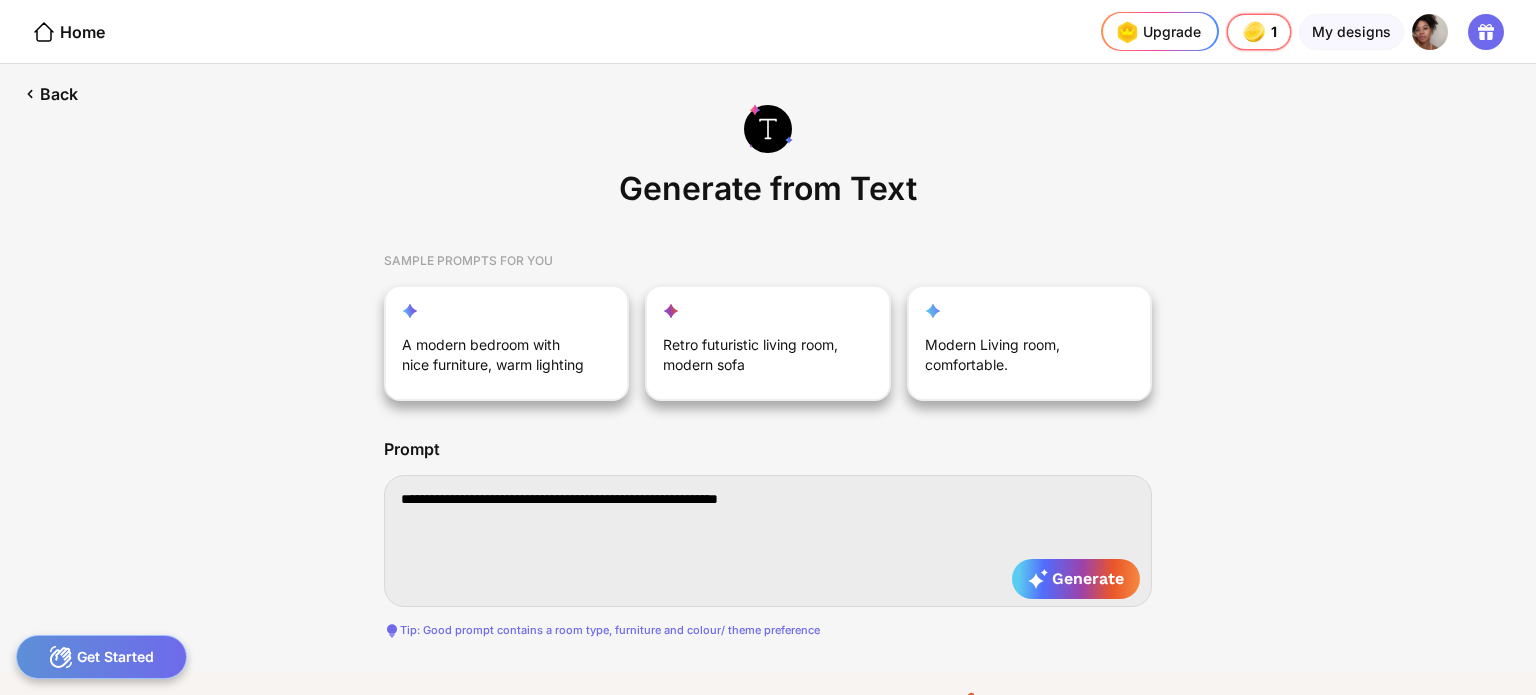 type on "**********" 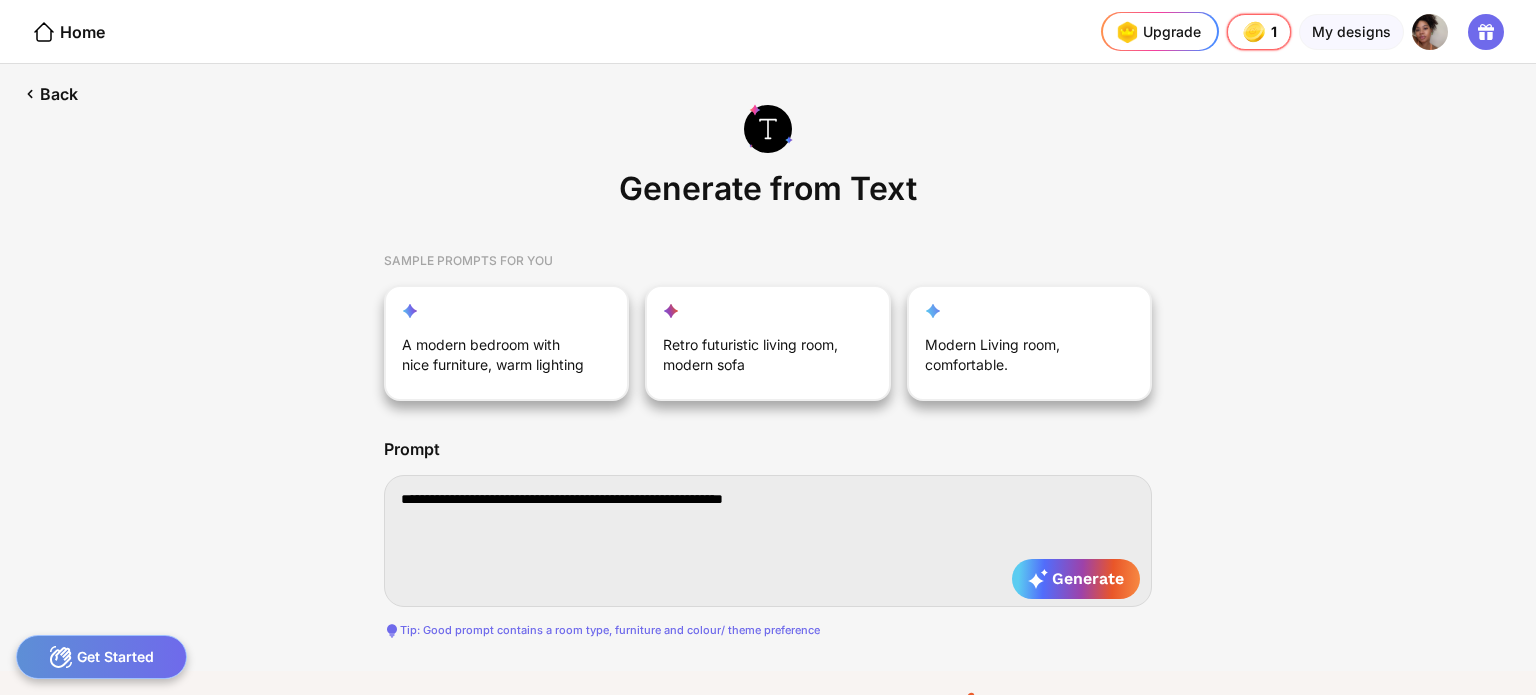 type on "**********" 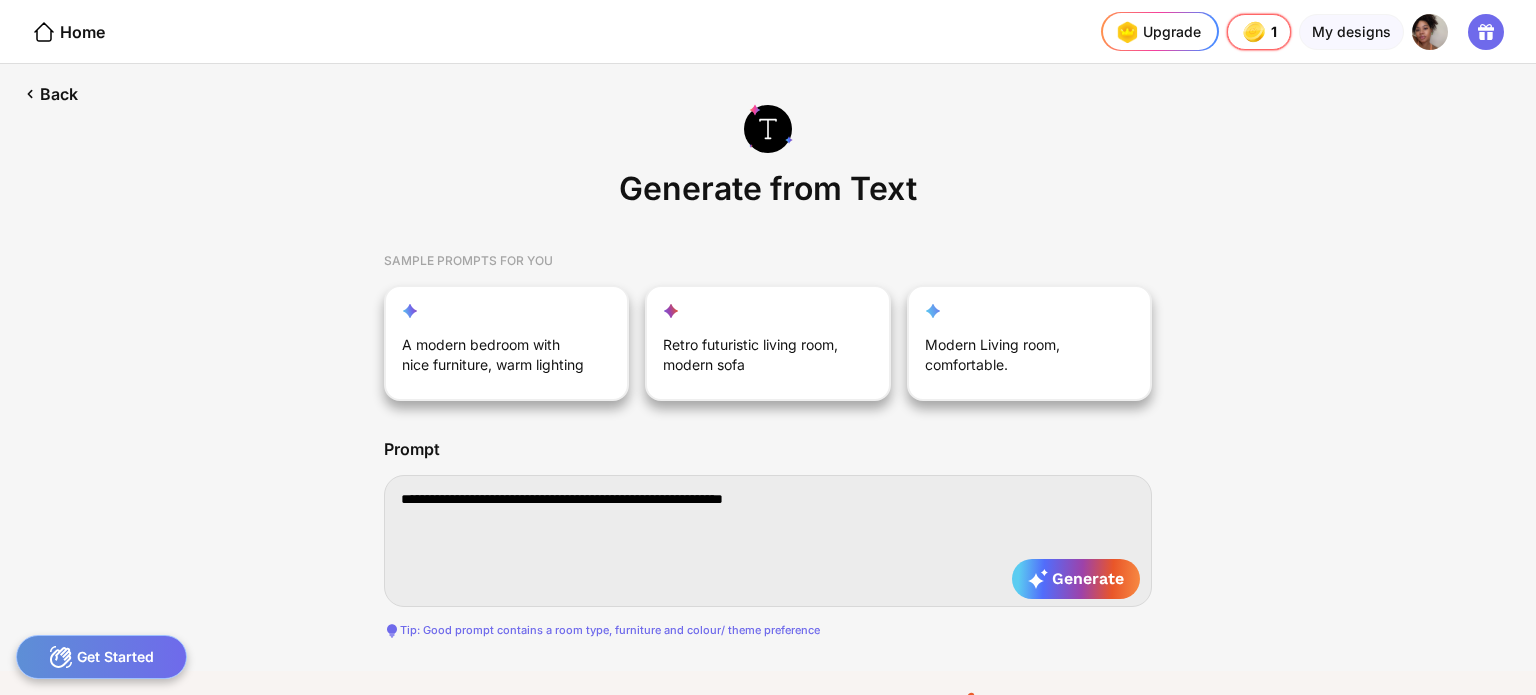 type on "**********" 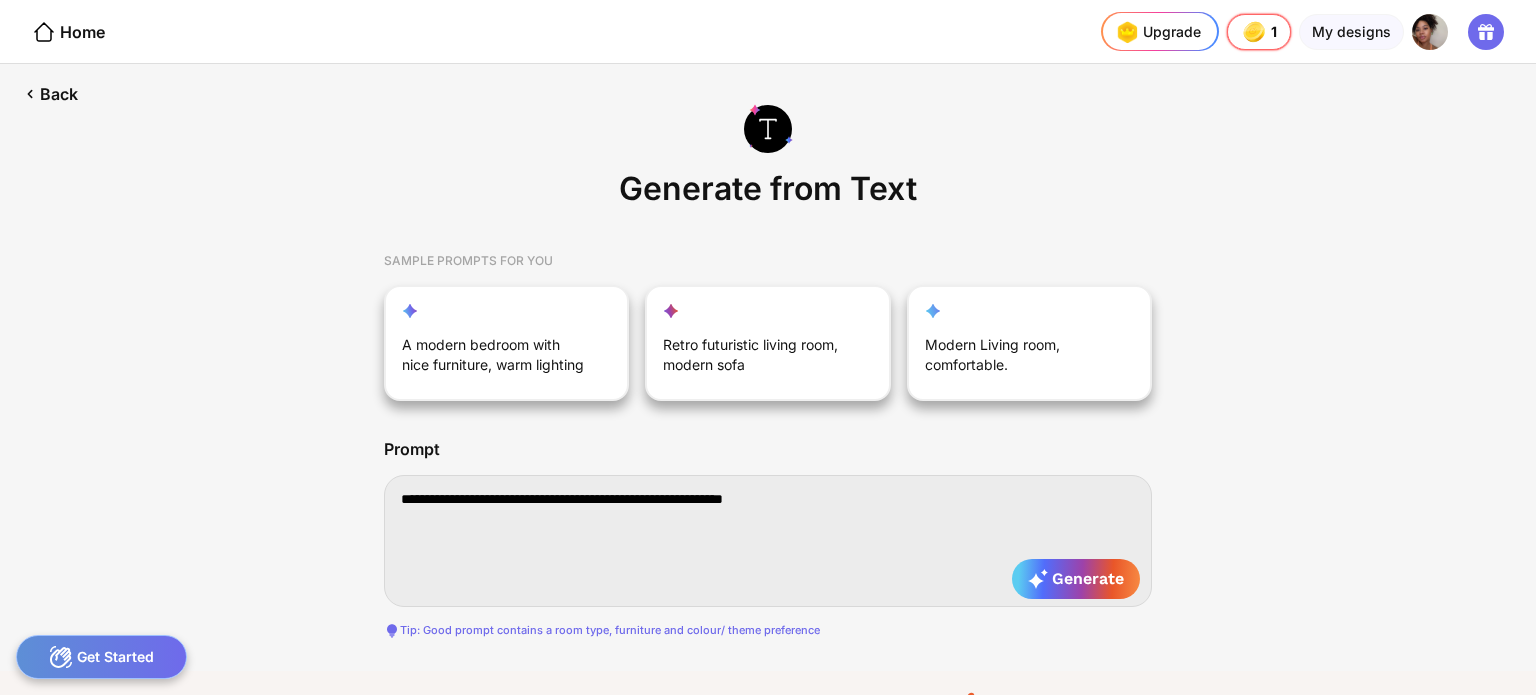 type on "**********" 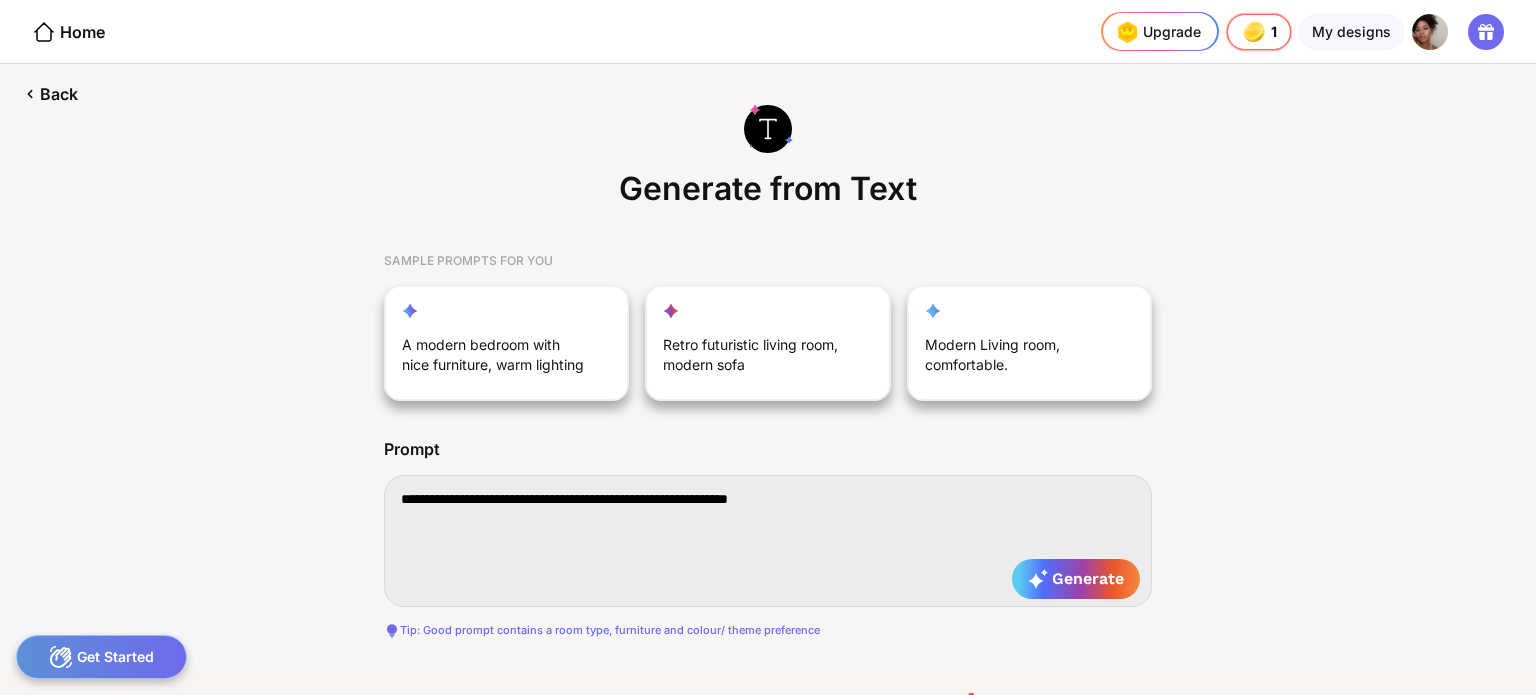 type on "**********" 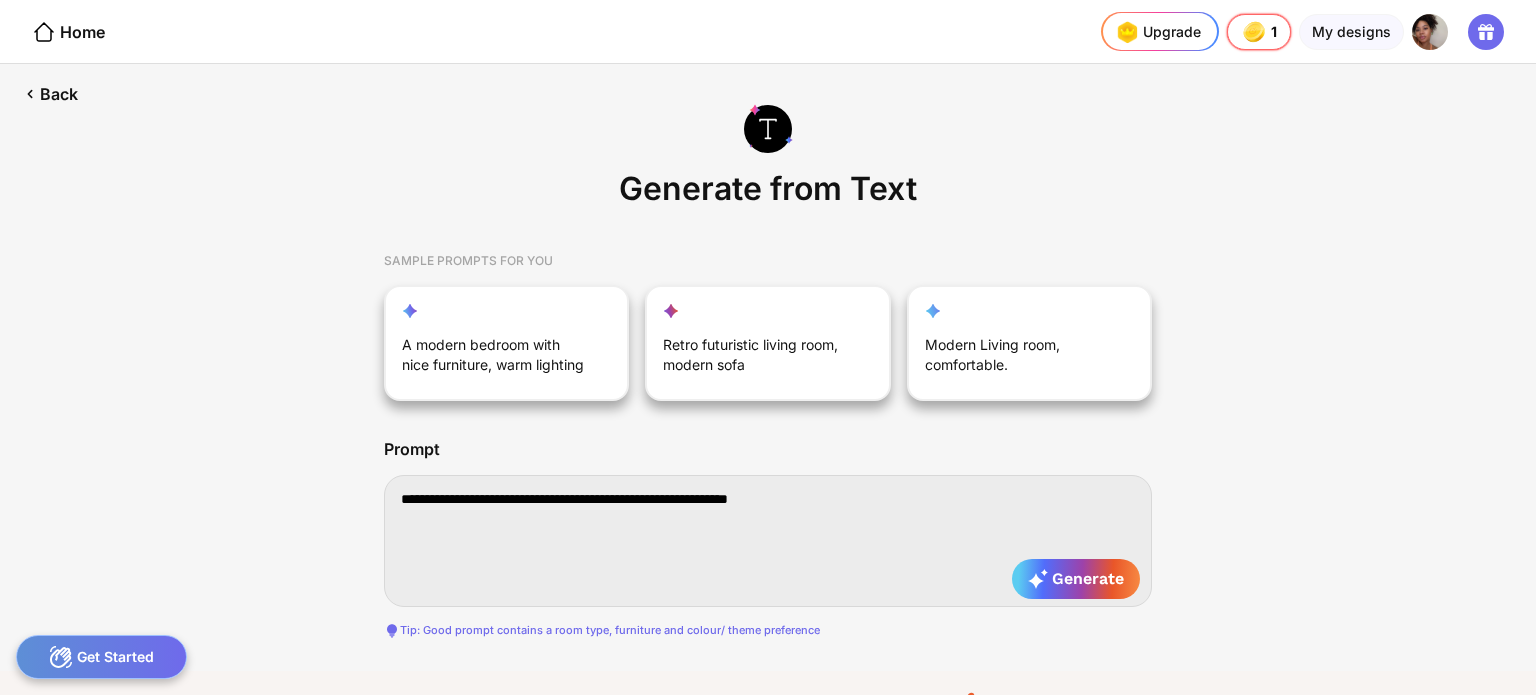 type on "**********" 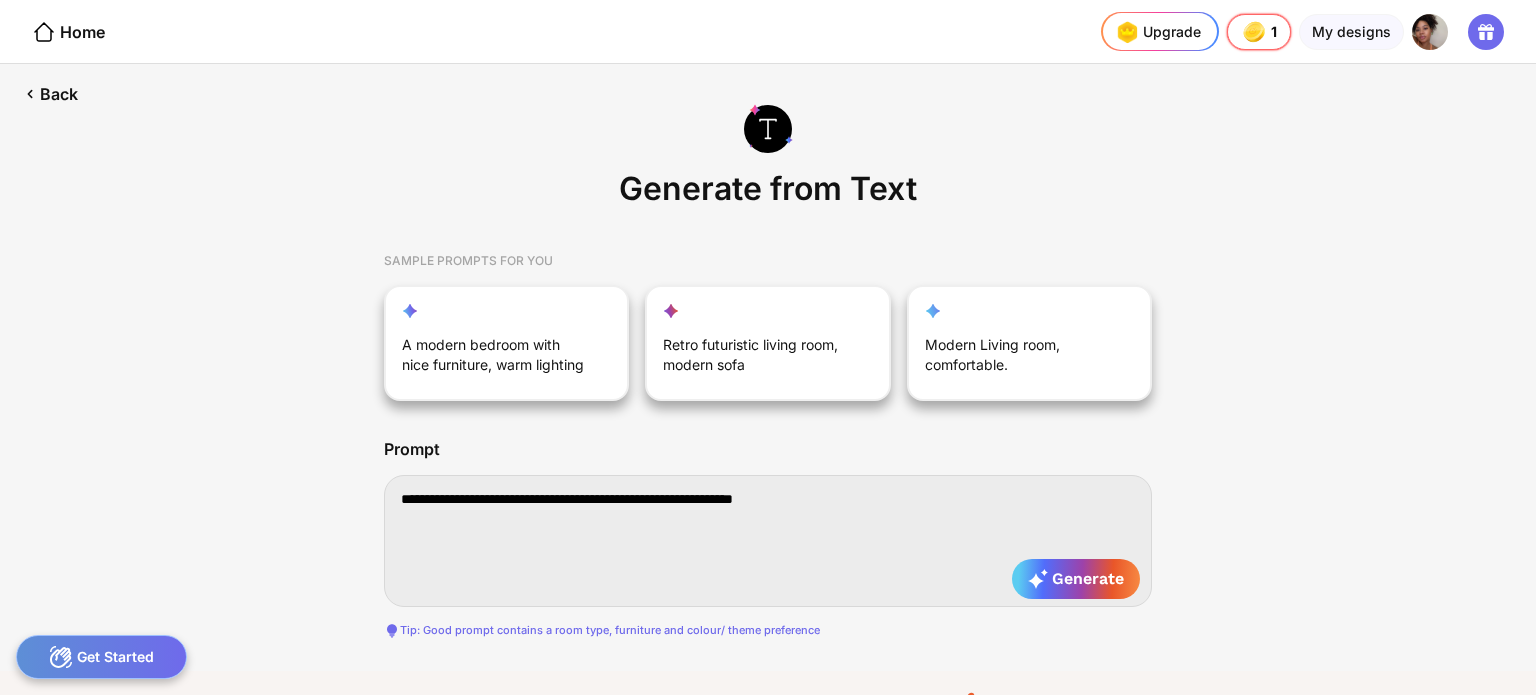 type on "**********" 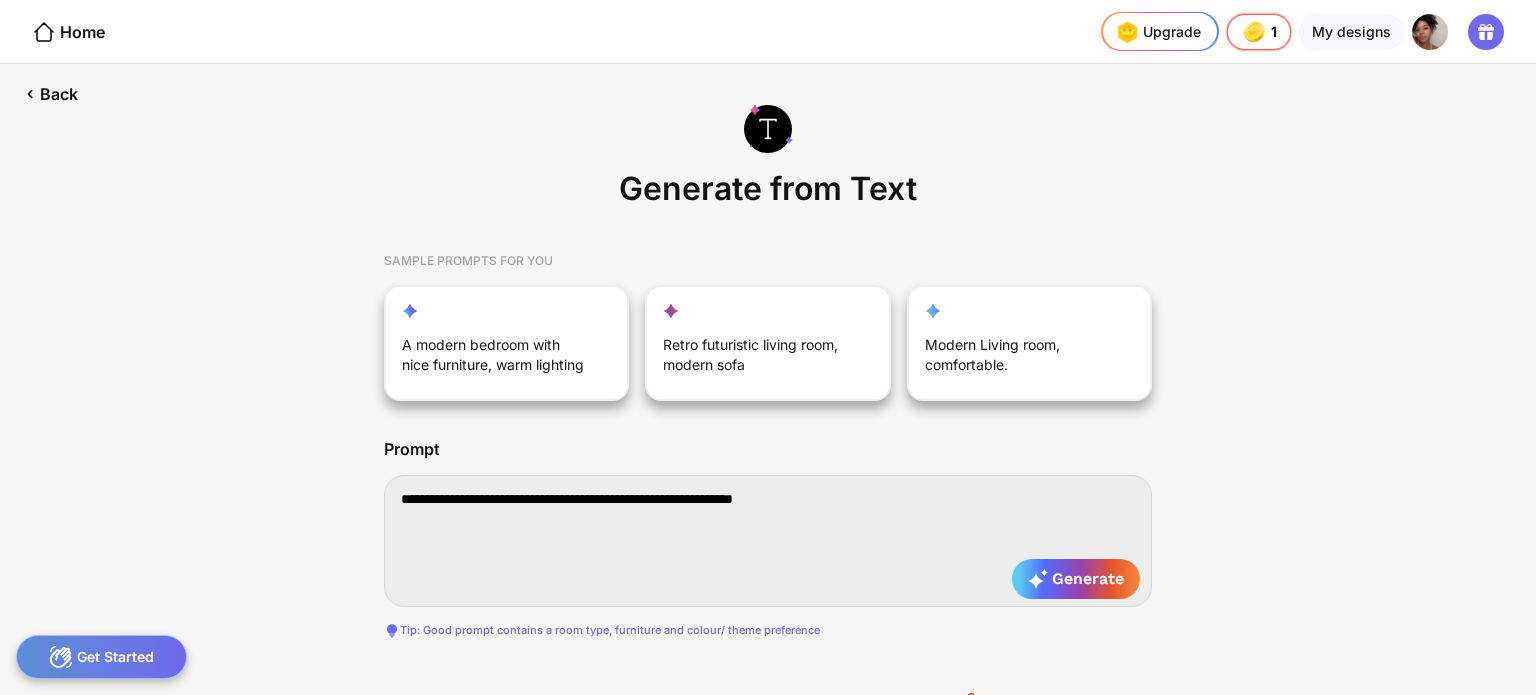 type on "**********" 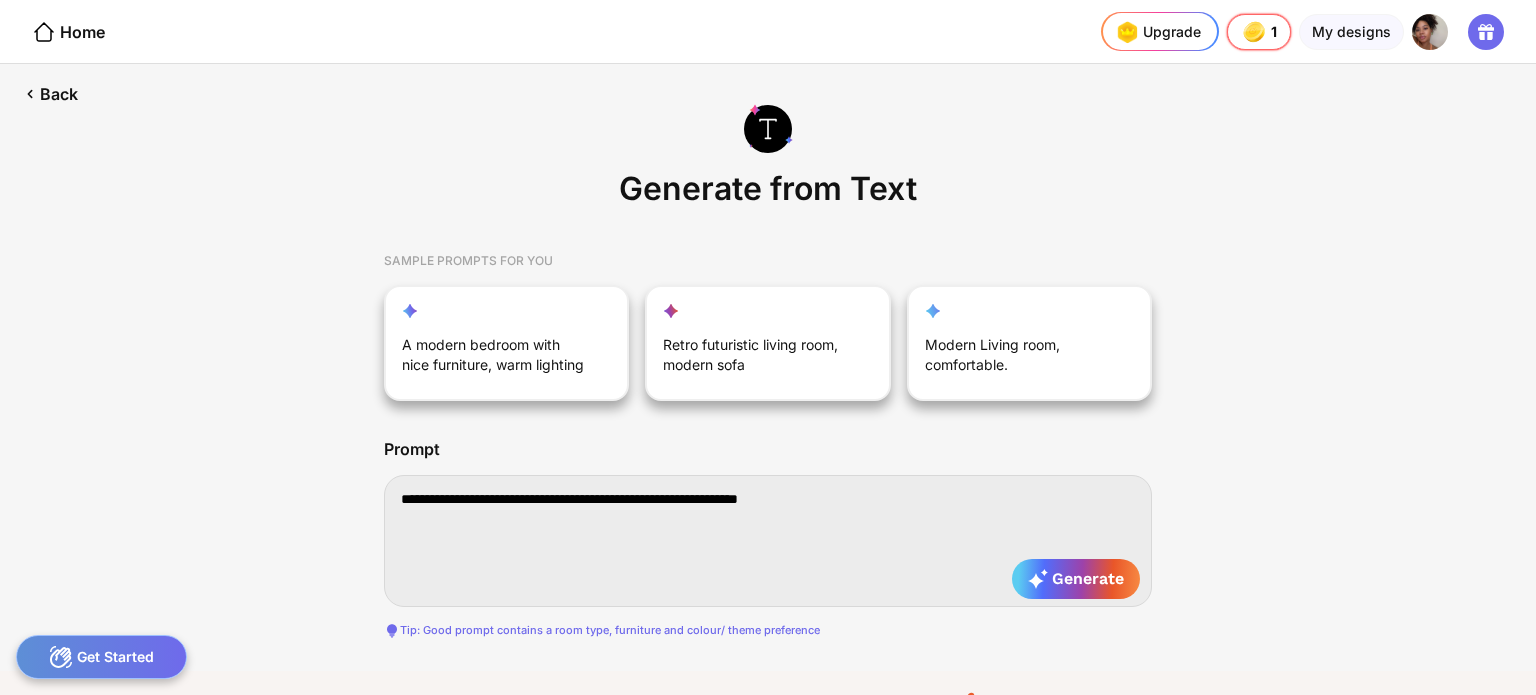 type on "**********" 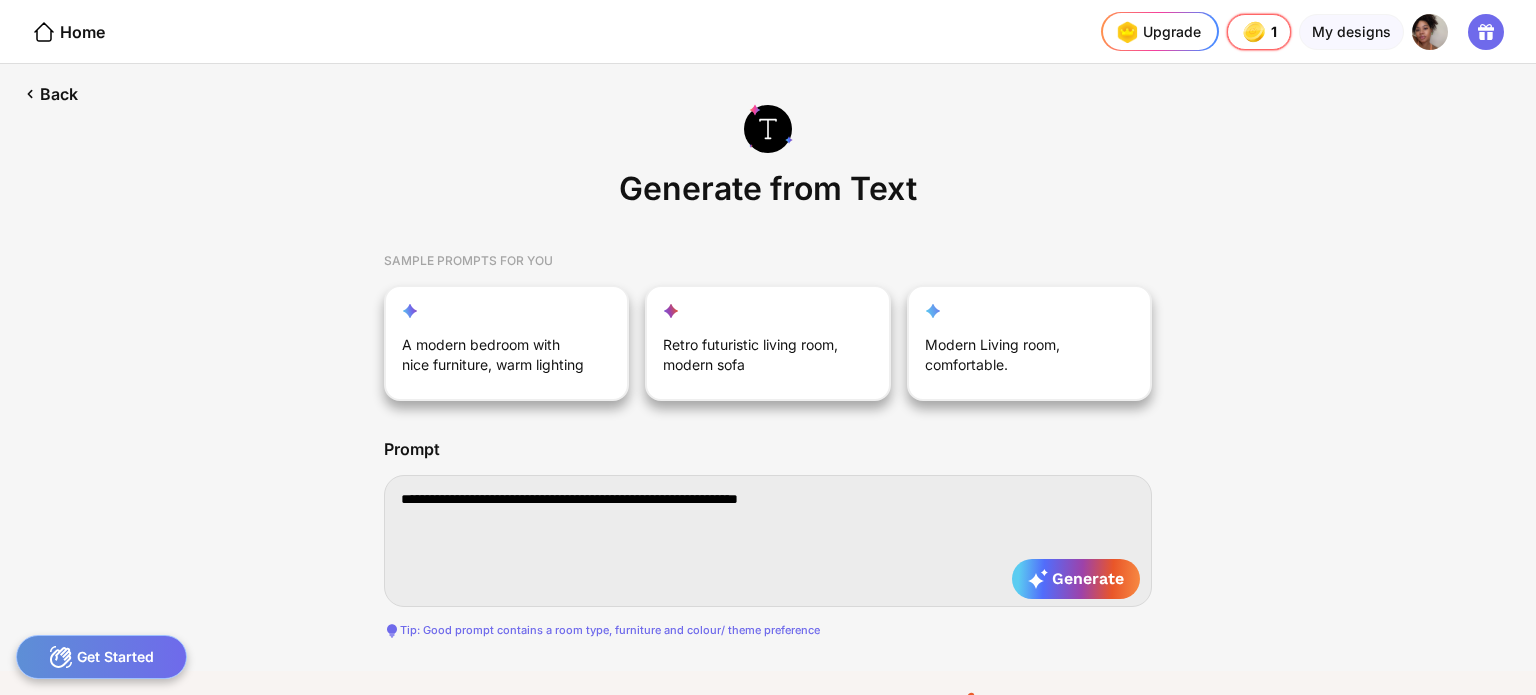 type on "**********" 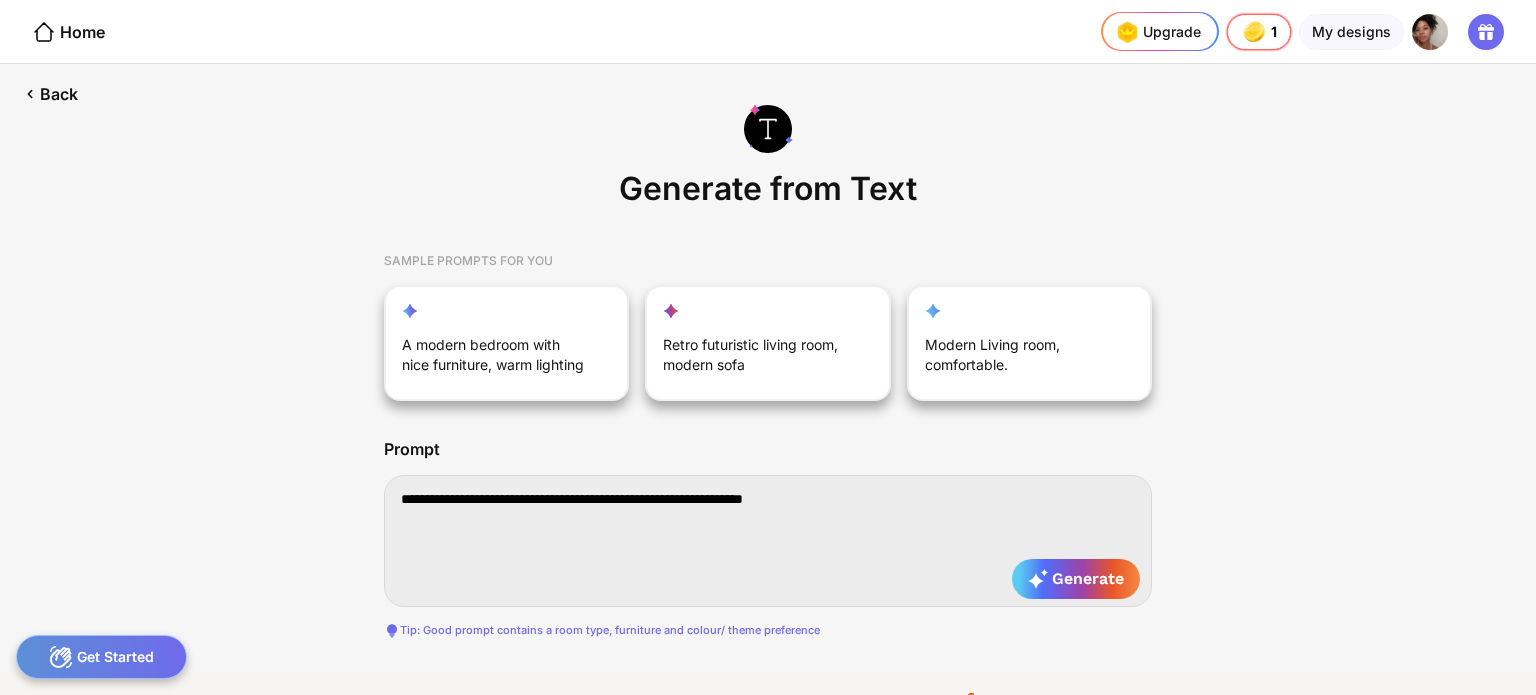 type on "**********" 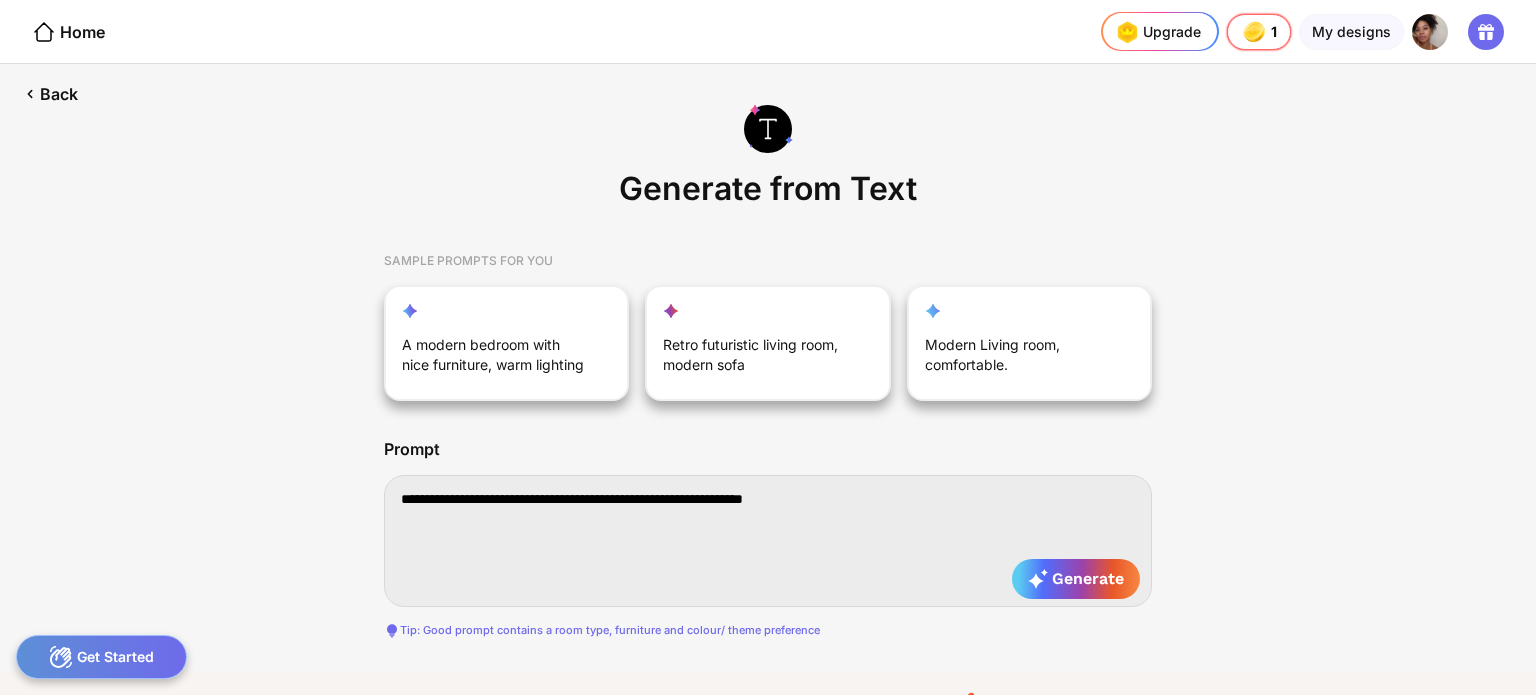 type on "**********" 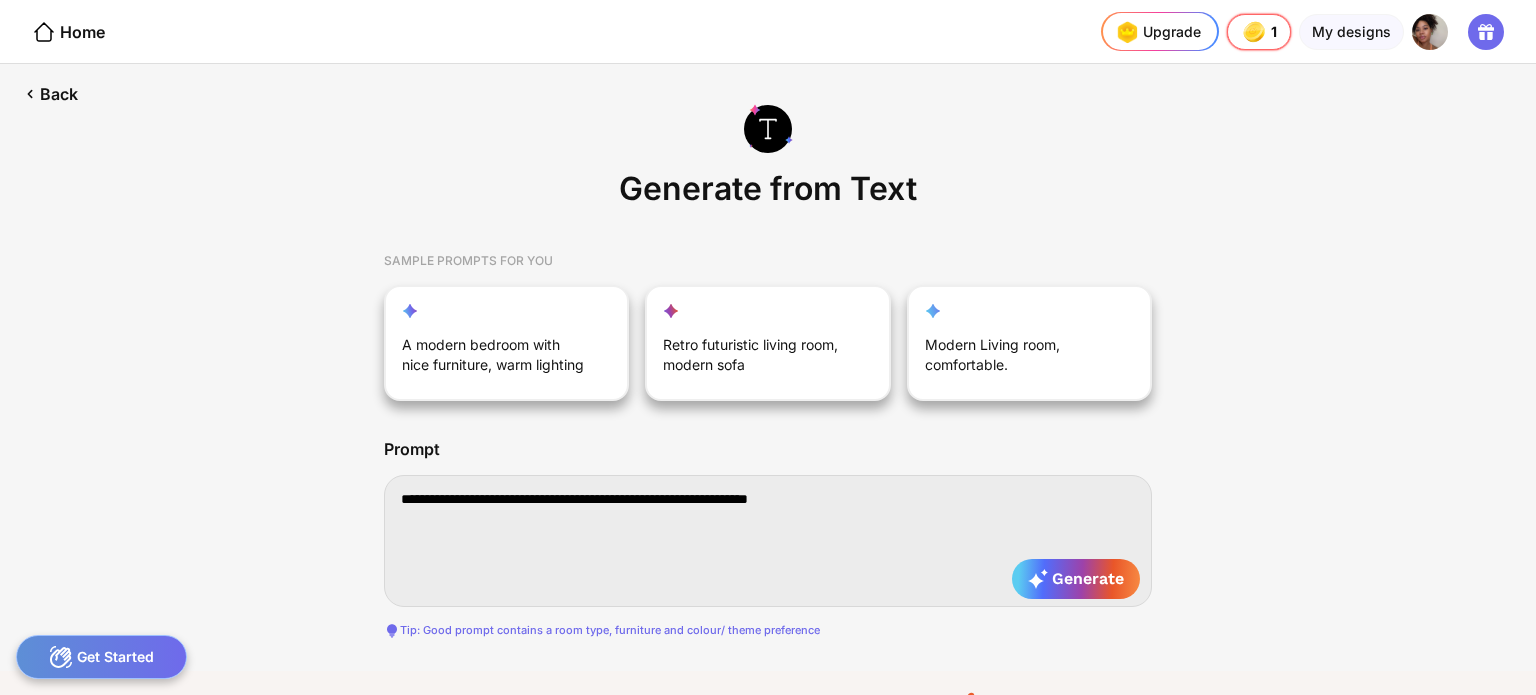 type on "**********" 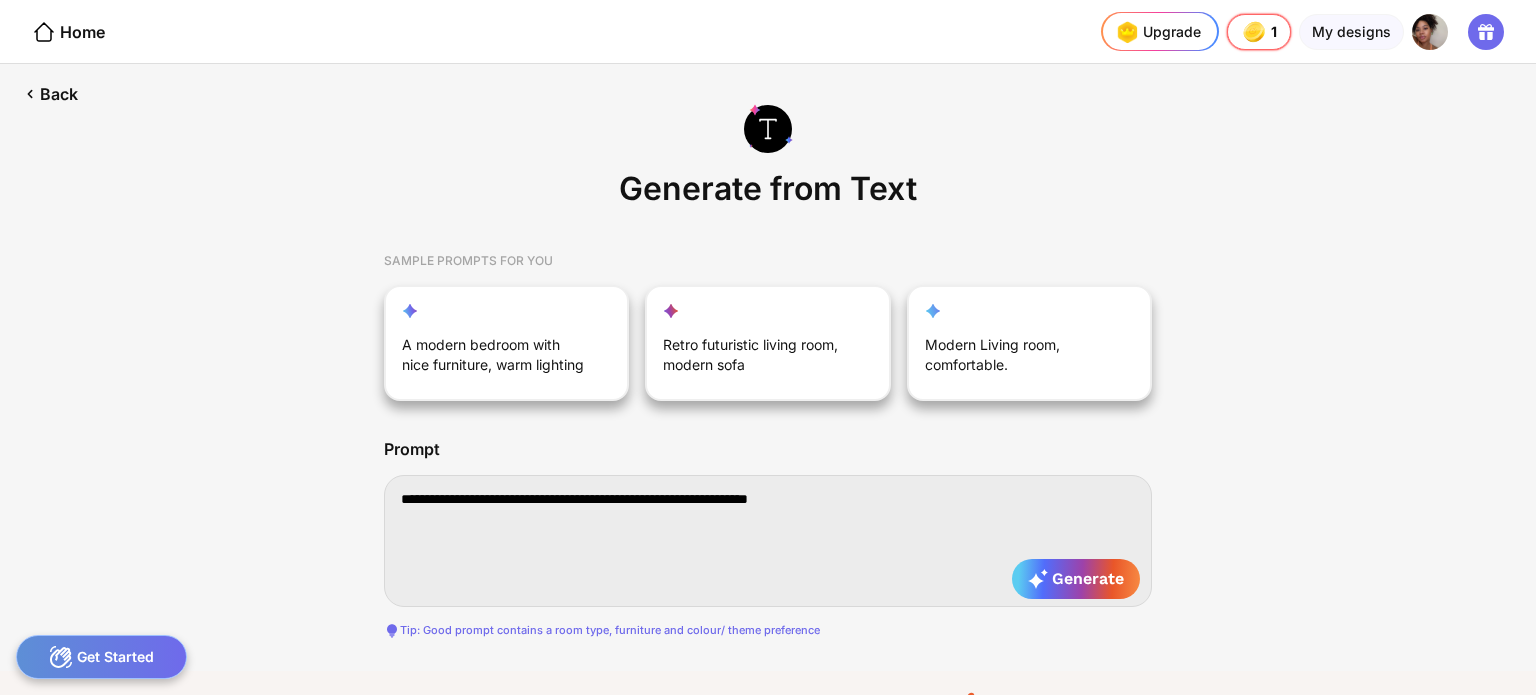 type on "**********" 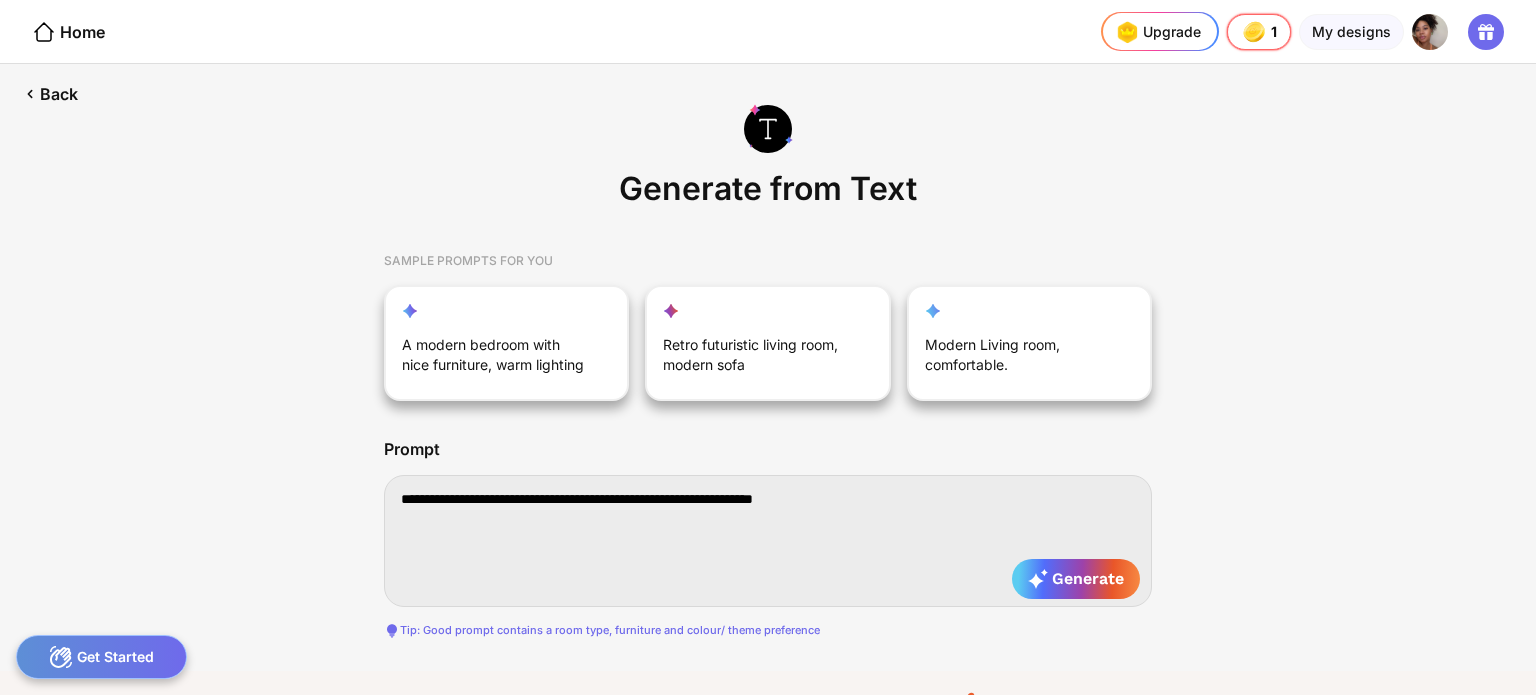 type on "**********" 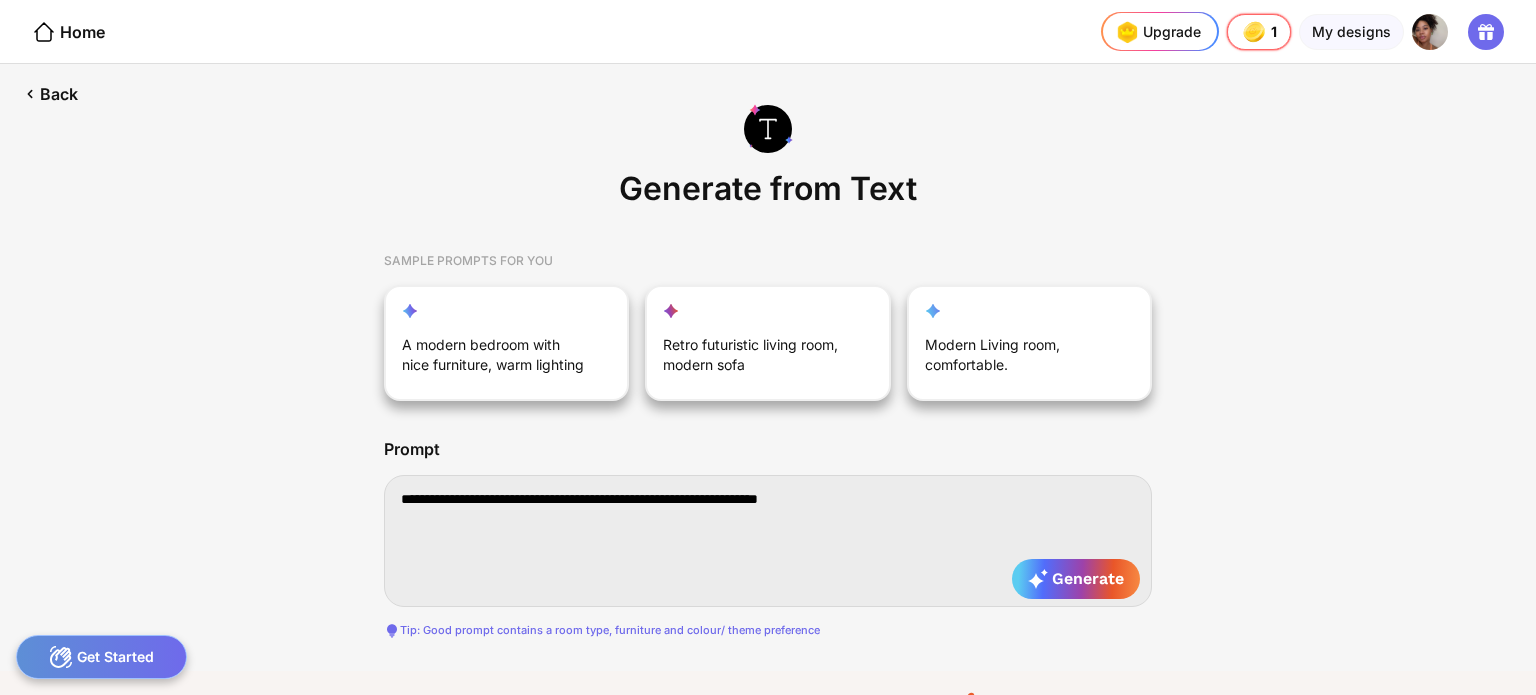 type on "**********" 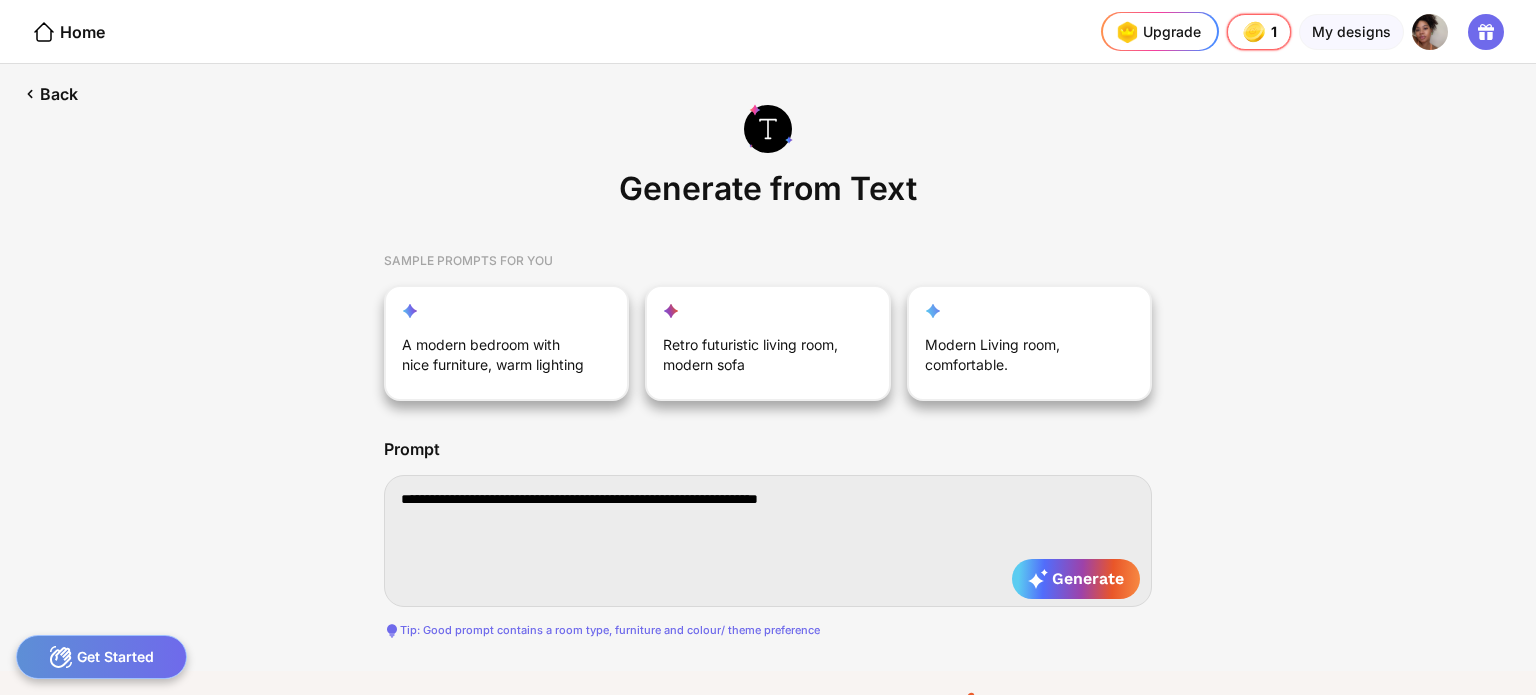 type on "**********" 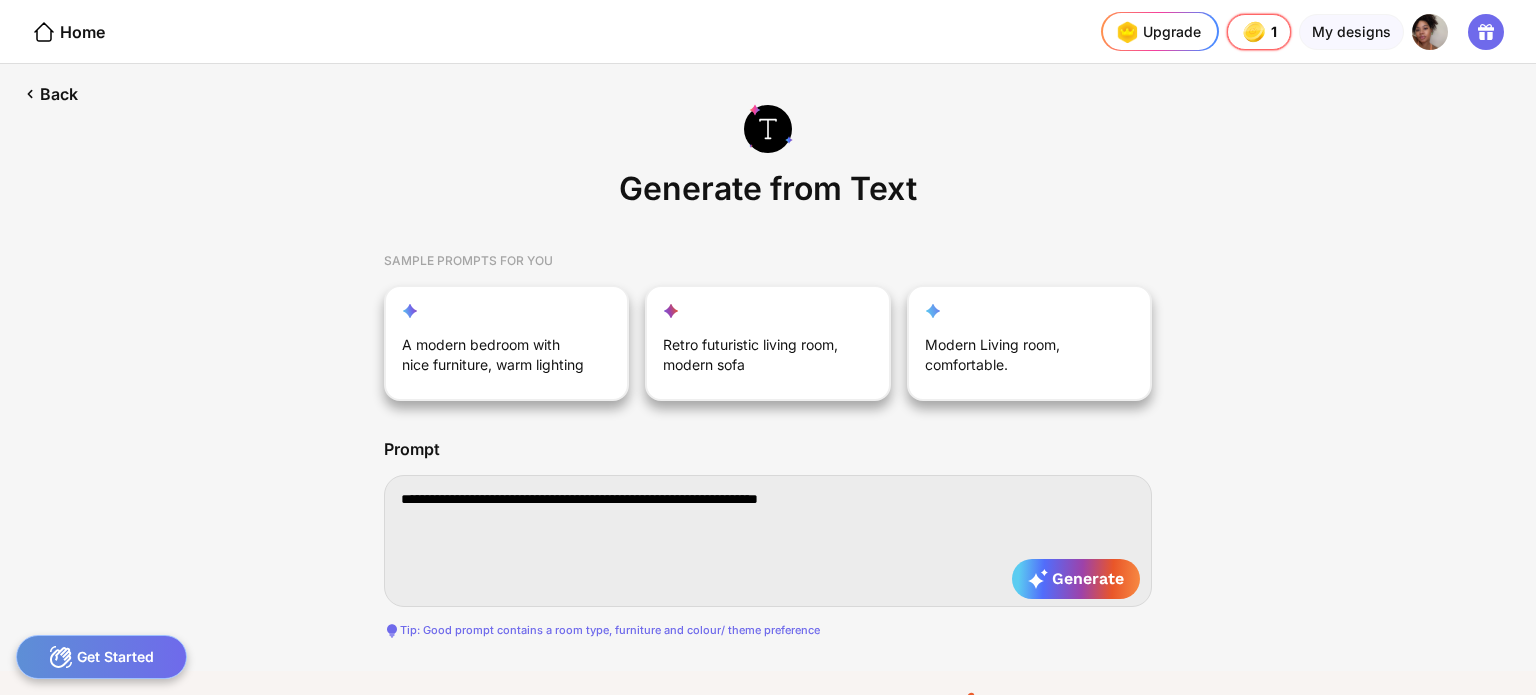 type on "**********" 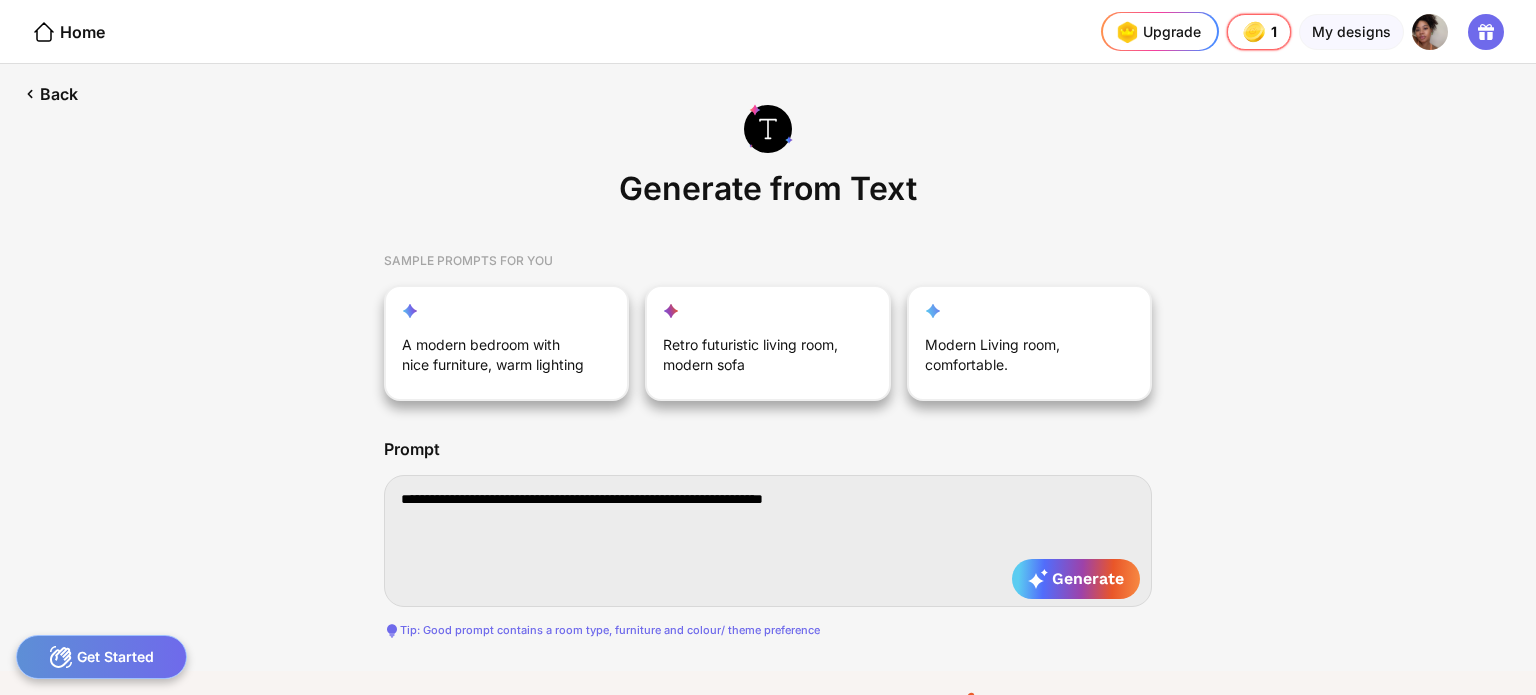 type on "**********" 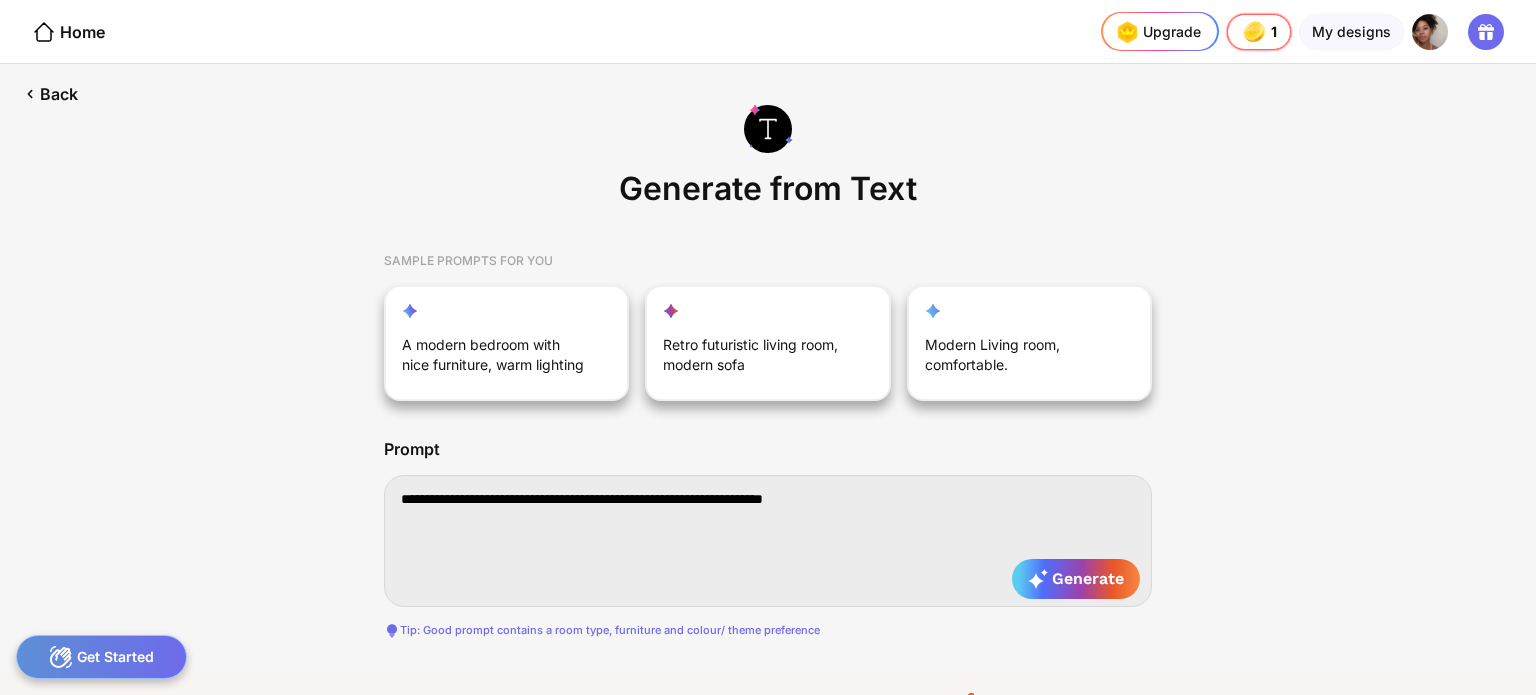type on "**********" 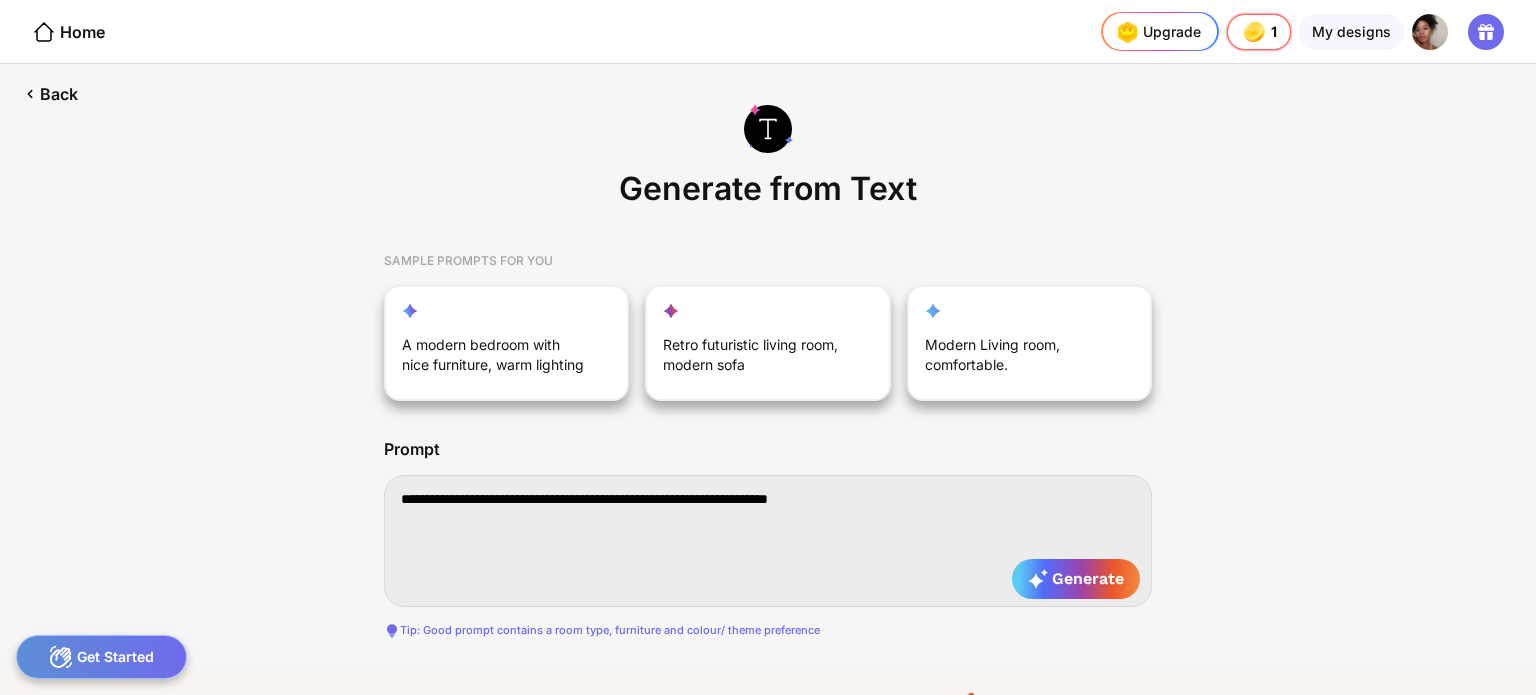 type on "**********" 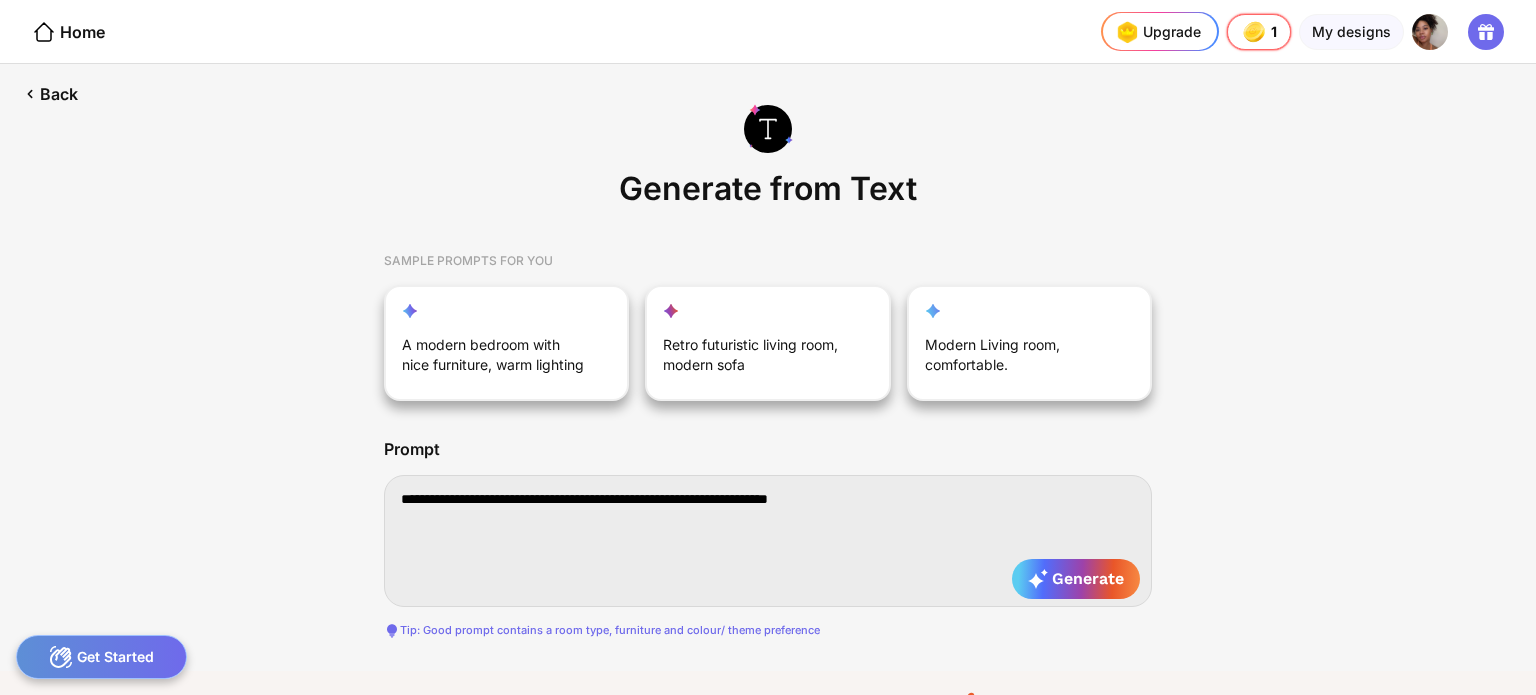 type on "**********" 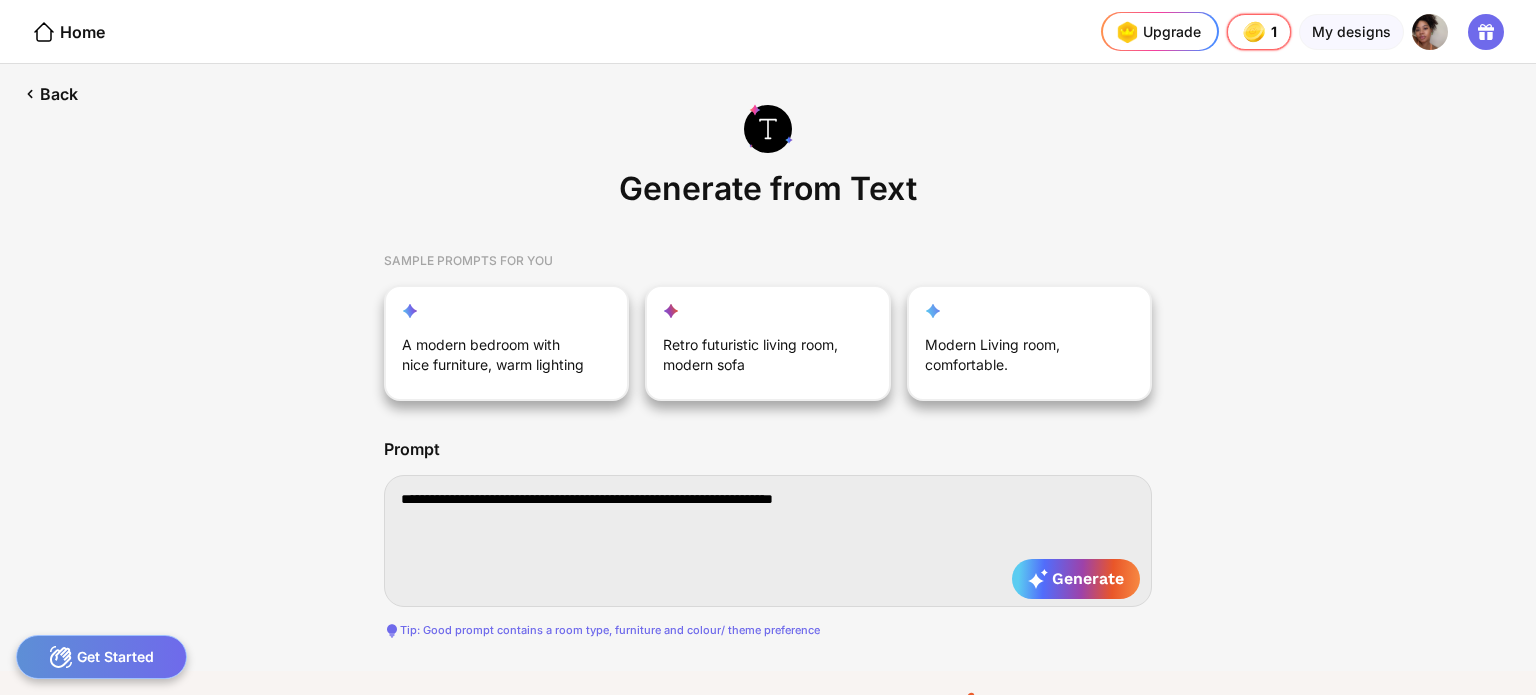 type on "**********" 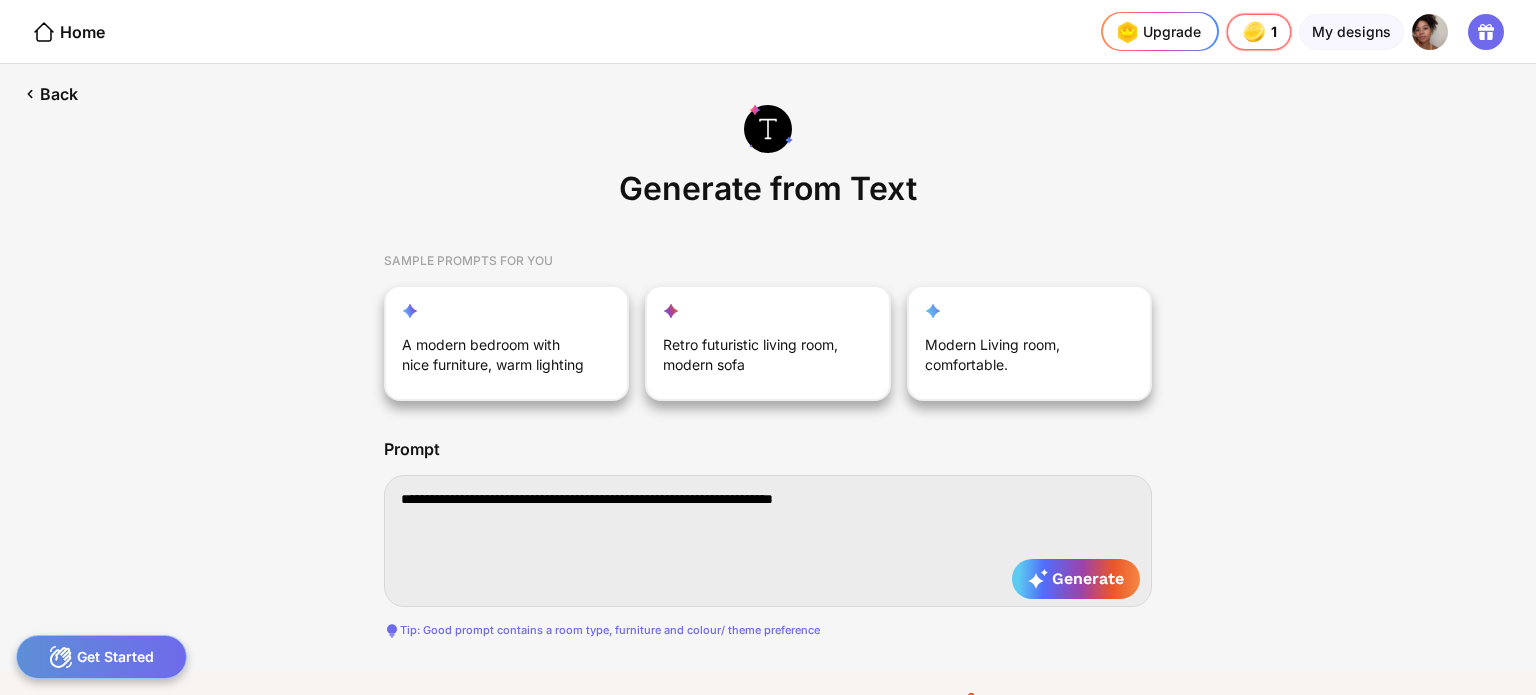 type on "**********" 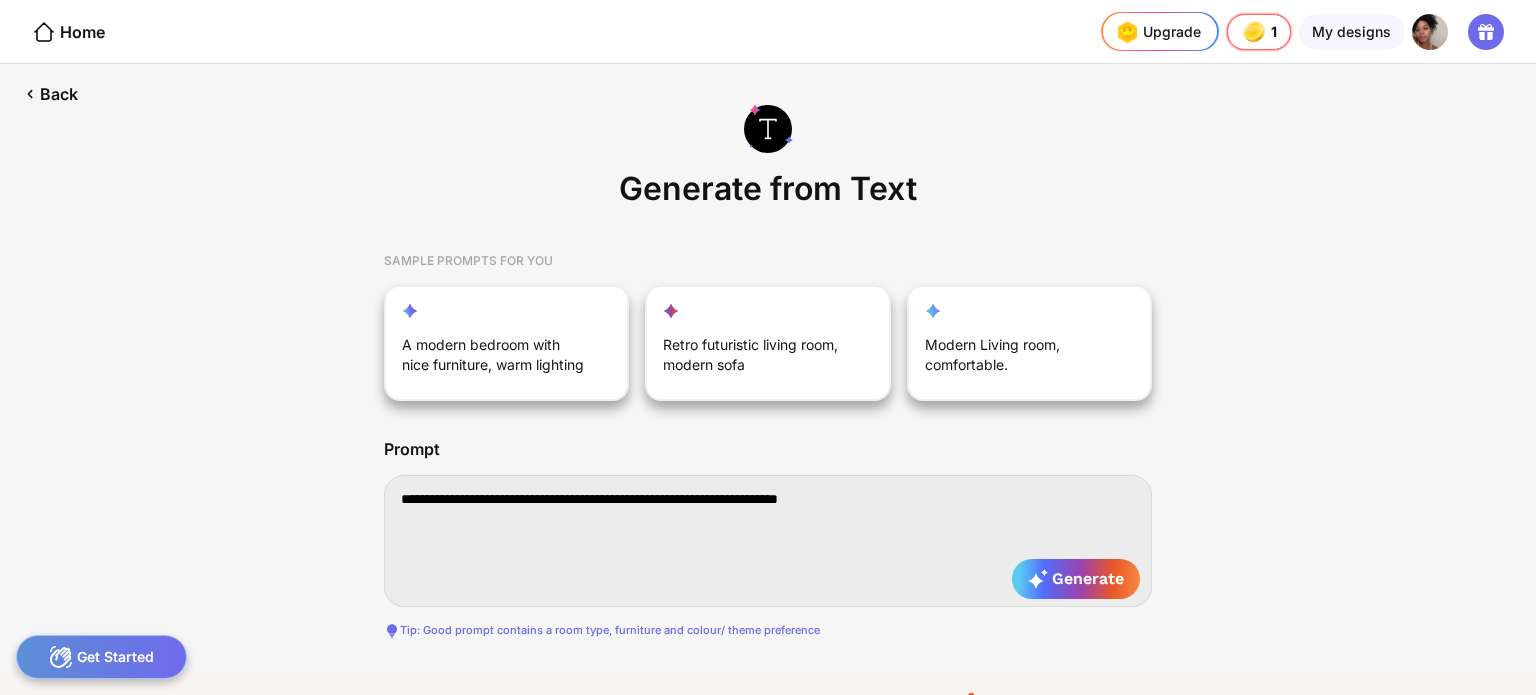 type on "**********" 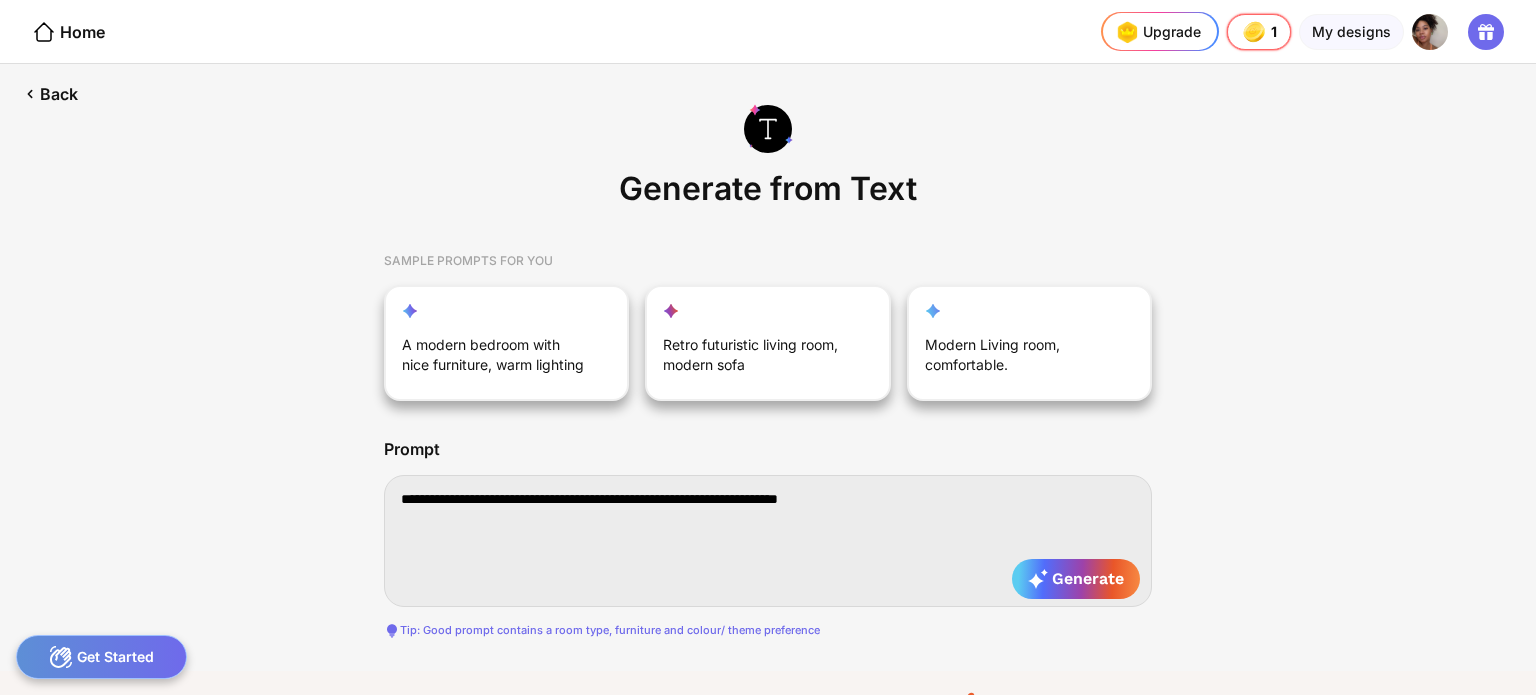 type on "**********" 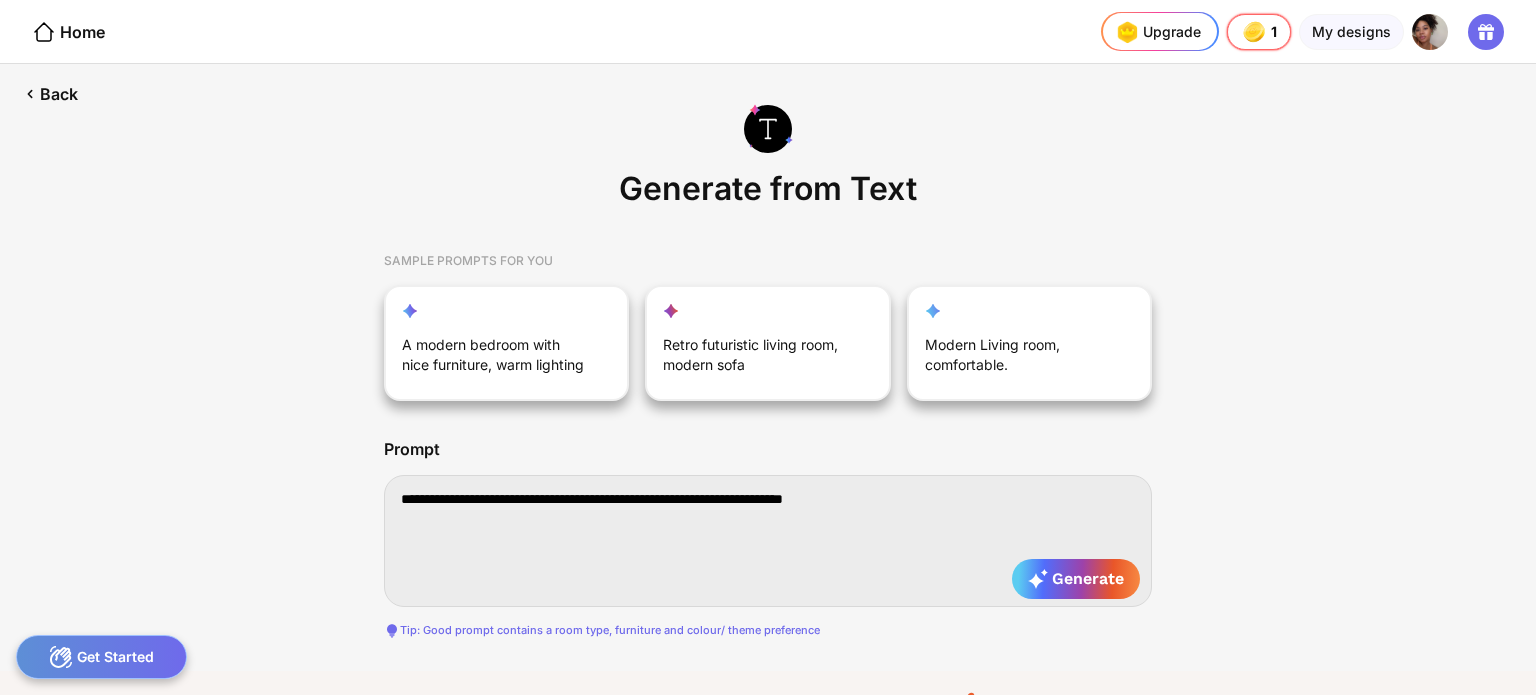 type on "**********" 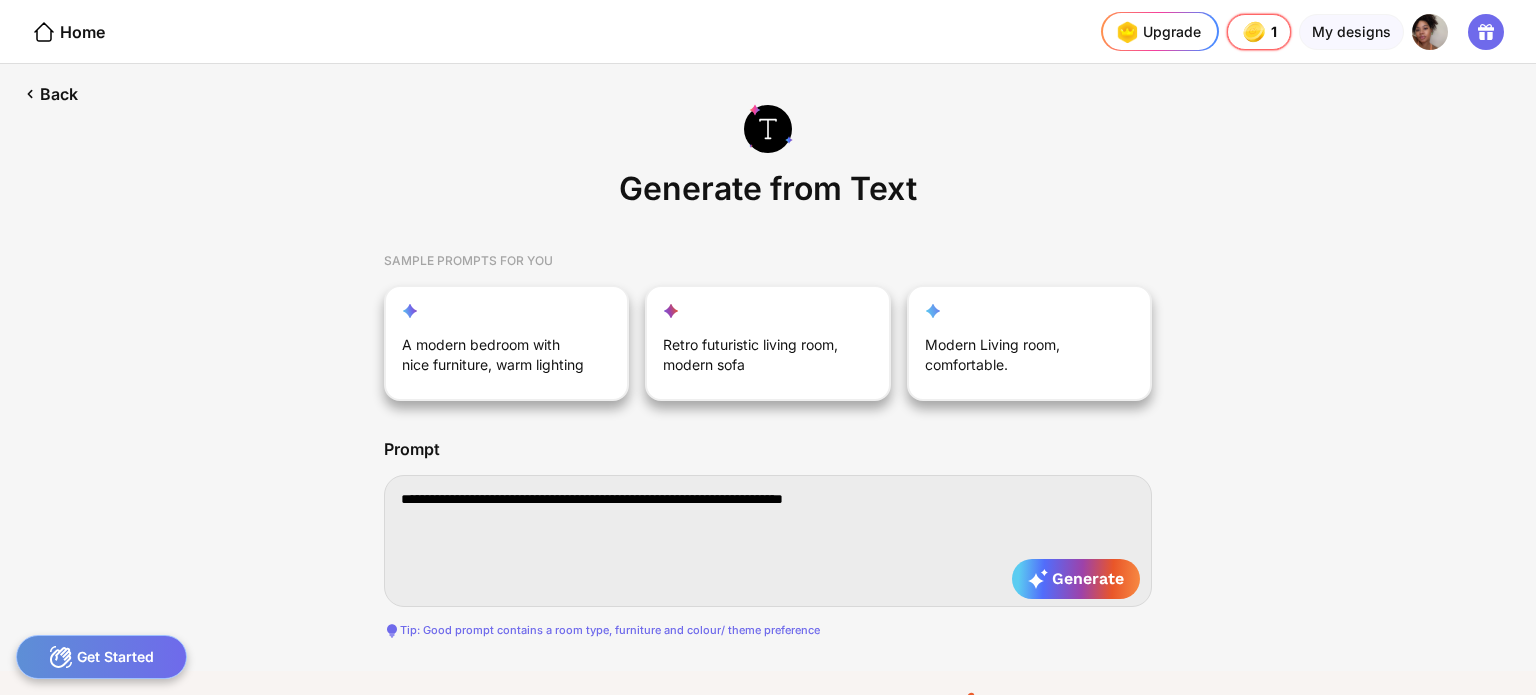 type on "**********" 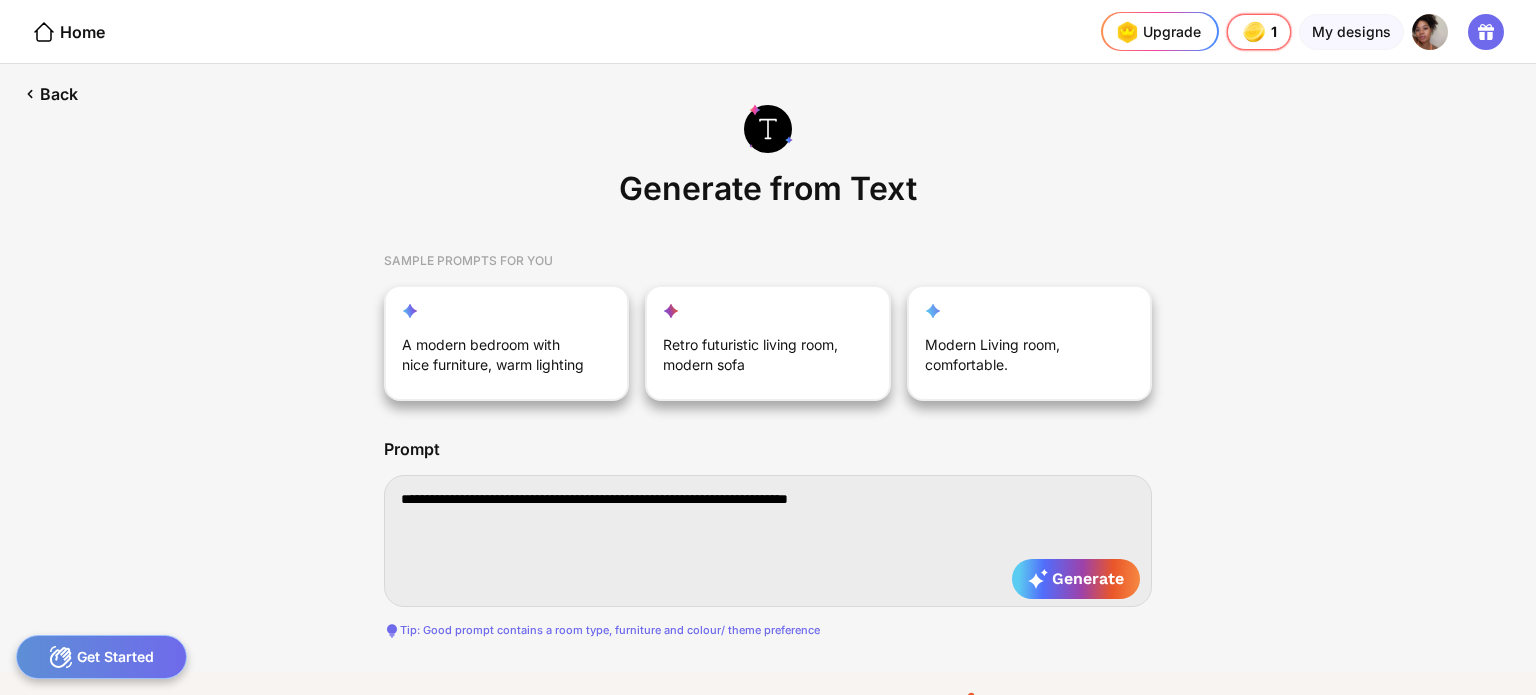 type on "**********" 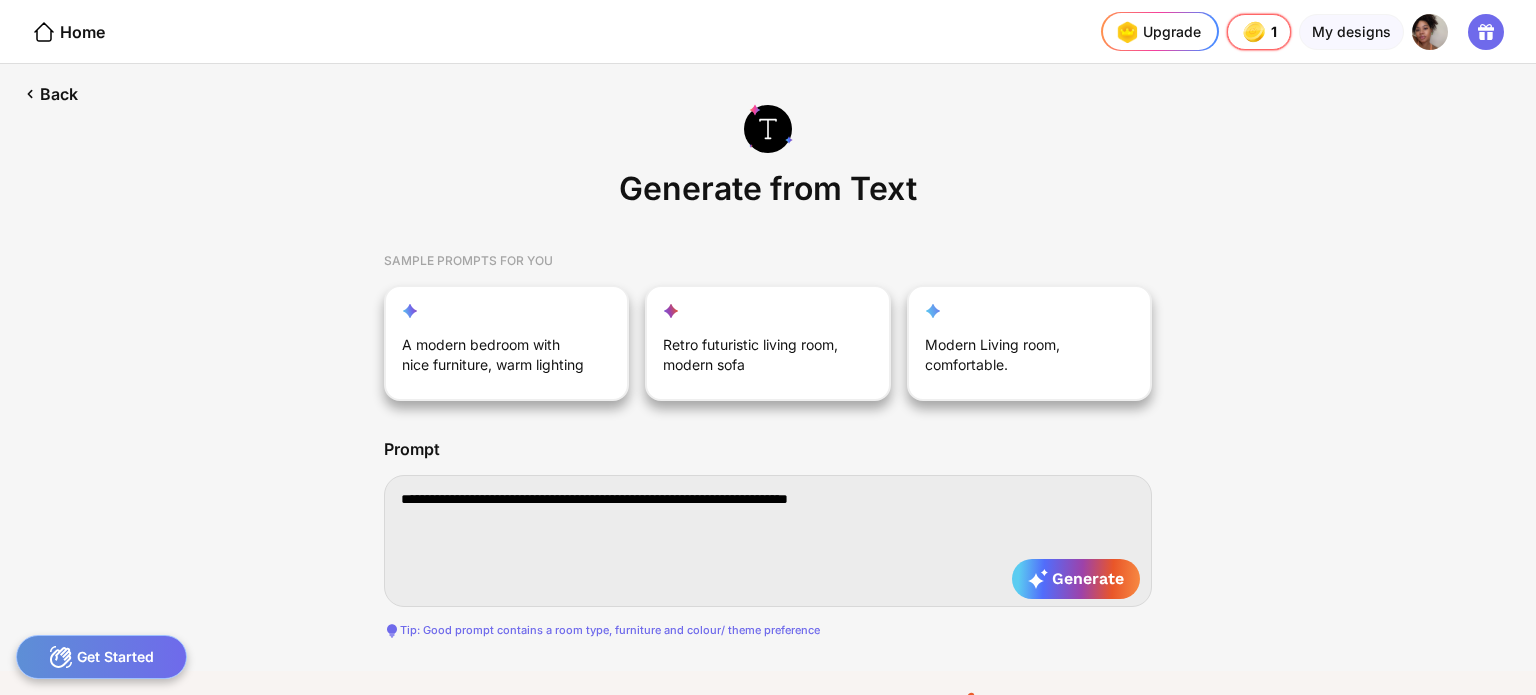 type on "**********" 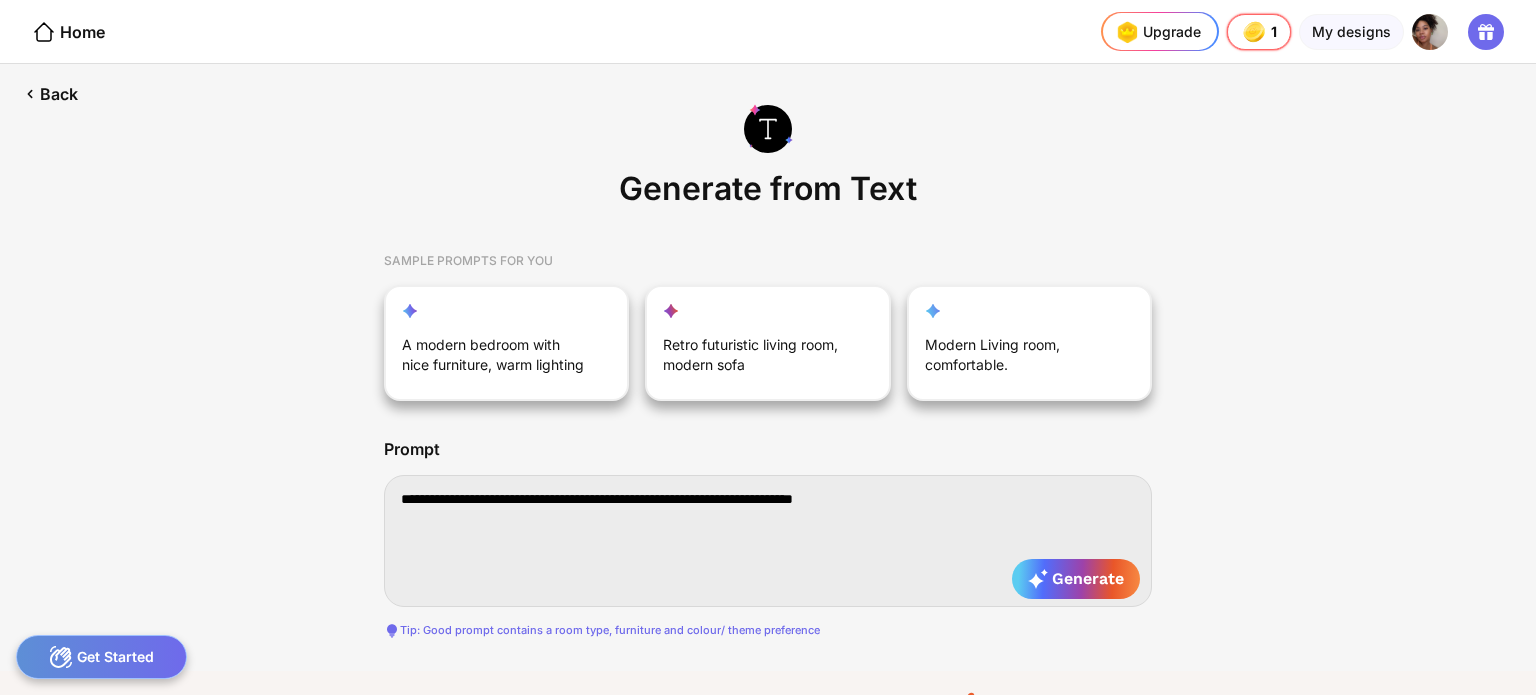 type on "**********" 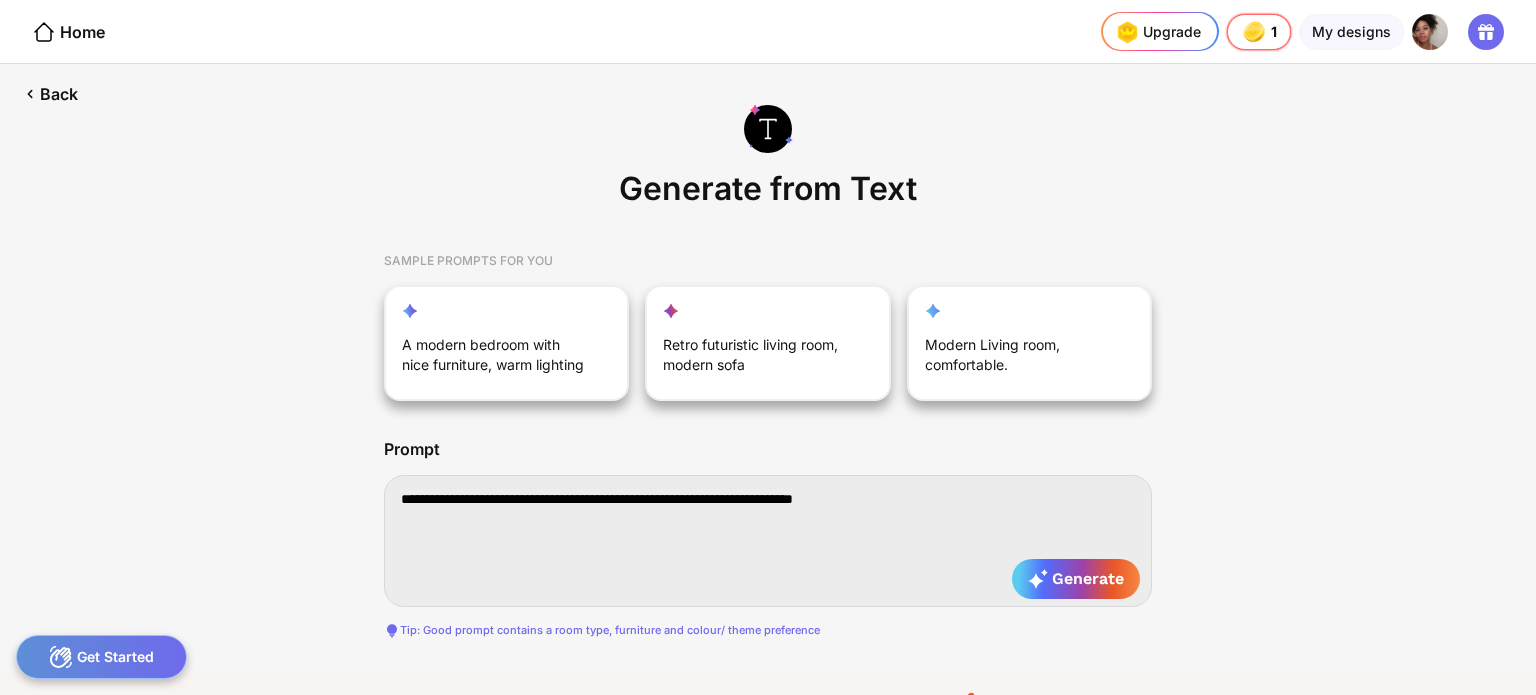 type on "**********" 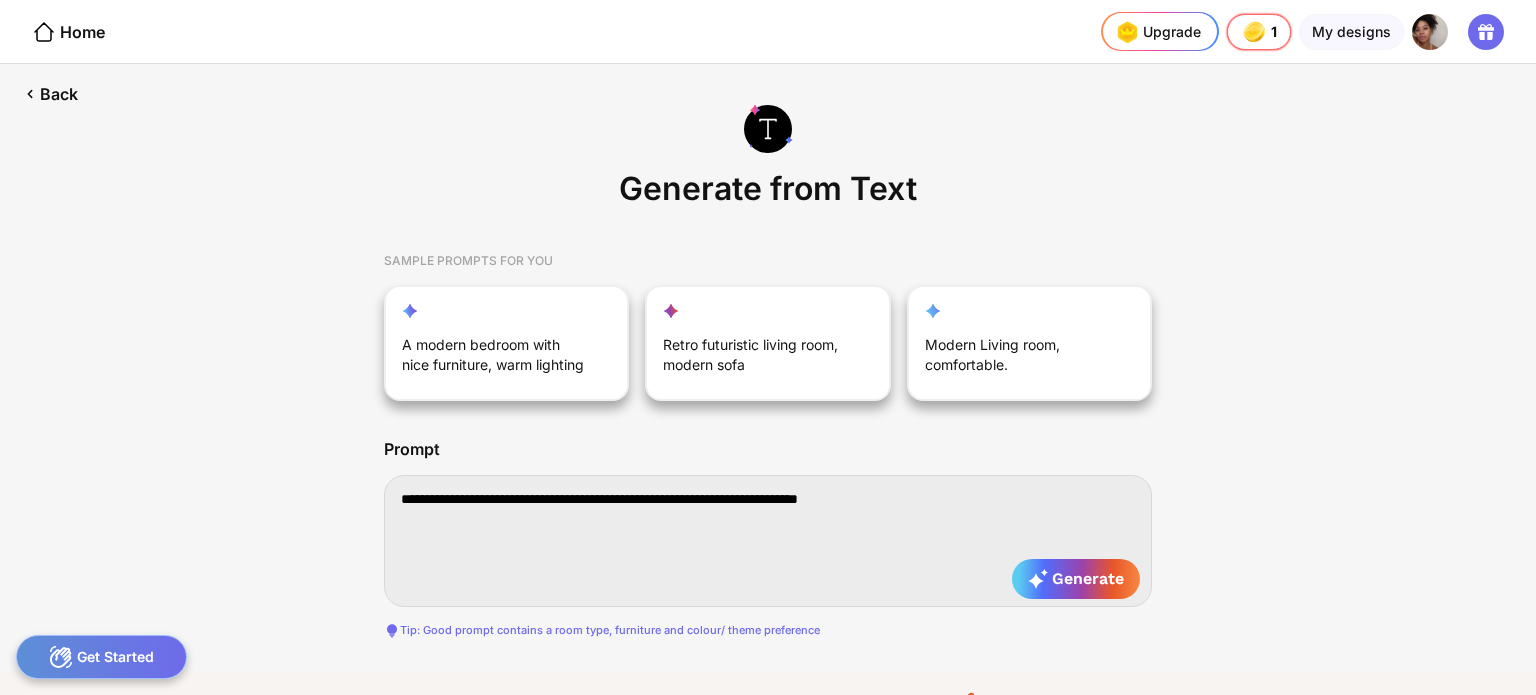 type on "**********" 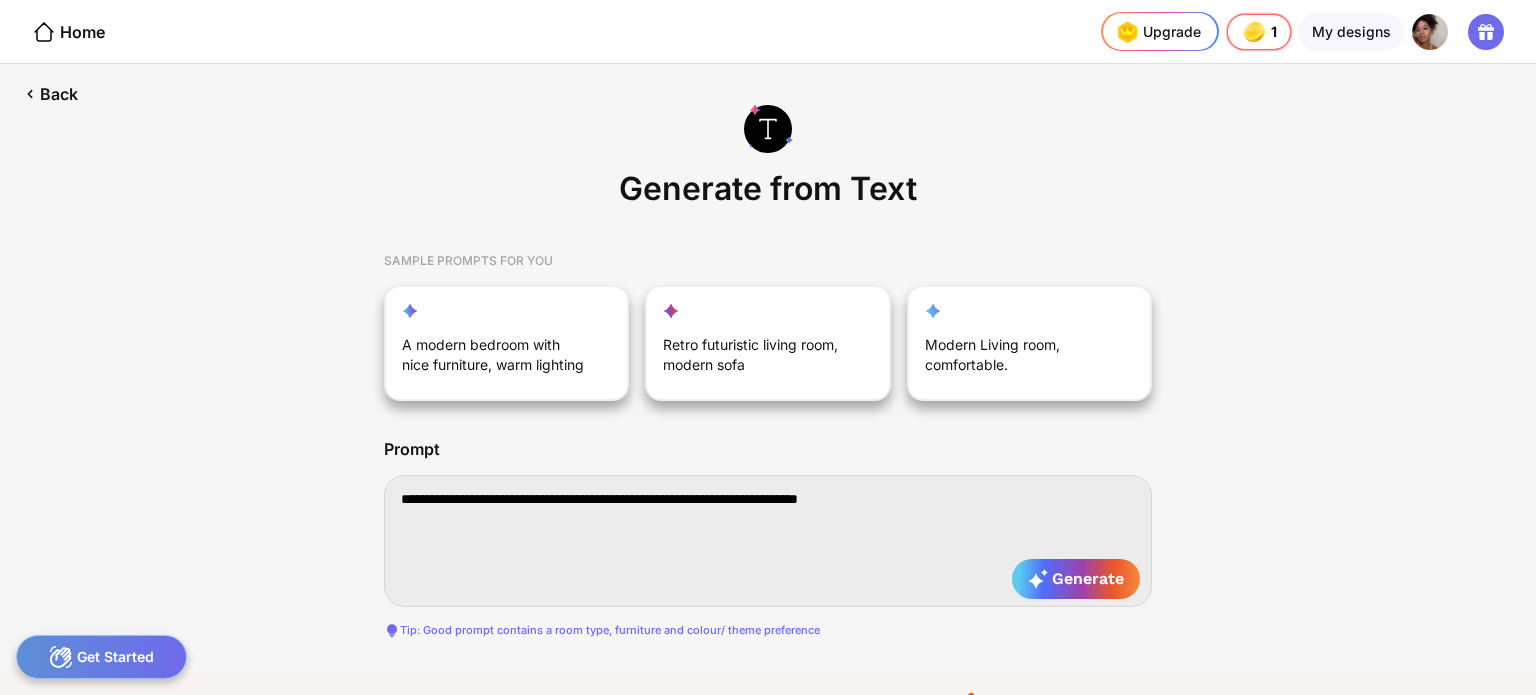 type on "**********" 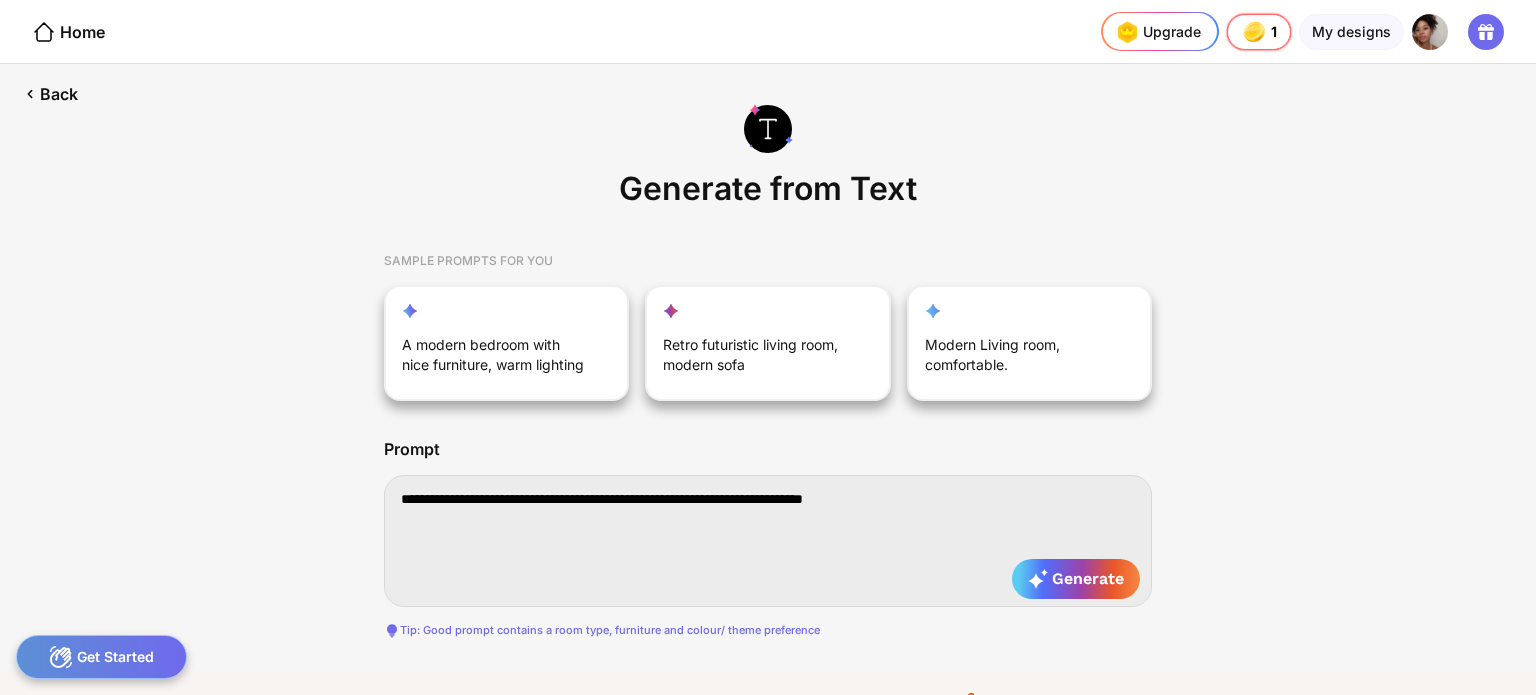 type on "**********" 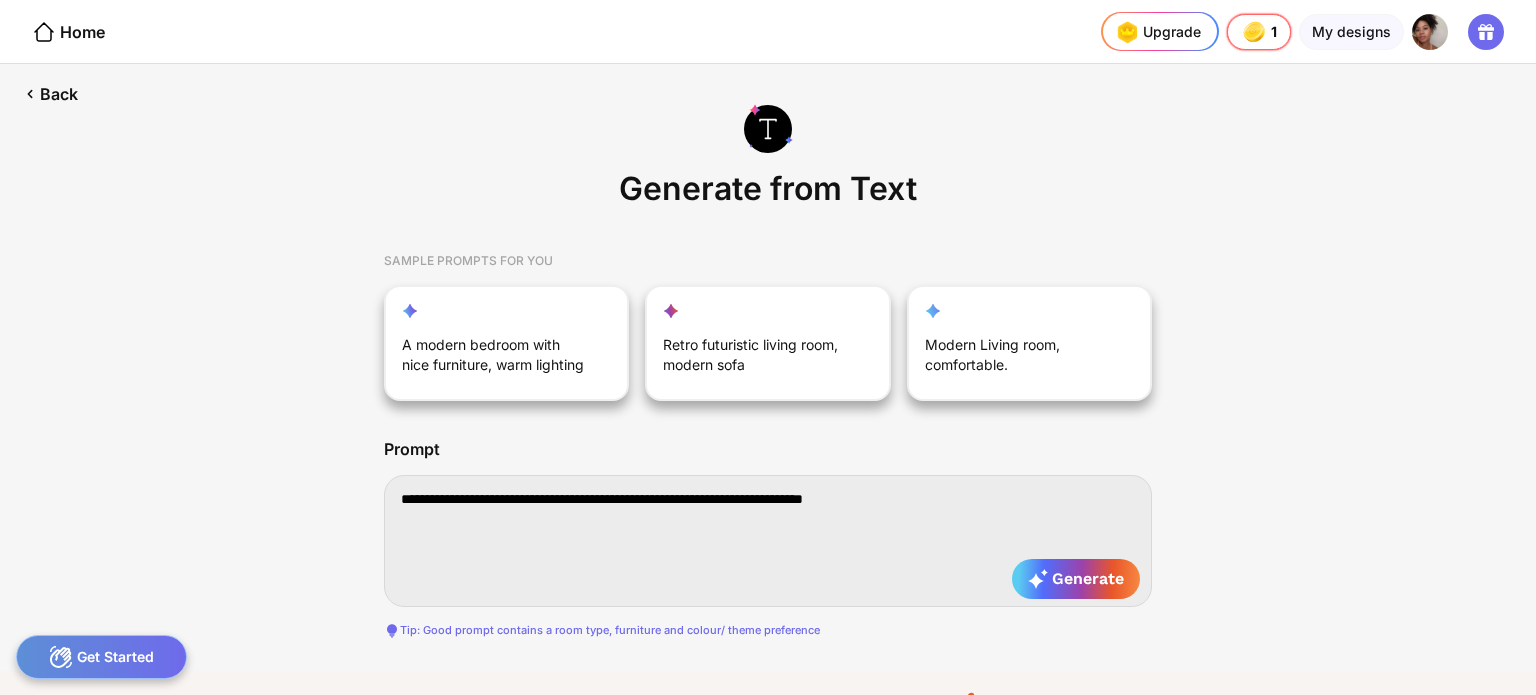 type on "**********" 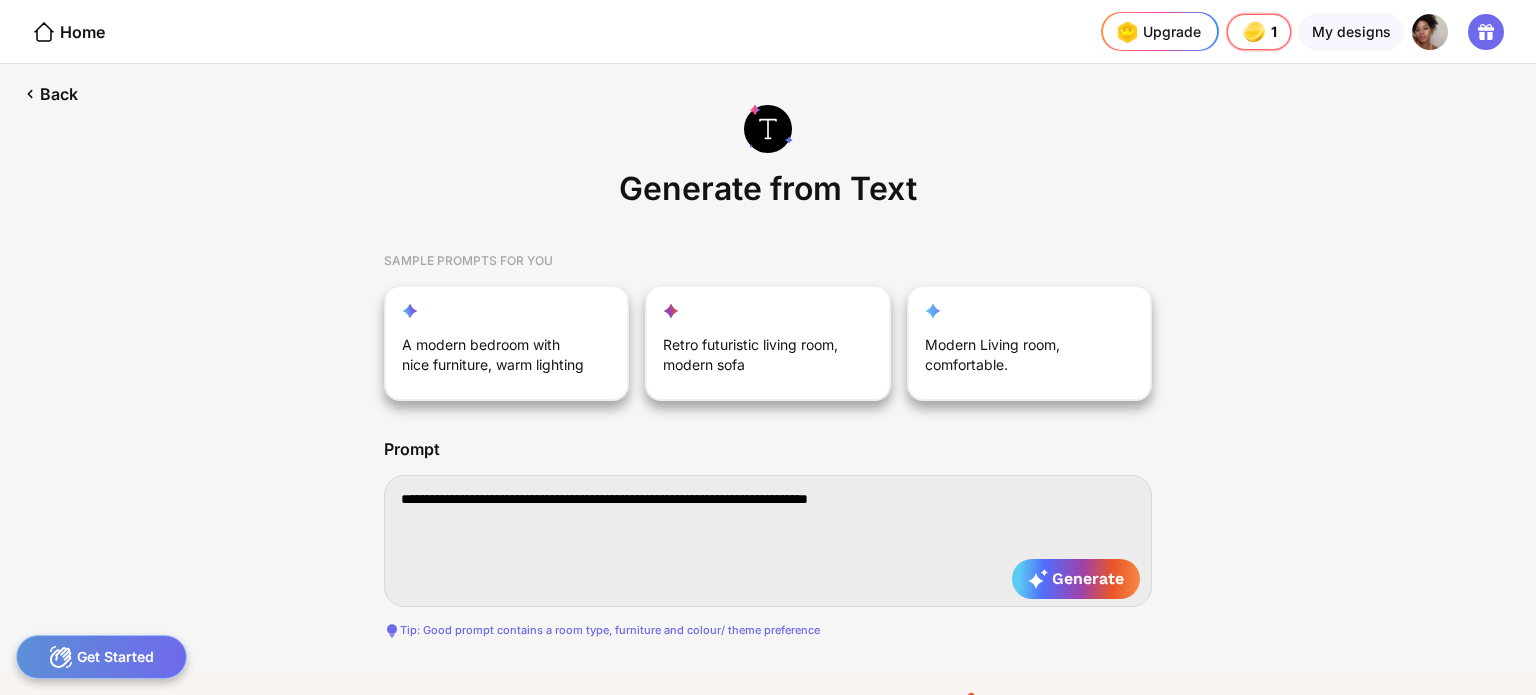 type on "**********" 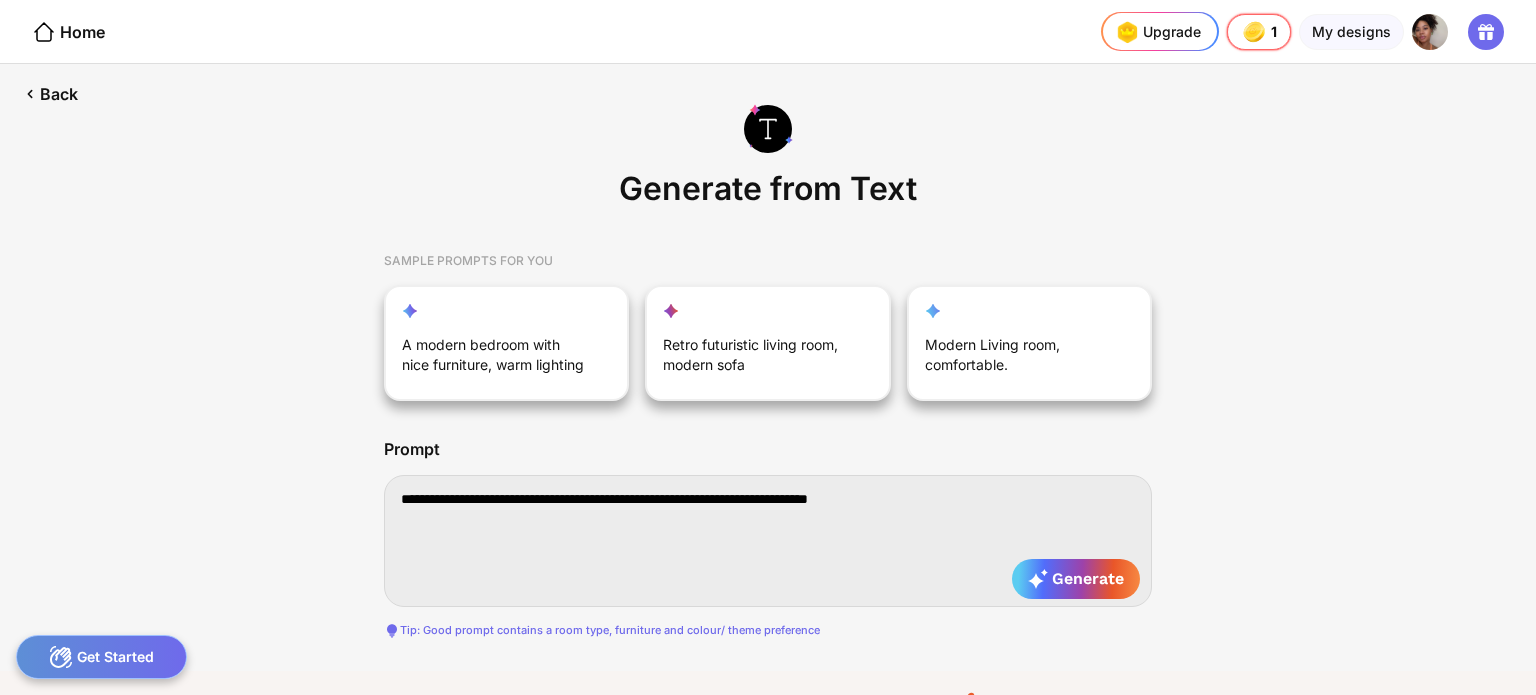 type on "**********" 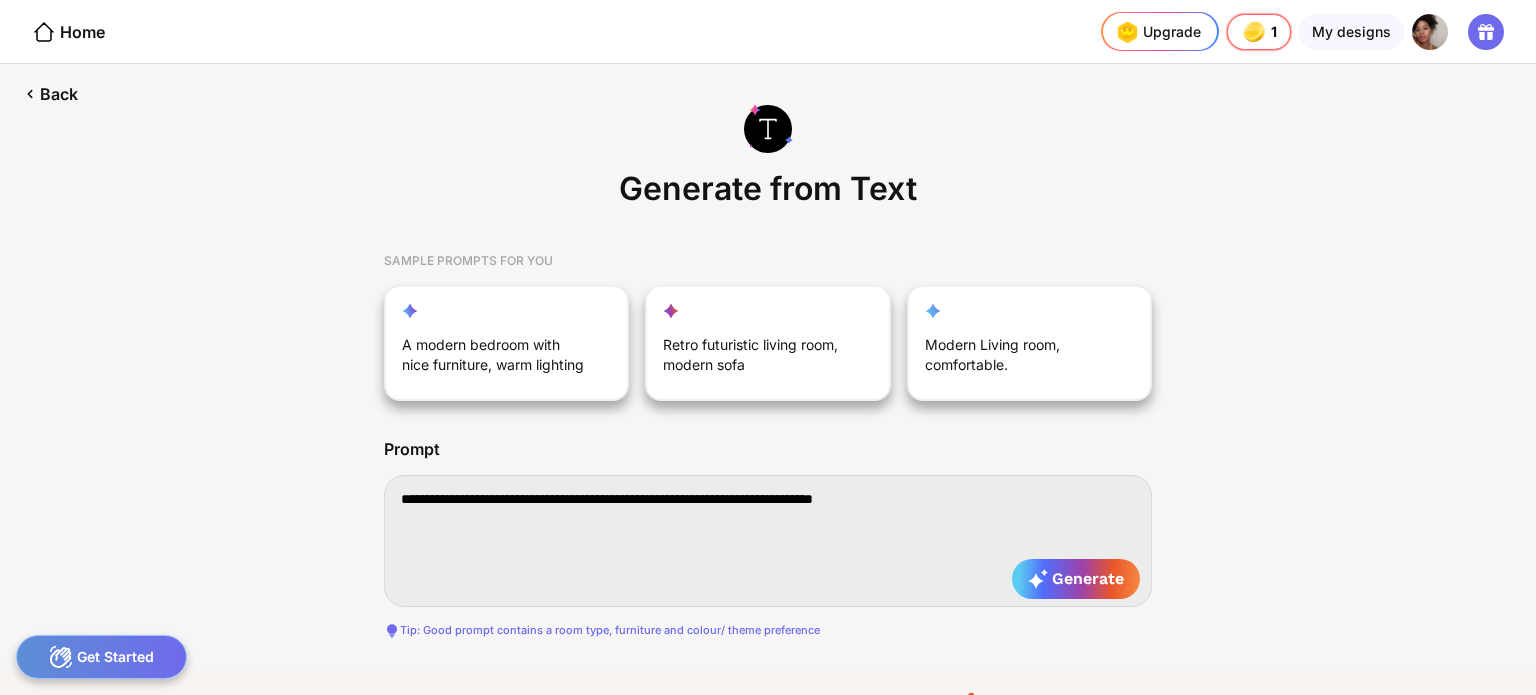 type on "**********" 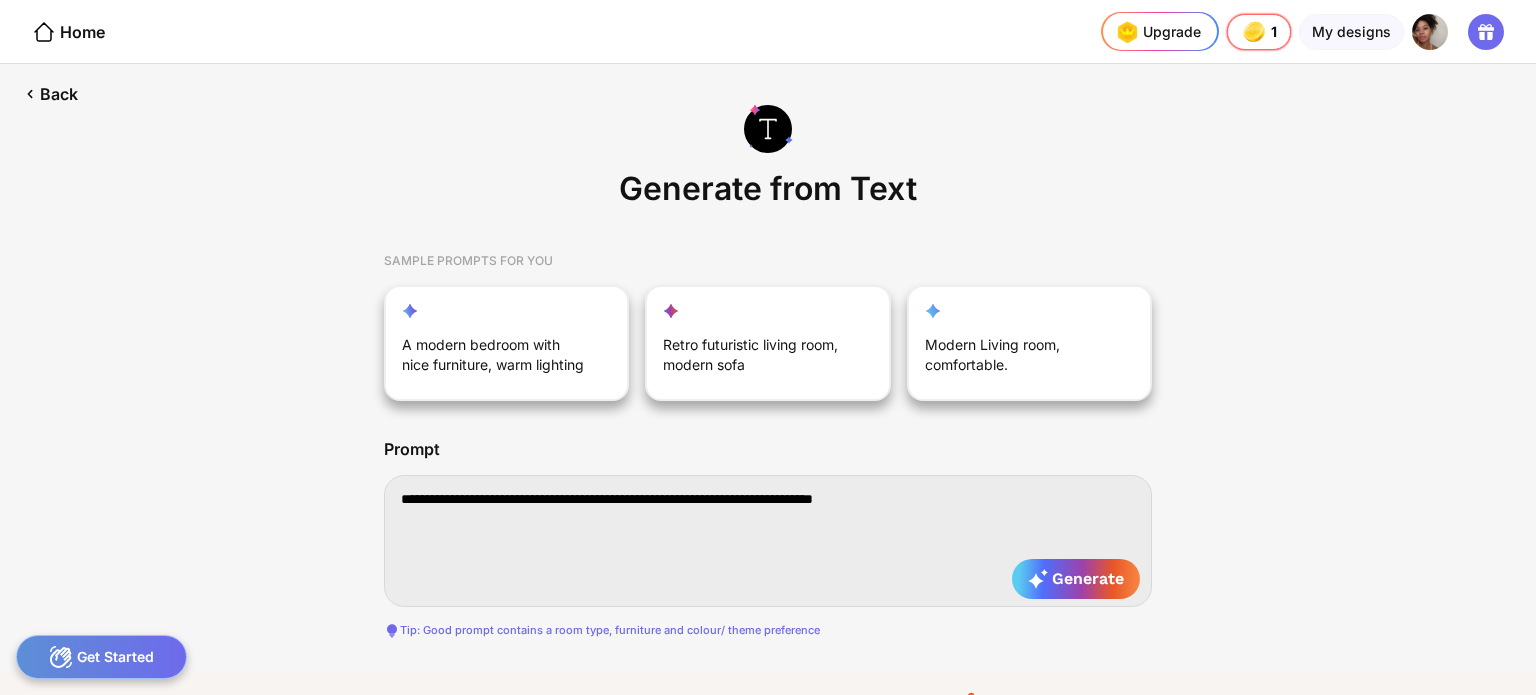type on "**********" 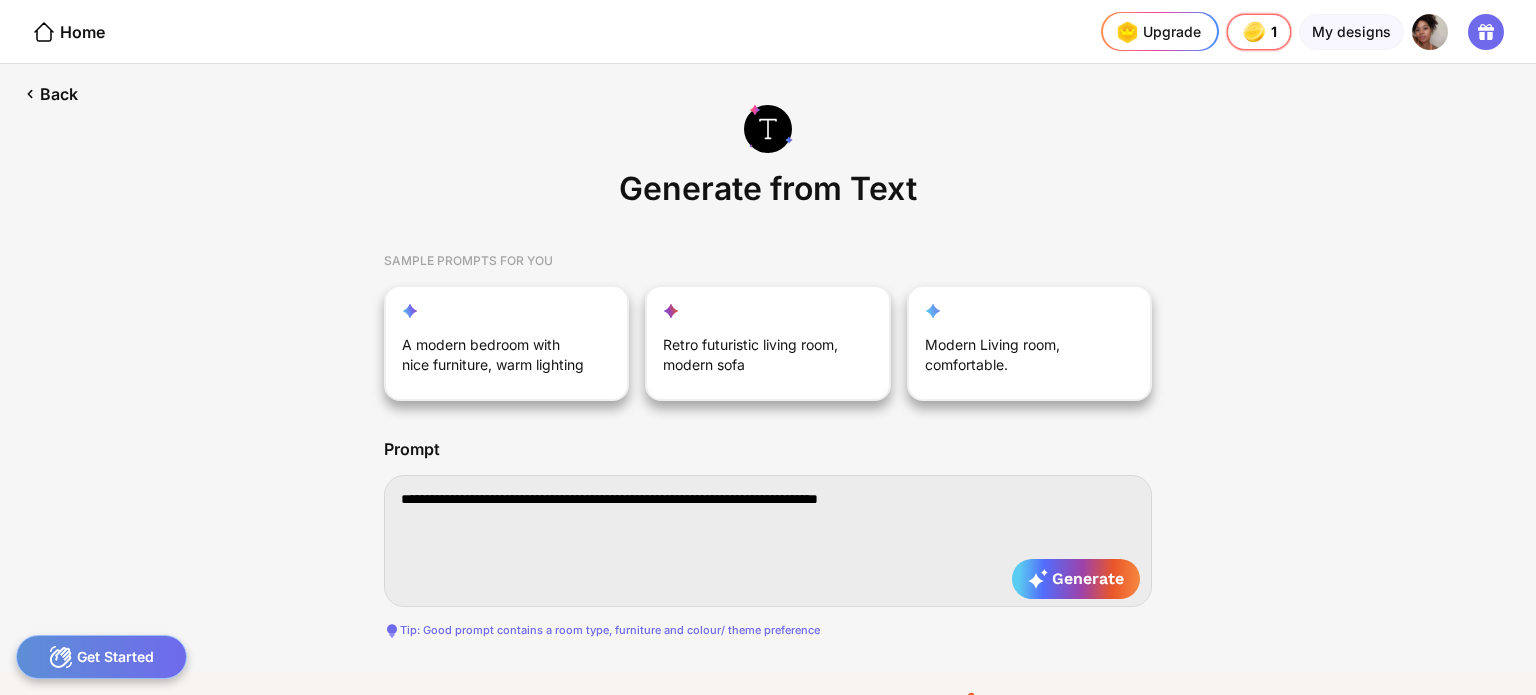 type on "**********" 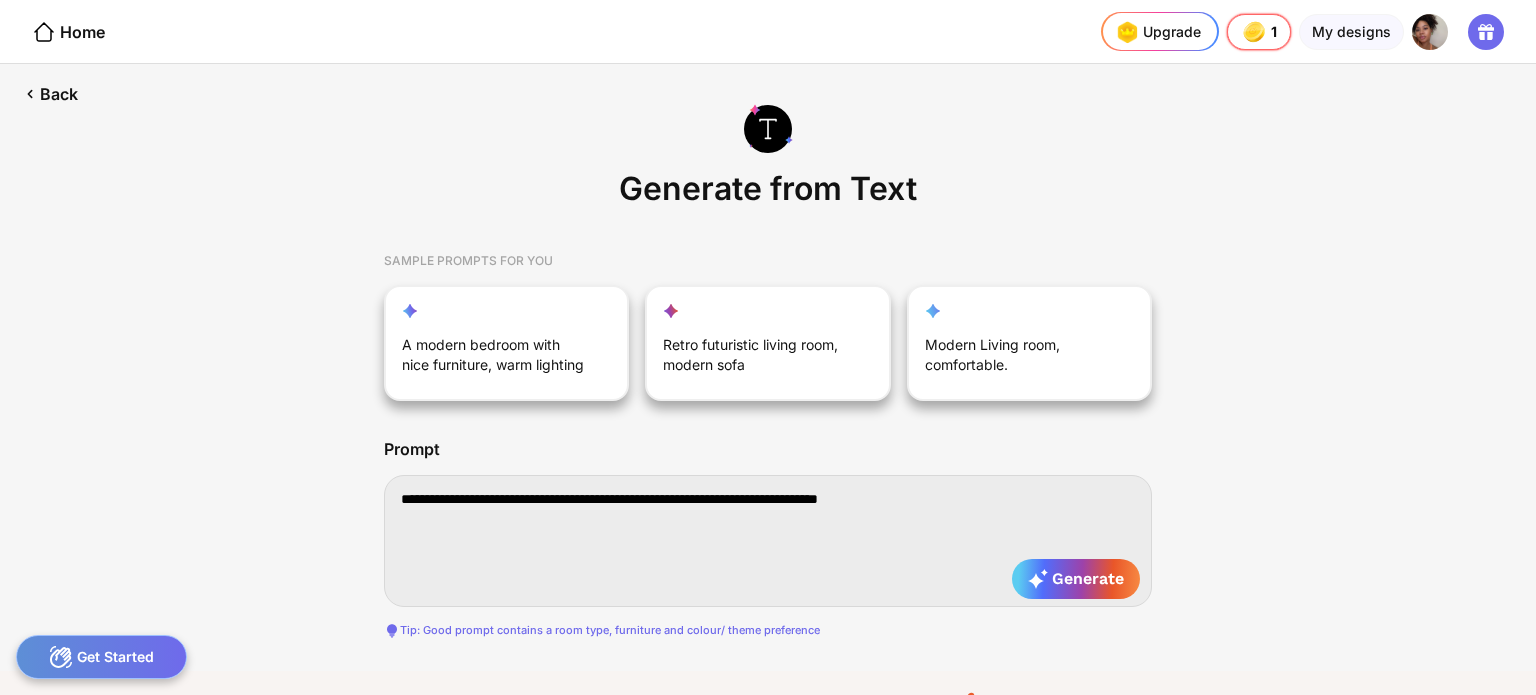 type on "**********" 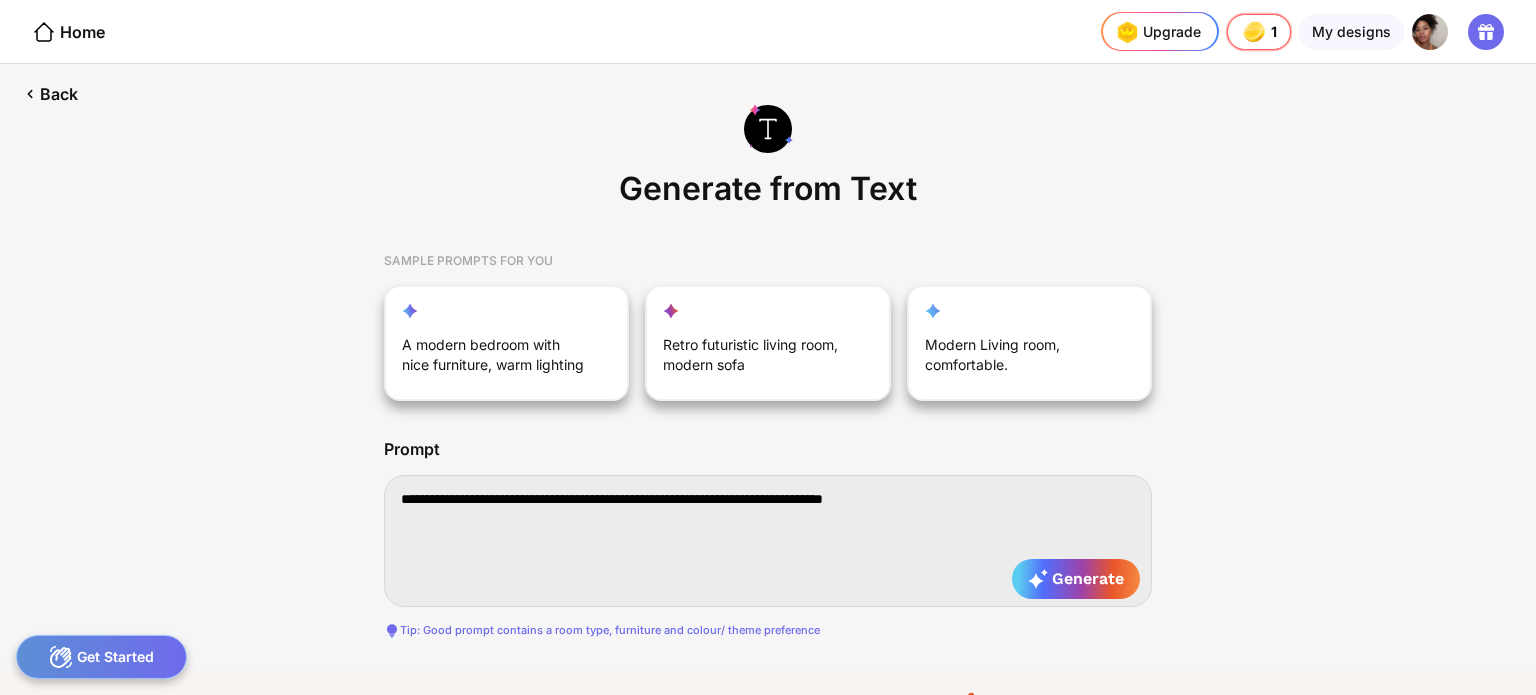 type on "**********" 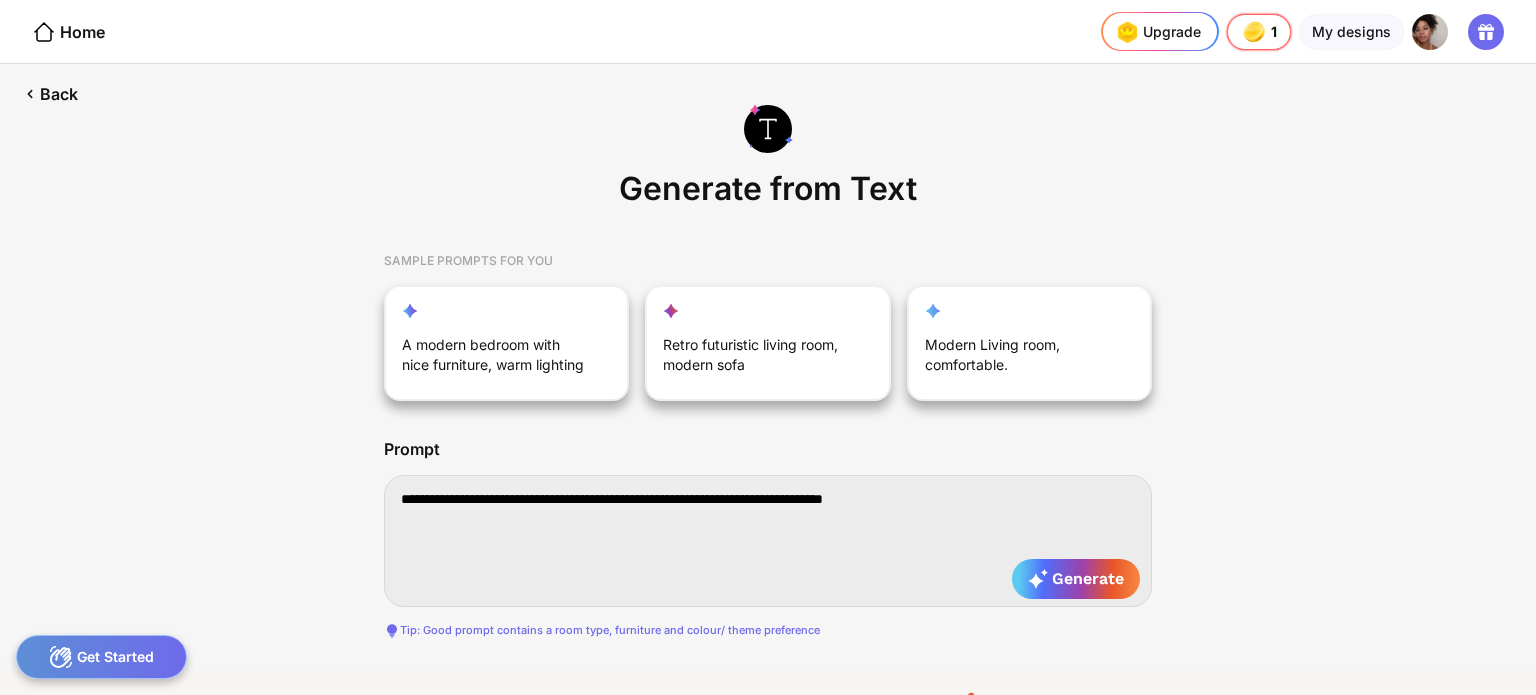 type on "**********" 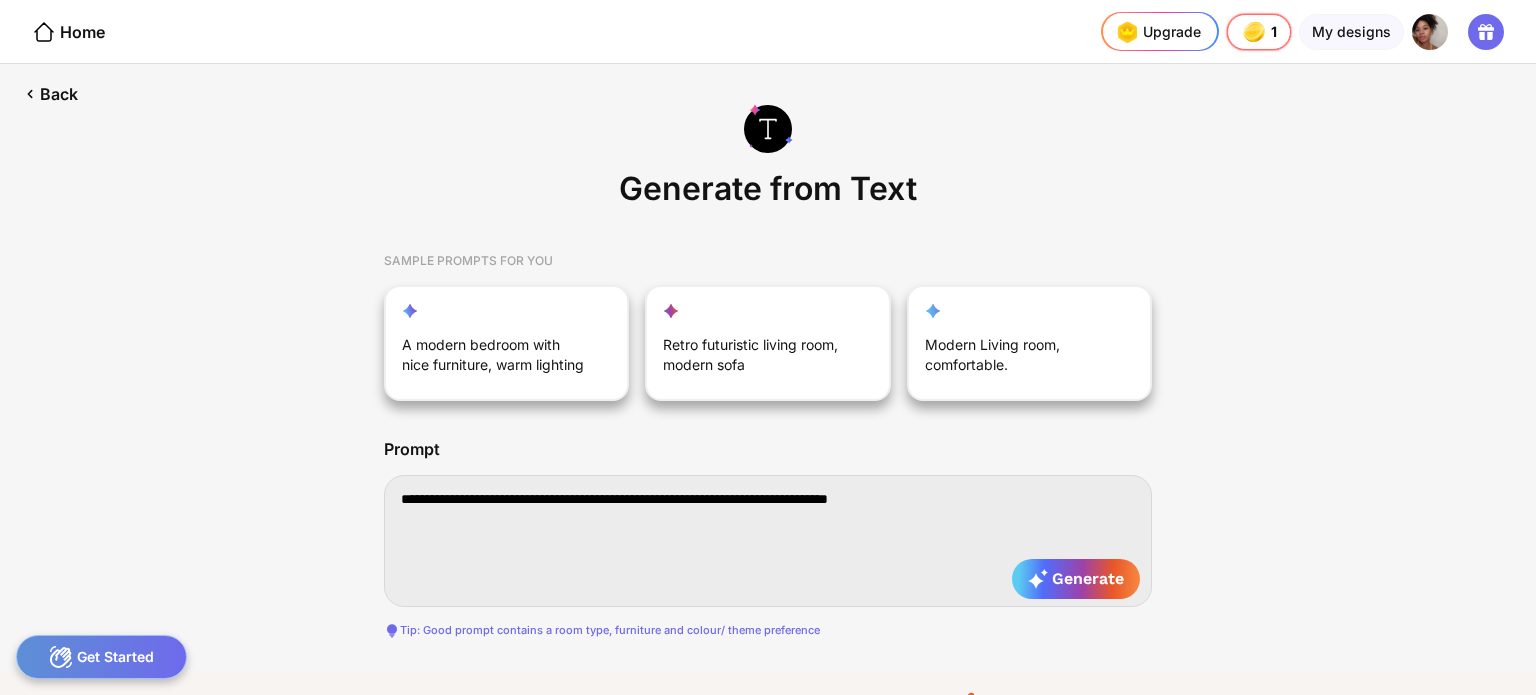 type 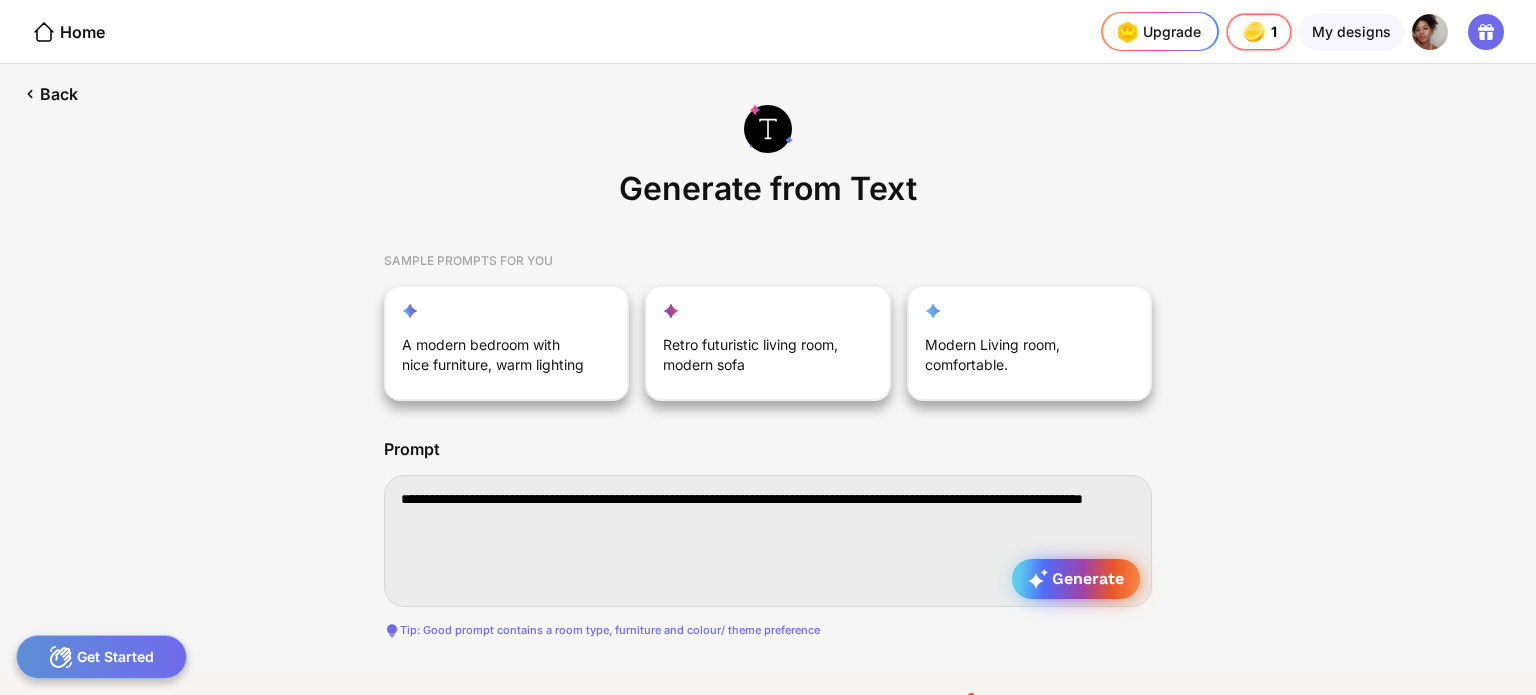 click on "Generate" at bounding box center [1076, 579] 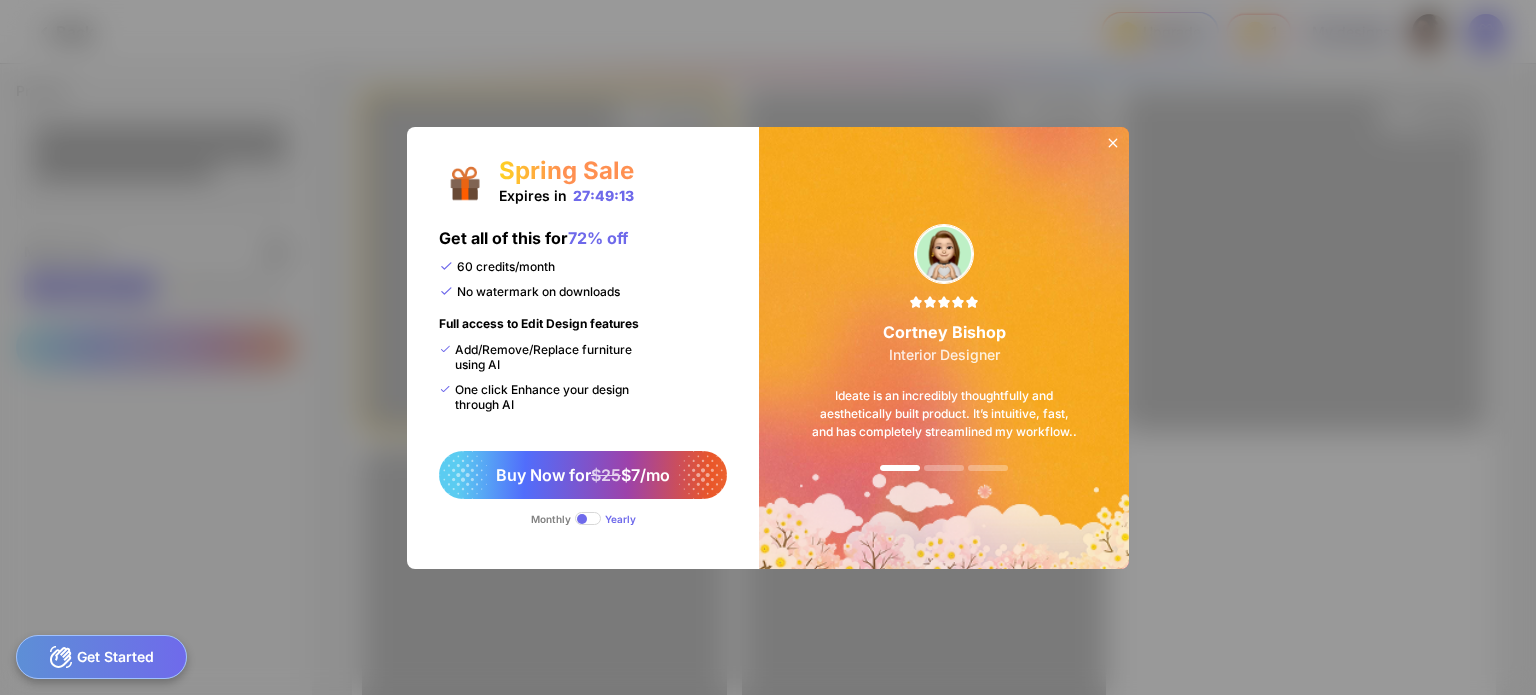 click 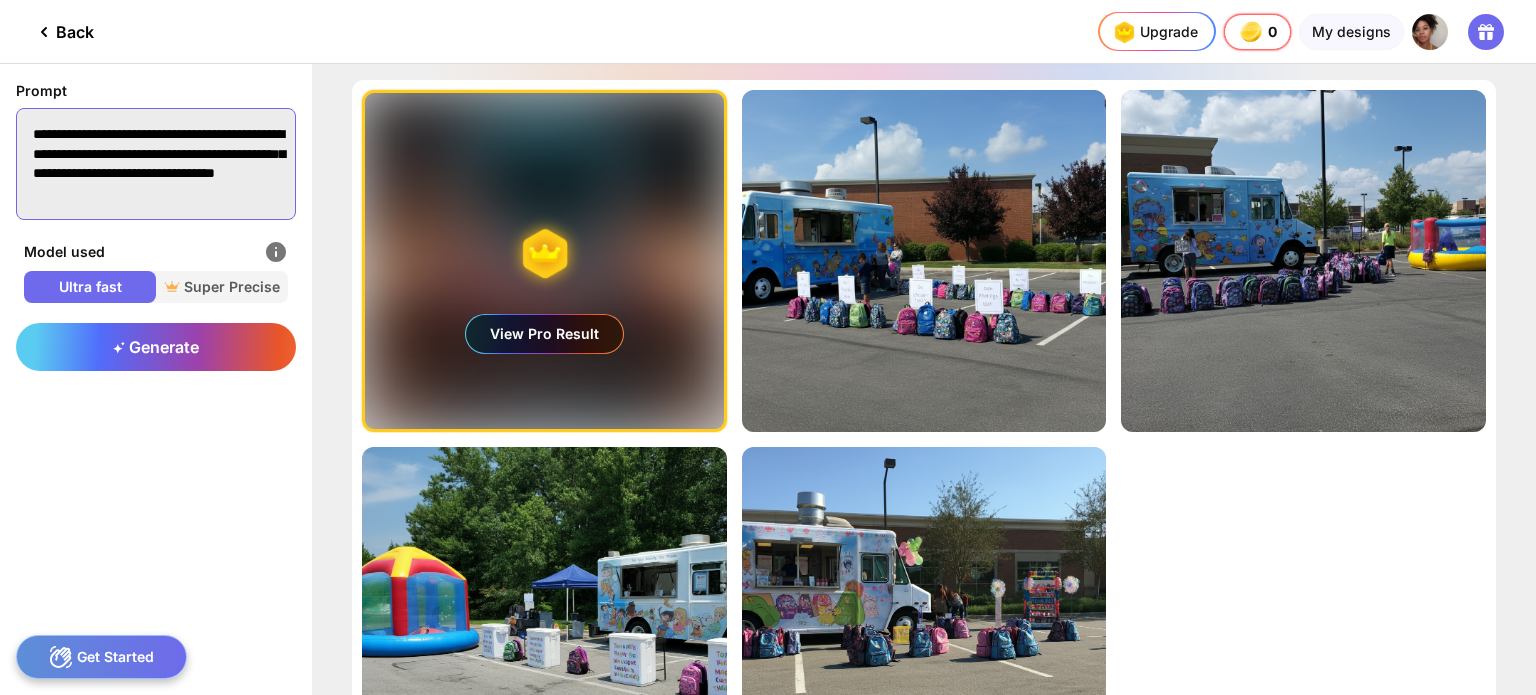 click on "**********" at bounding box center [156, 164] 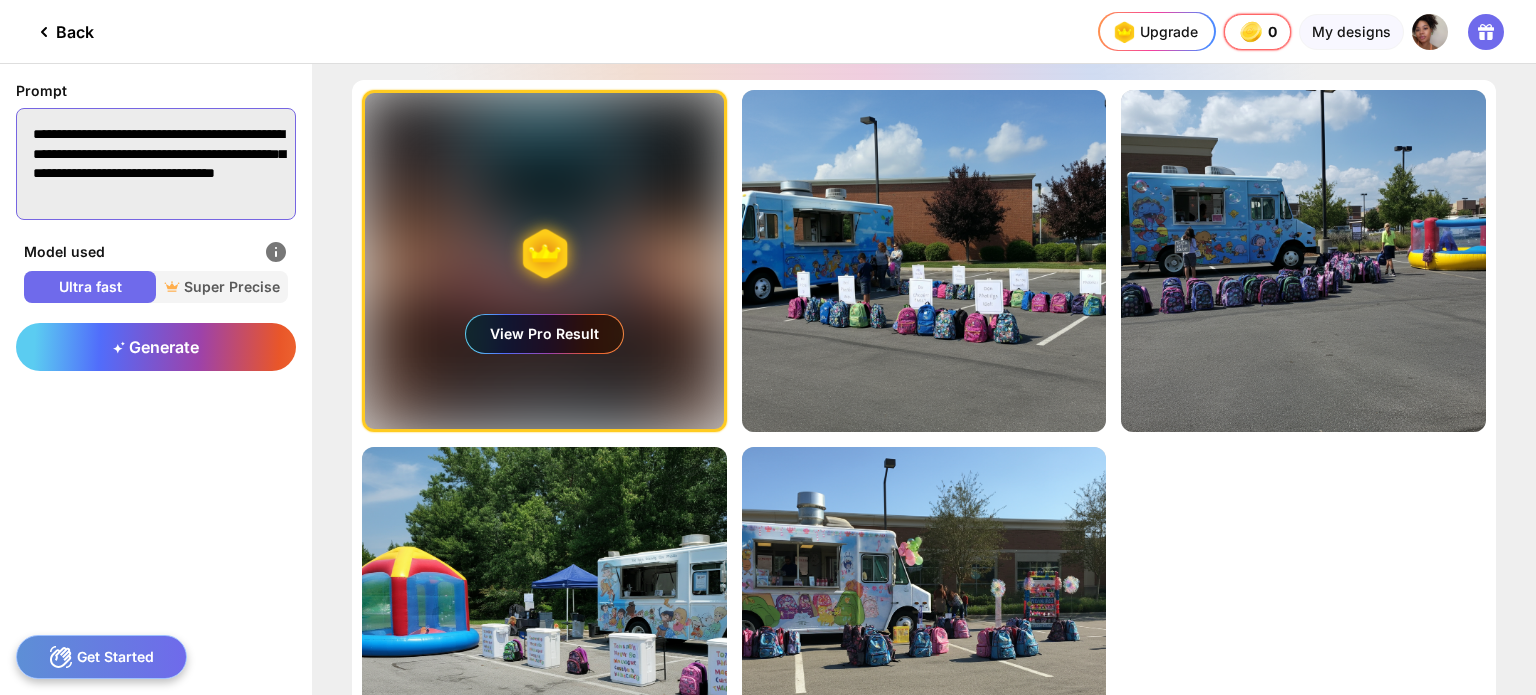 click on "**********" at bounding box center (156, 164) 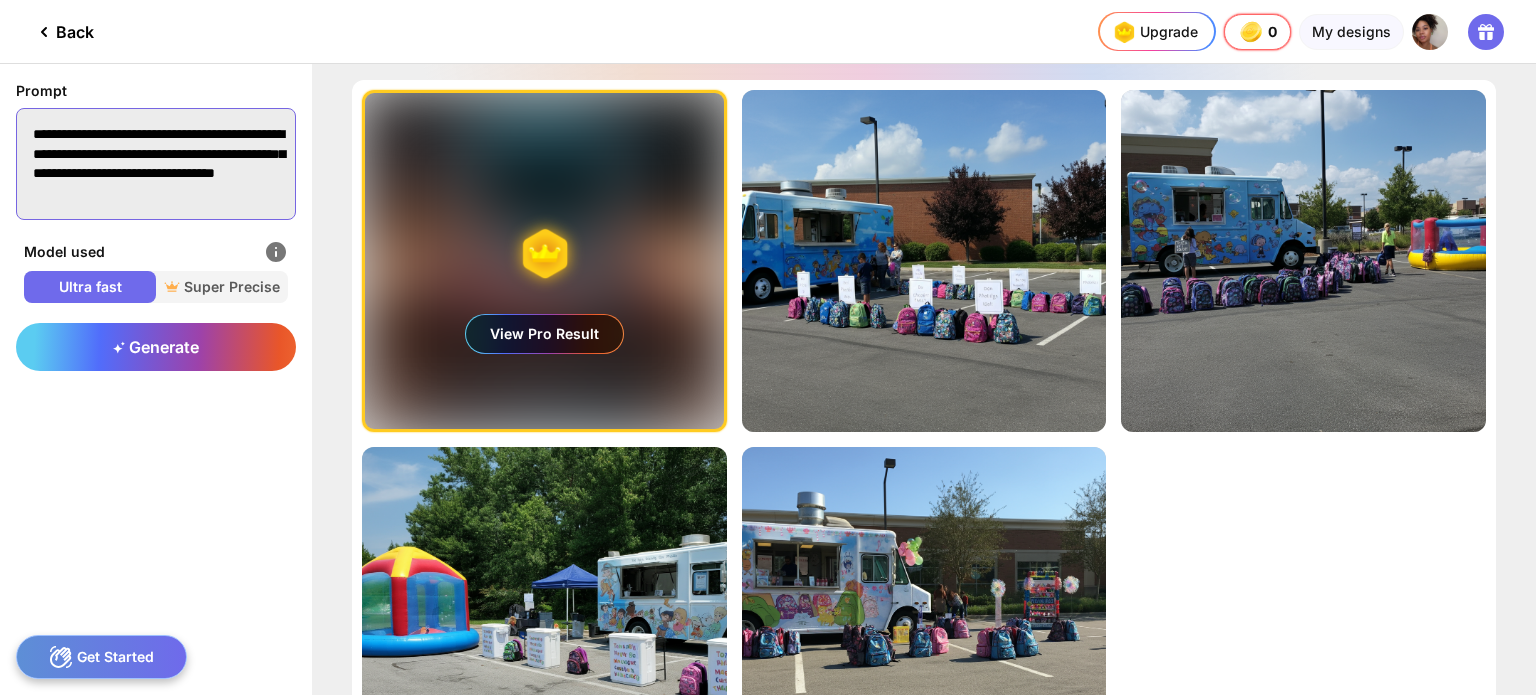 click on "**********" at bounding box center [156, 164] 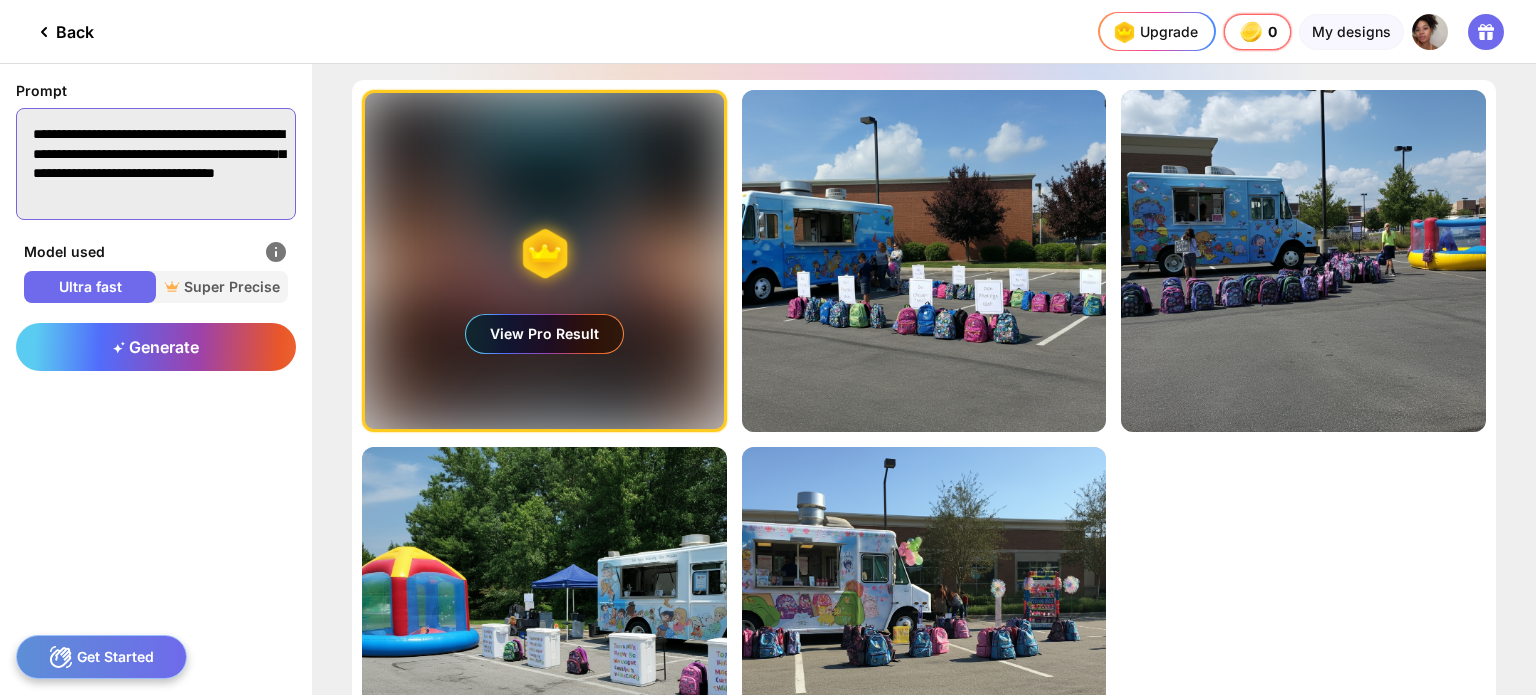 click on "**********" at bounding box center [156, 164] 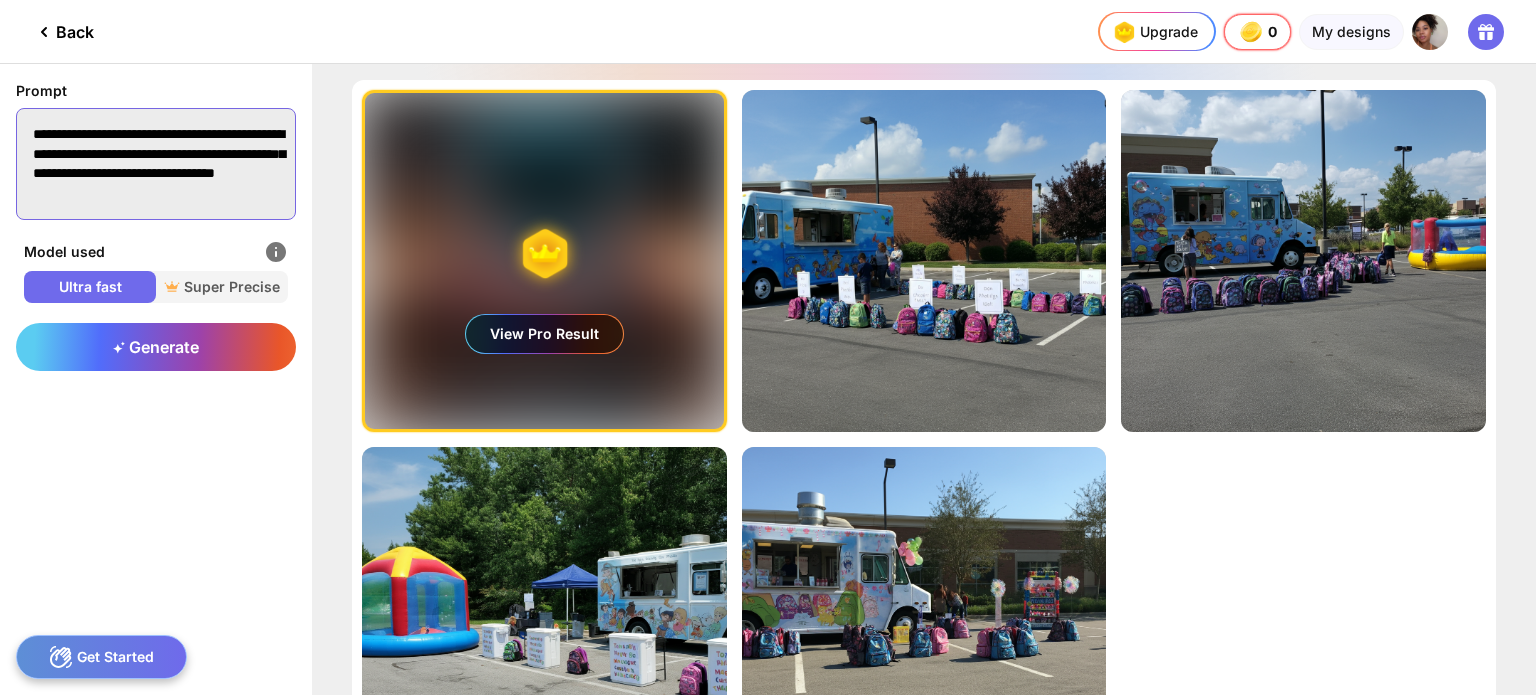 click on "**********" at bounding box center [156, 164] 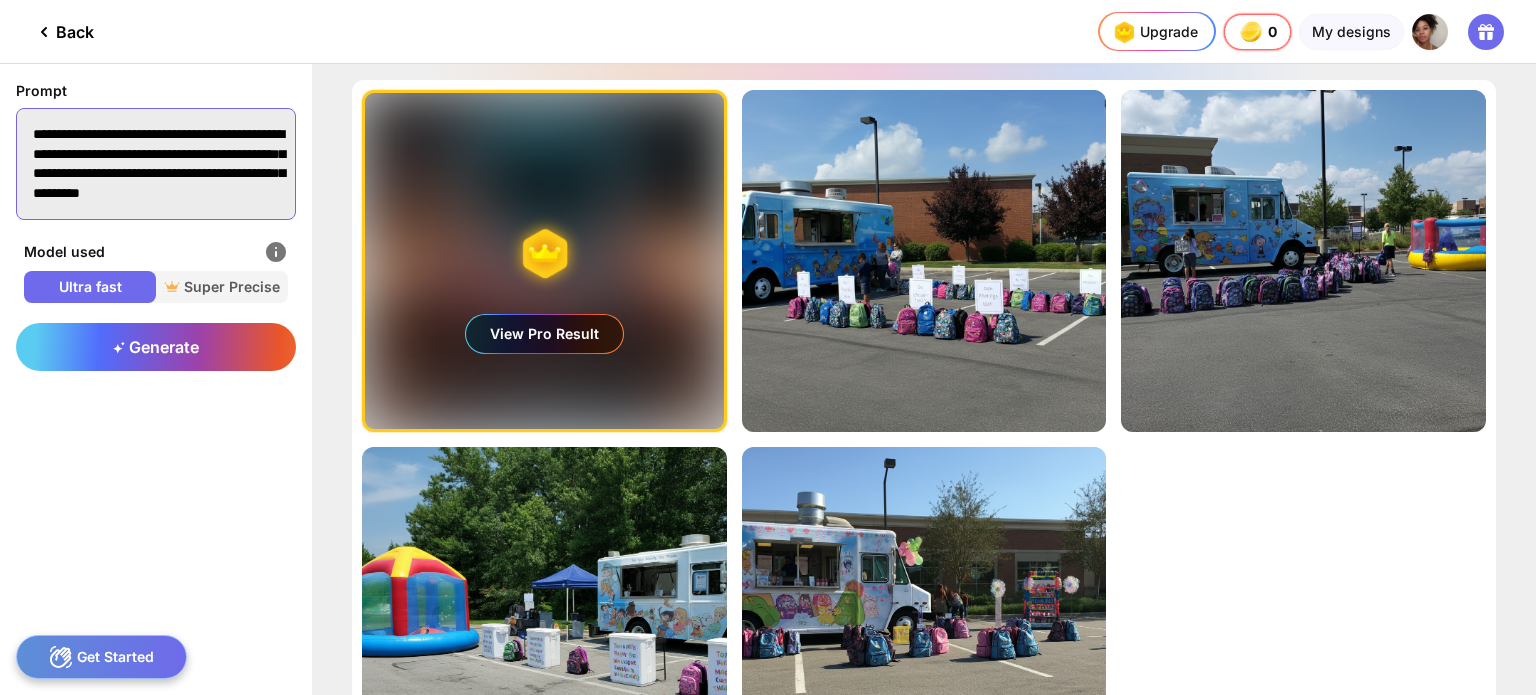 click on "**********" at bounding box center [156, 164] 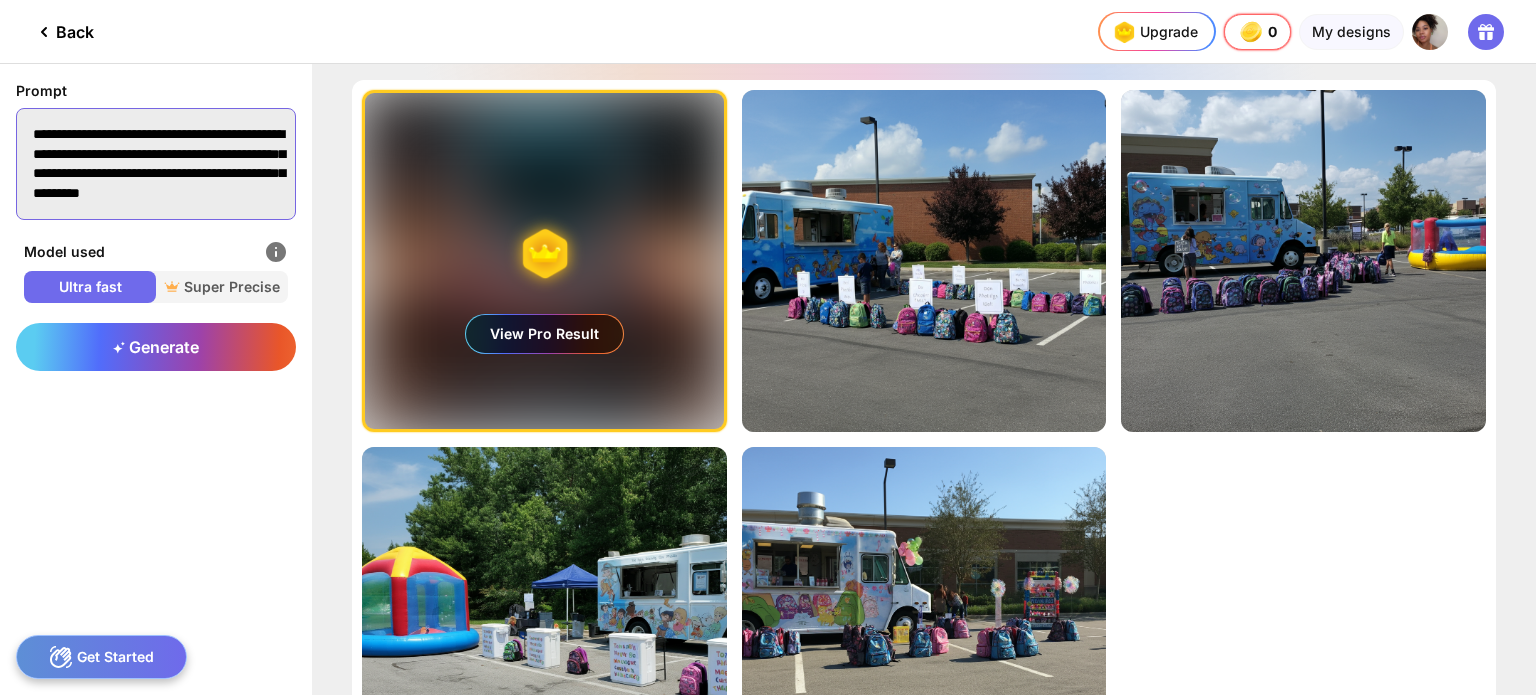 click on "**********" at bounding box center [156, 164] 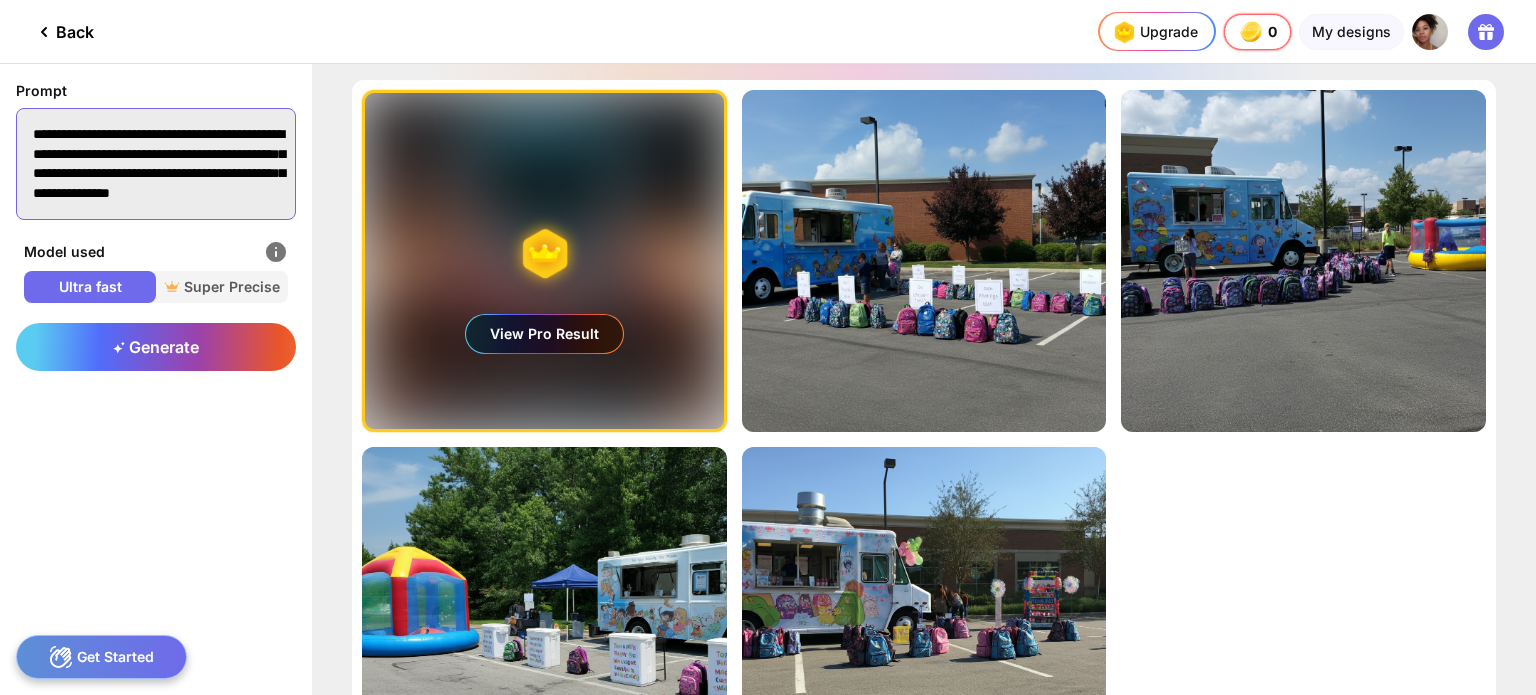 click on "**********" at bounding box center [156, 164] 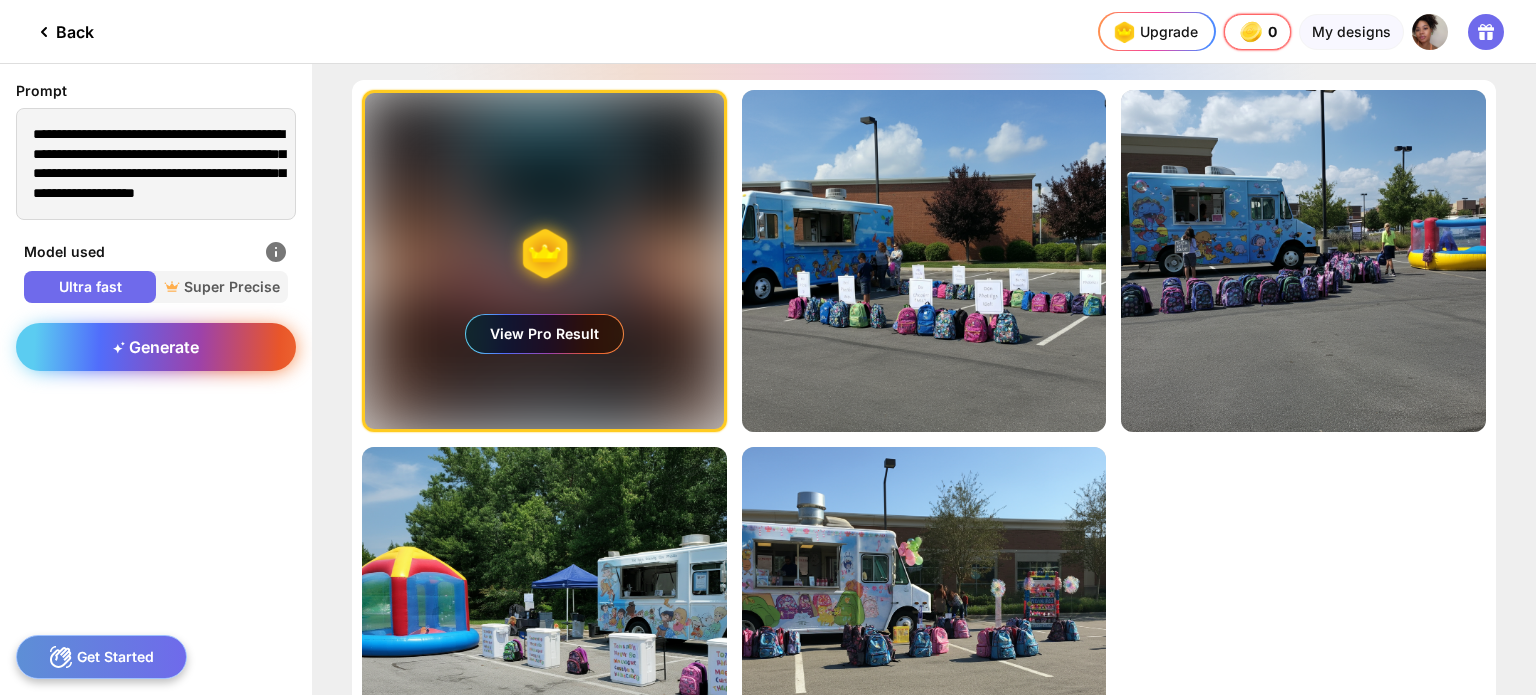 click on "Generate" at bounding box center [156, 347] 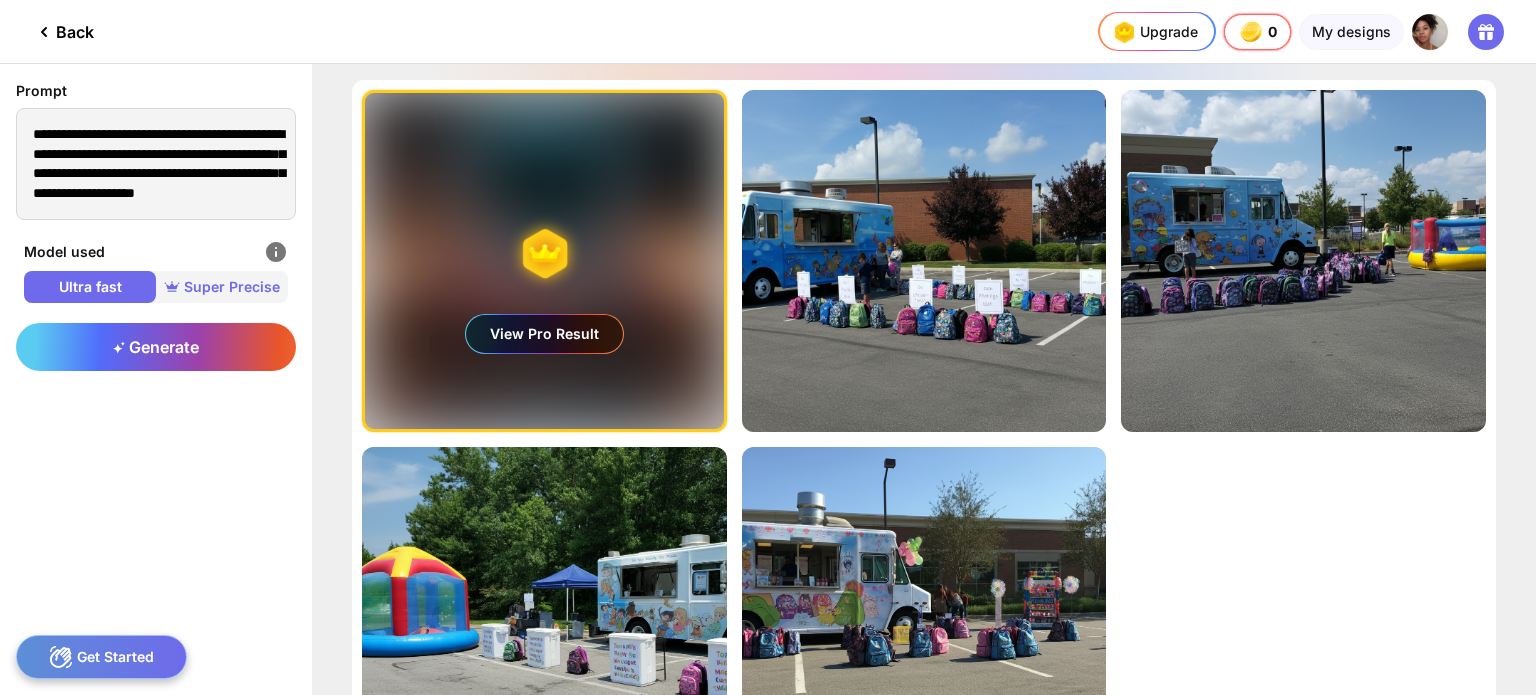 click on "Super Precise" at bounding box center (222, 287) 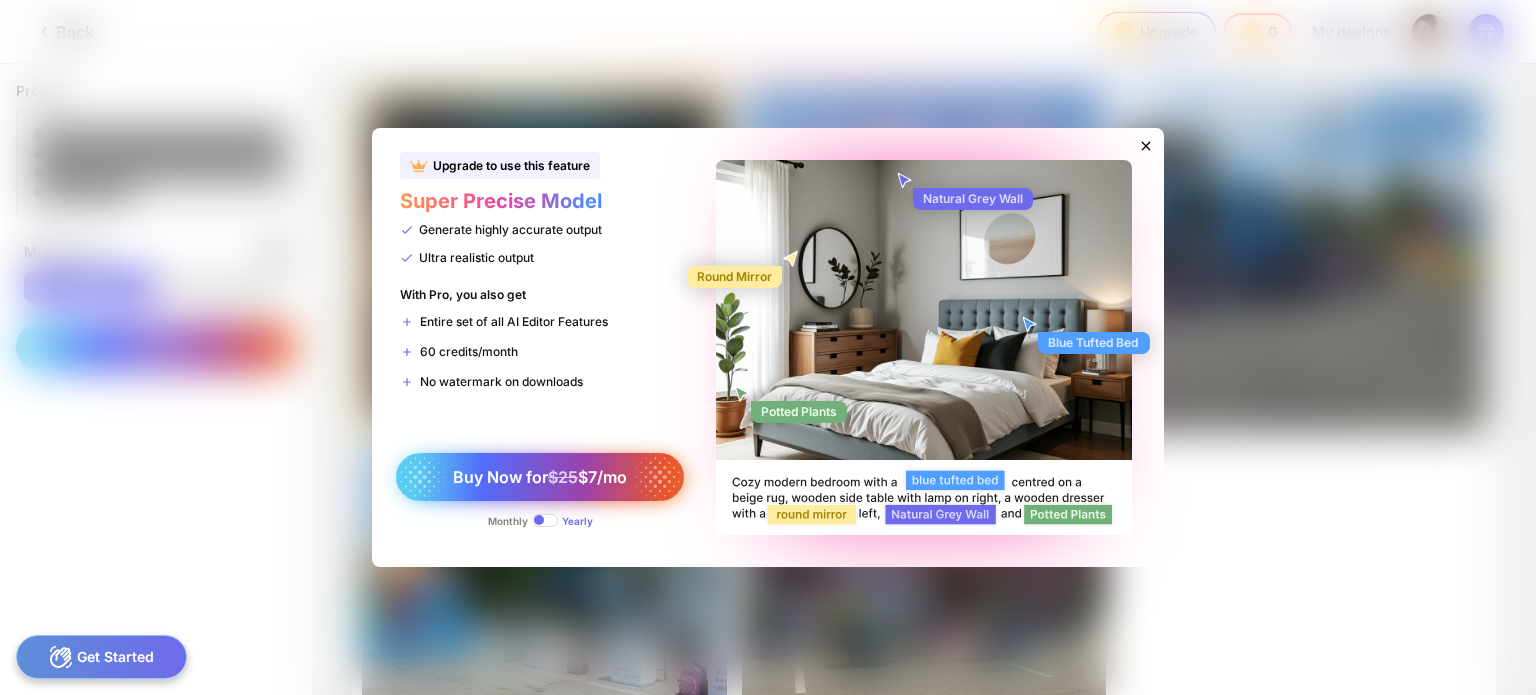 click on "Buy Now for  $25  $7/mo" at bounding box center (540, 477) 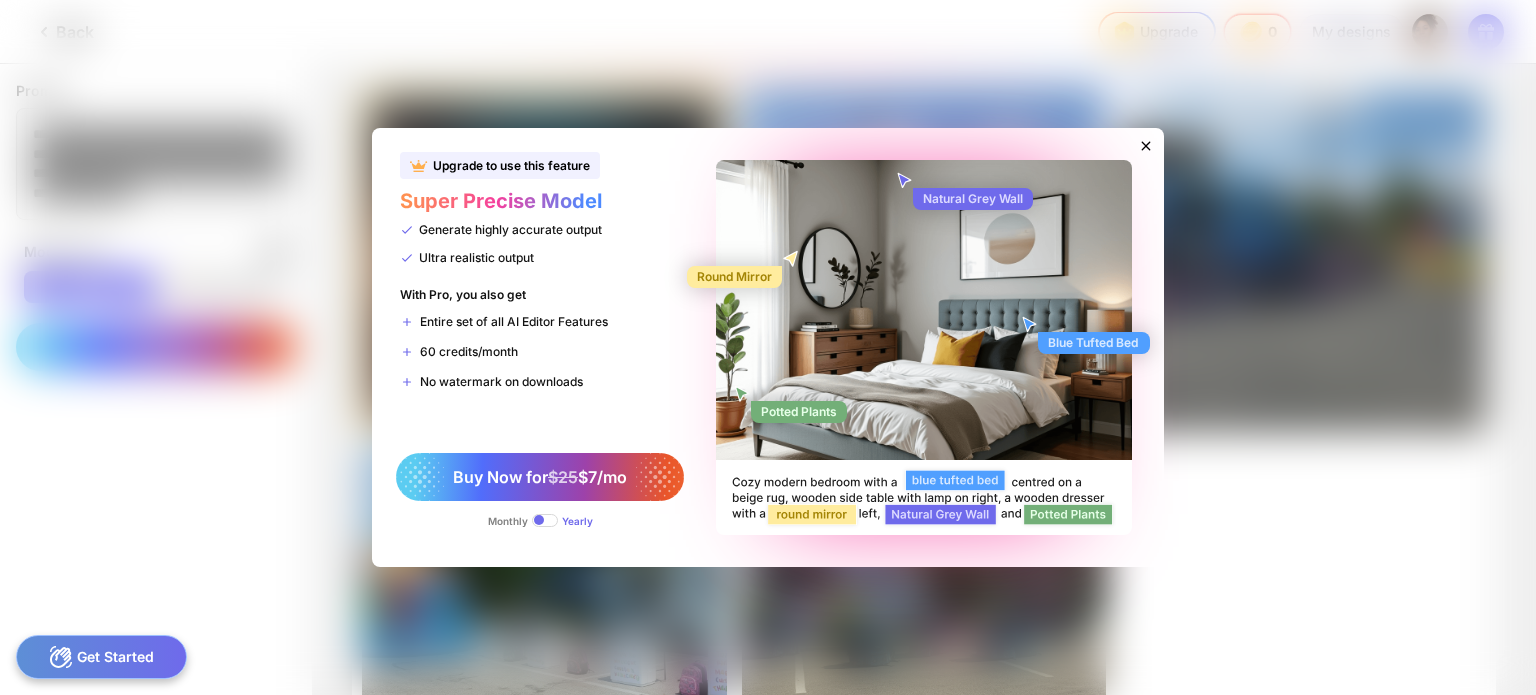 click at bounding box center (545, 520) 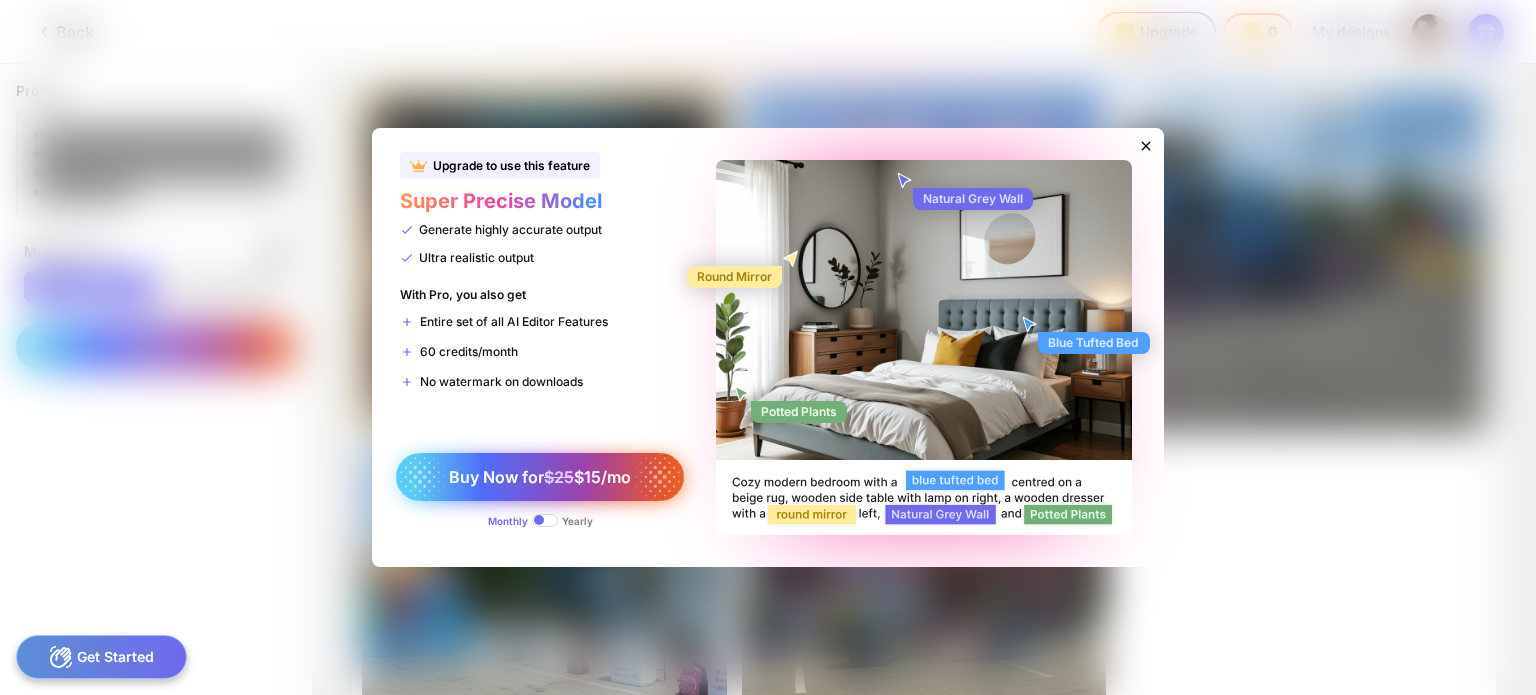 click on "Buy Now for  $25  $15/mo" at bounding box center (540, 477) 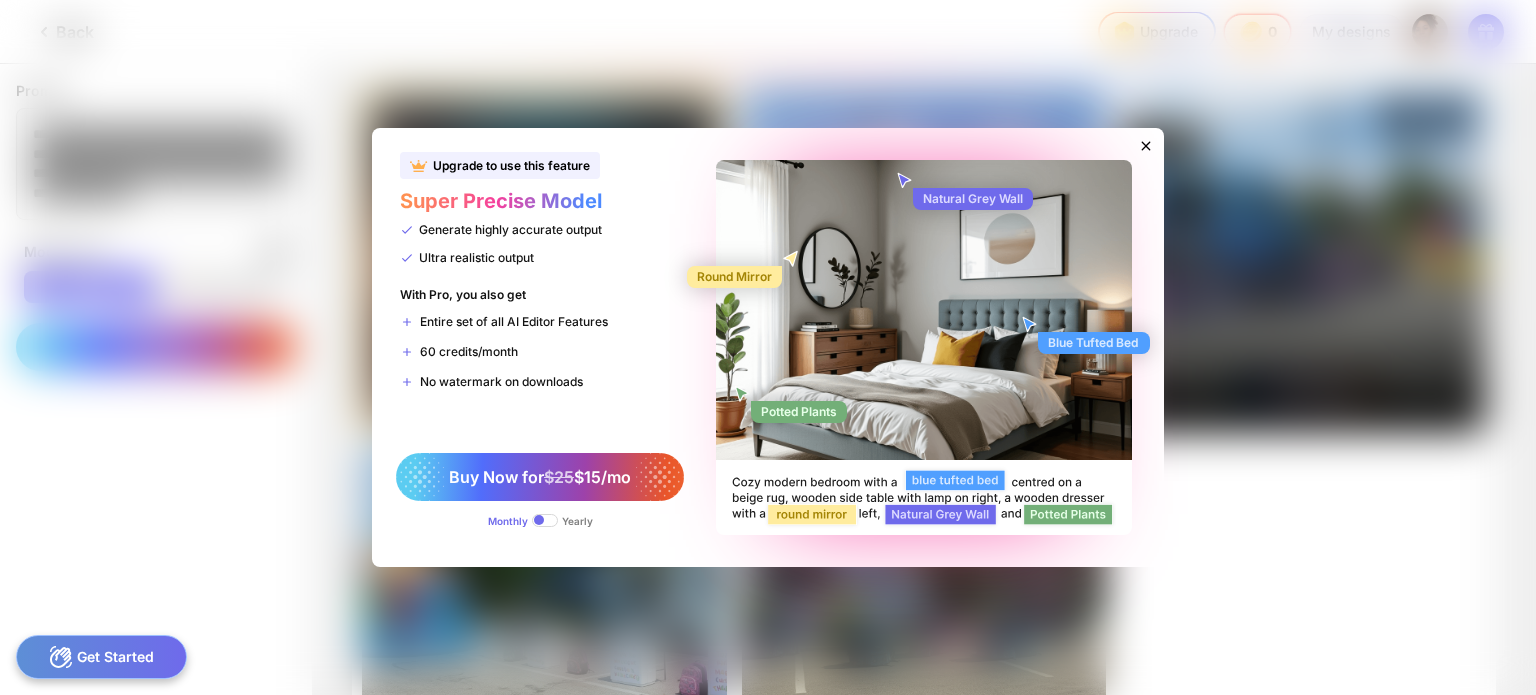 click 